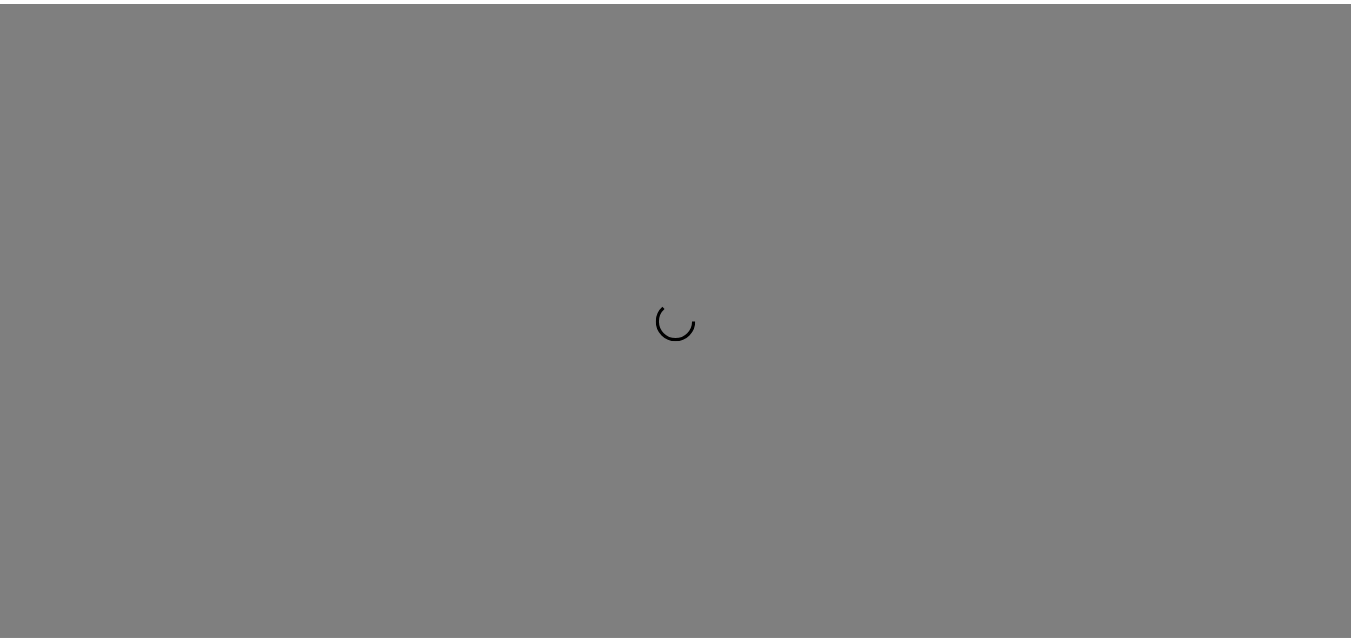 scroll, scrollTop: 0, scrollLeft: 0, axis: both 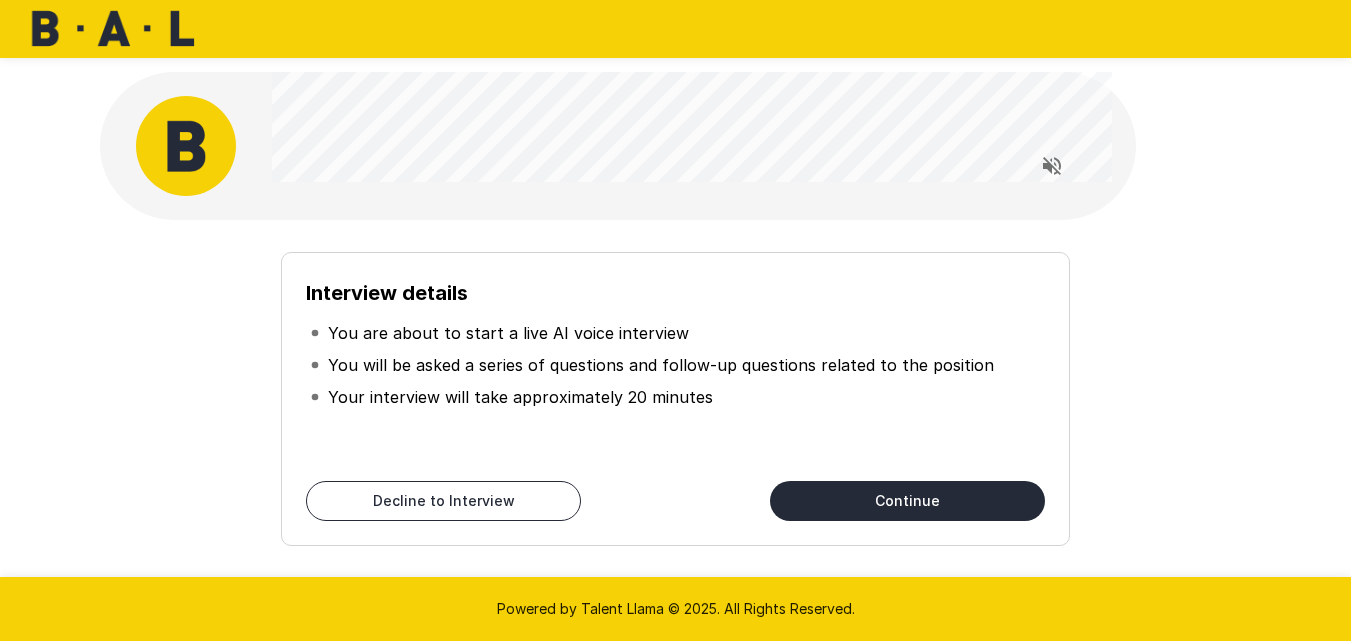 click on "Continue" at bounding box center (907, 501) 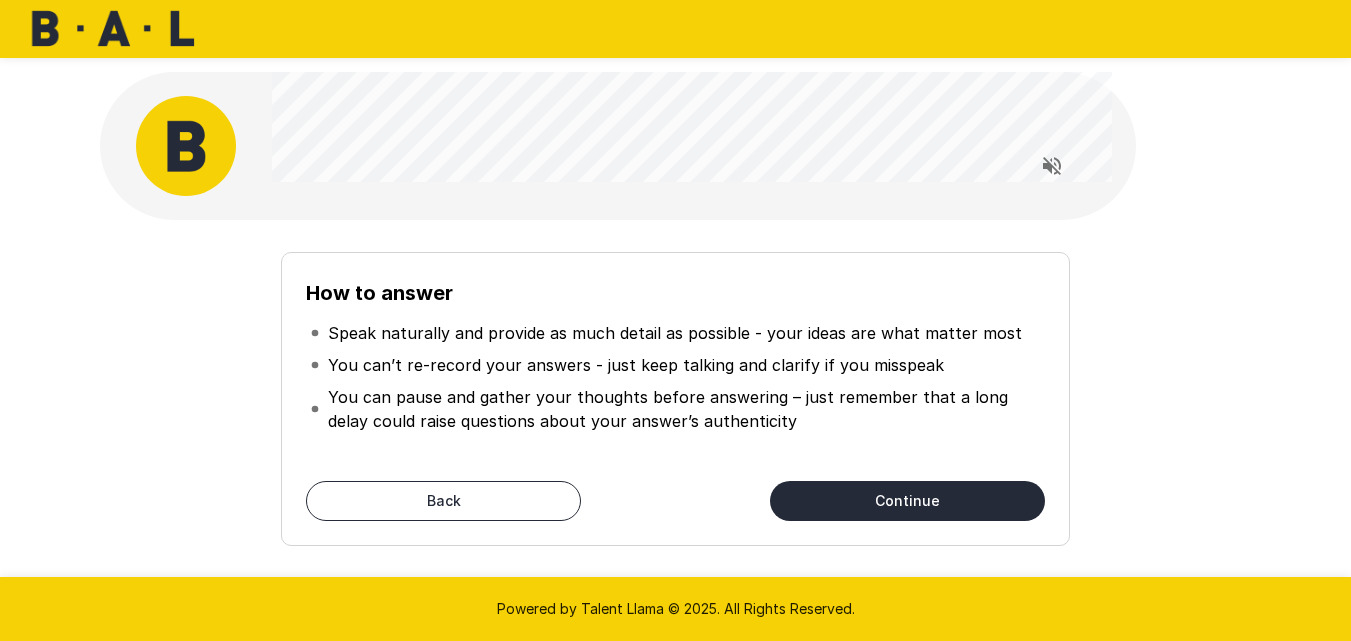 click on "Continue" at bounding box center [907, 501] 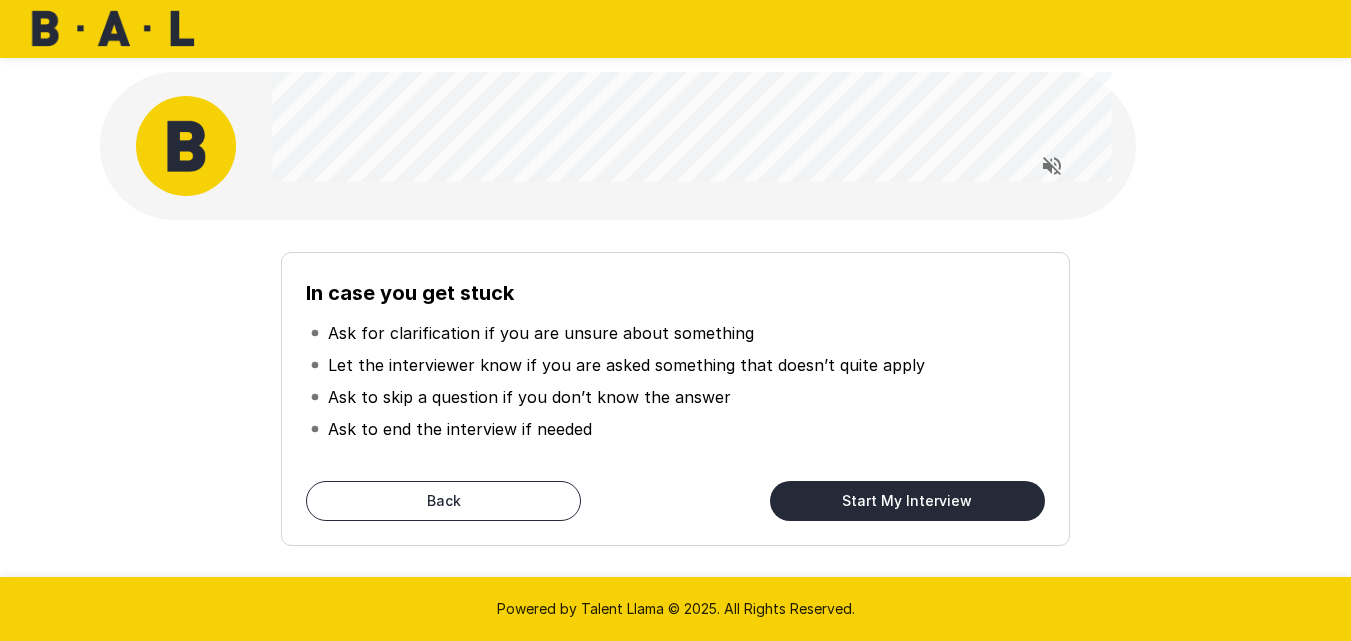 click on "Start My Interview" at bounding box center [907, 501] 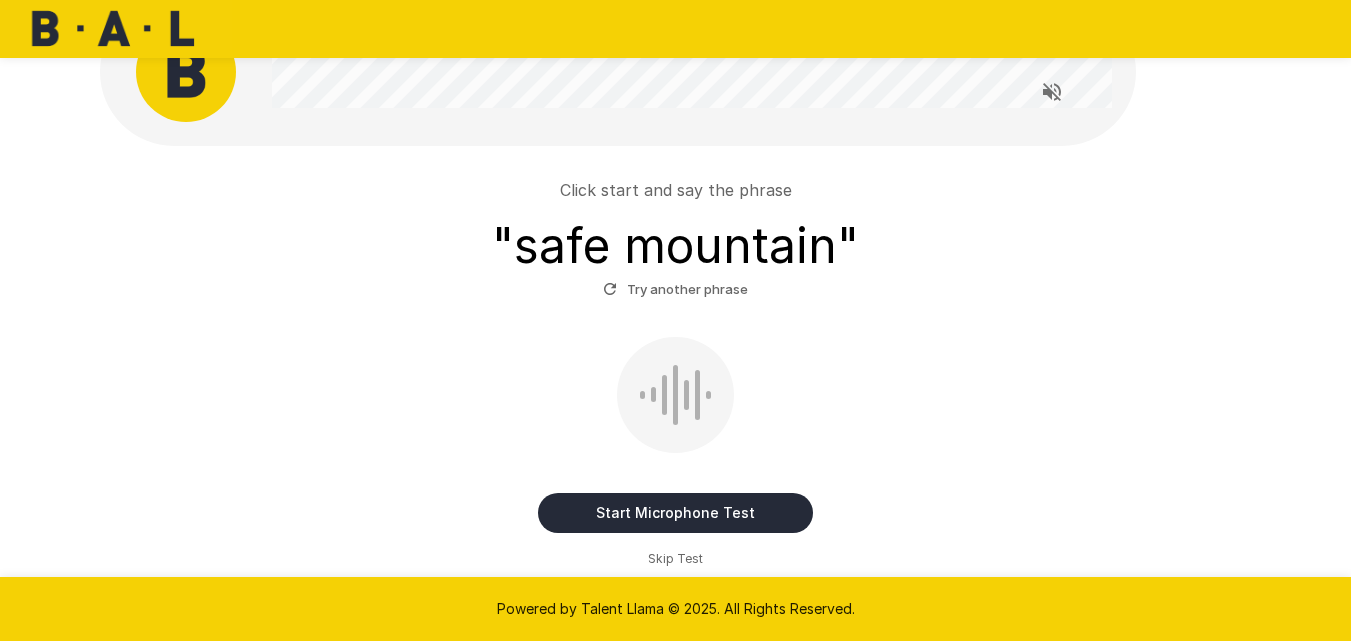 scroll, scrollTop: 170, scrollLeft: 0, axis: vertical 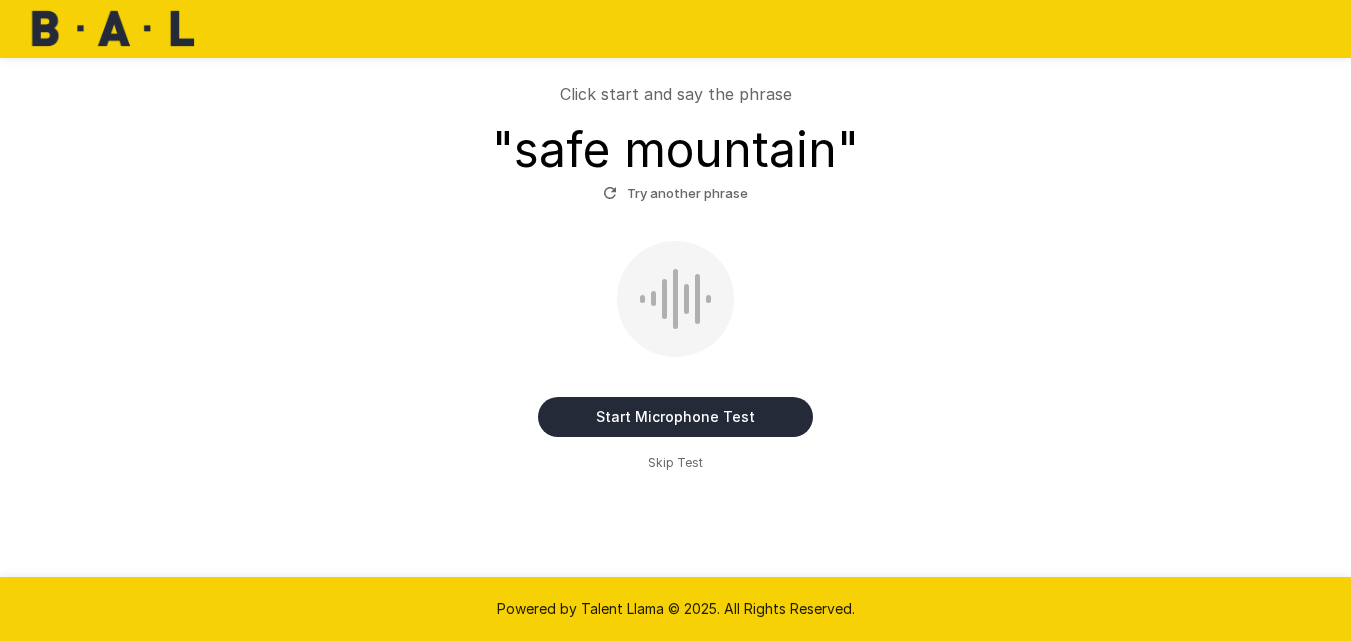 click on "Start Microphone Test" at bounding box center (675, 417) 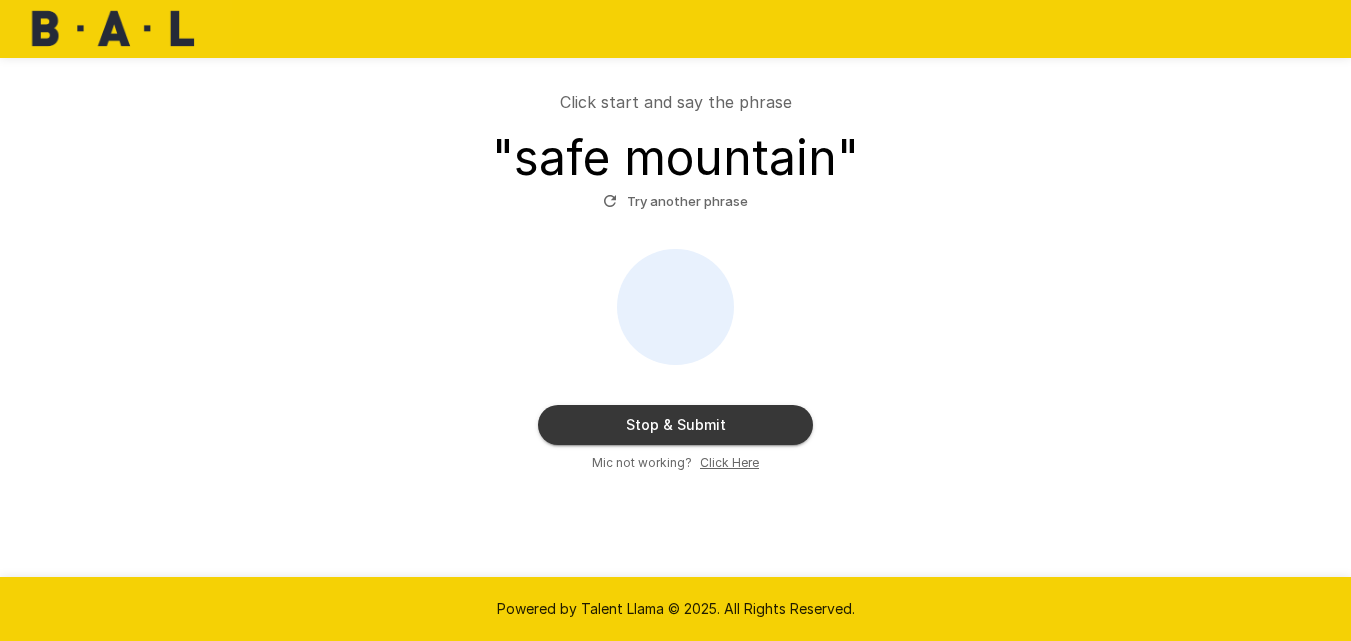 scroll, scrollTop: 162, scrollLeft: 0, axis: vertical 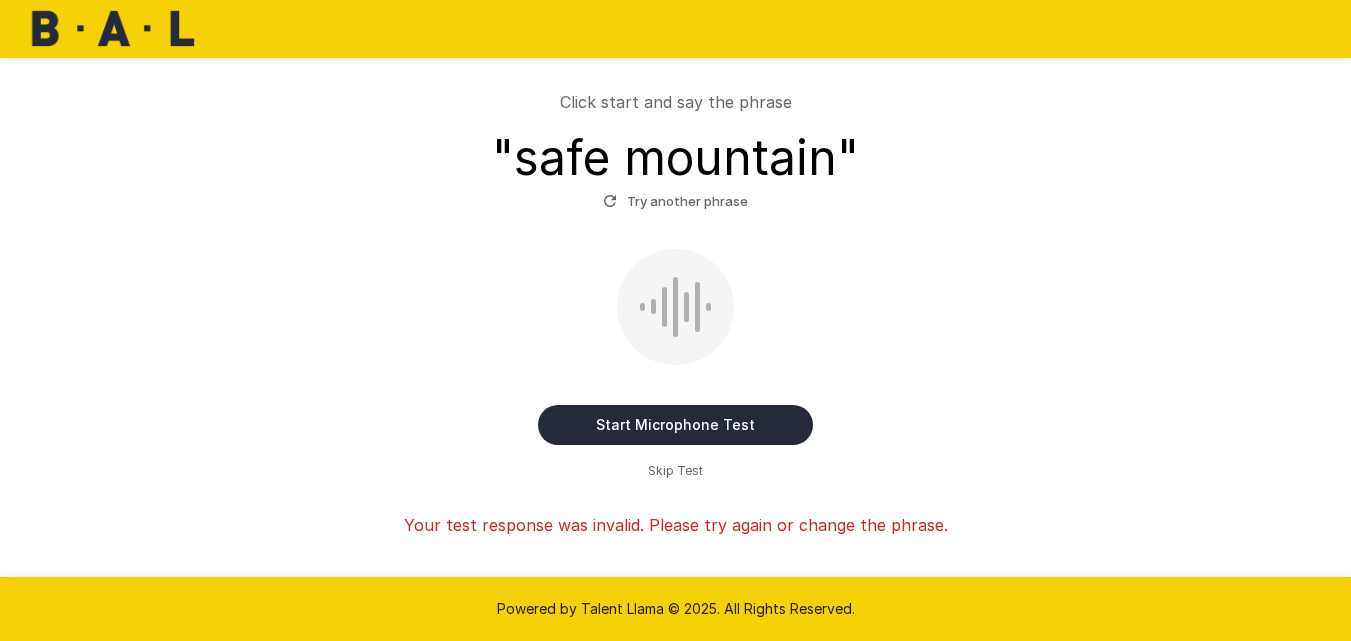 click on "Start Microphone Test" at bounding box center [675, 425] 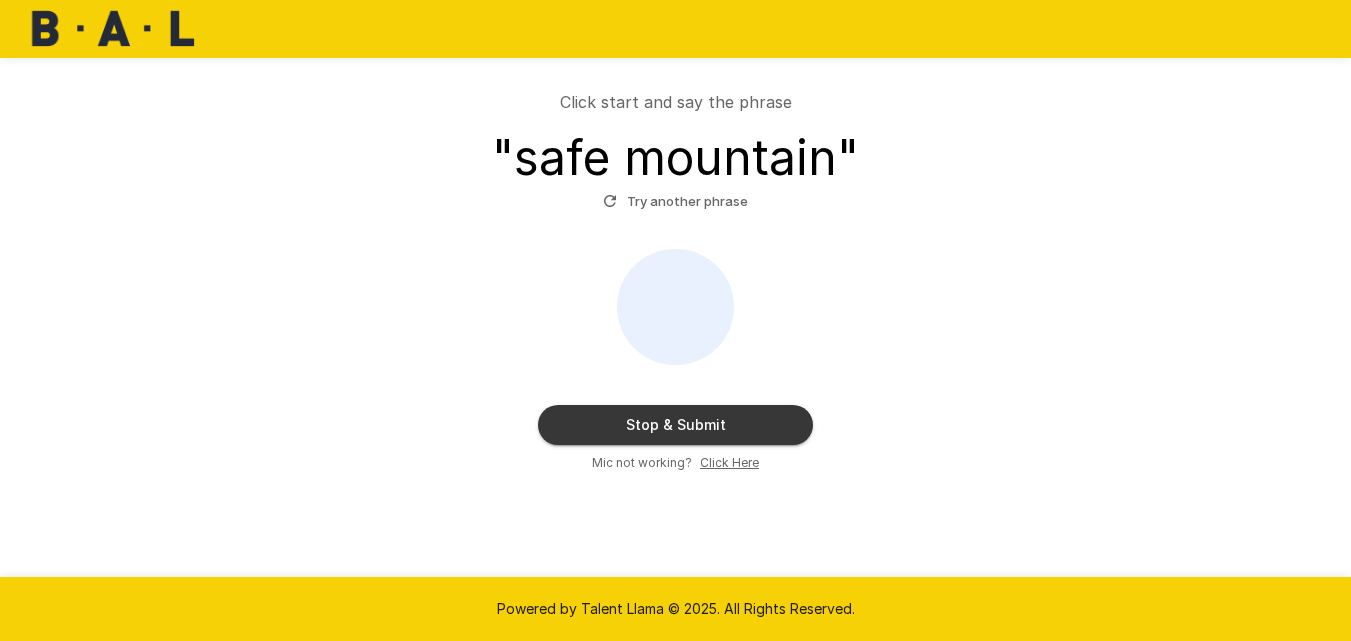 click on "Stop & Submit" at bounding box center (675, 425) 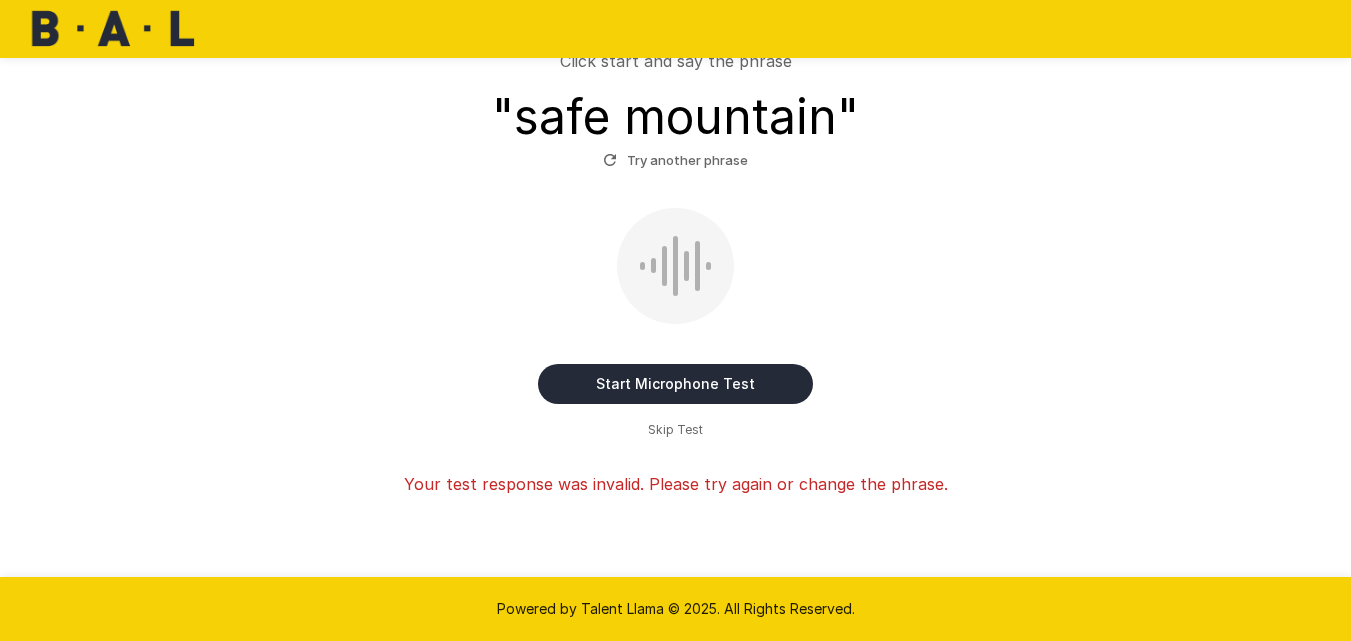 scroll, scrollTop: 226, scrollLeft: 0, axis: vertical 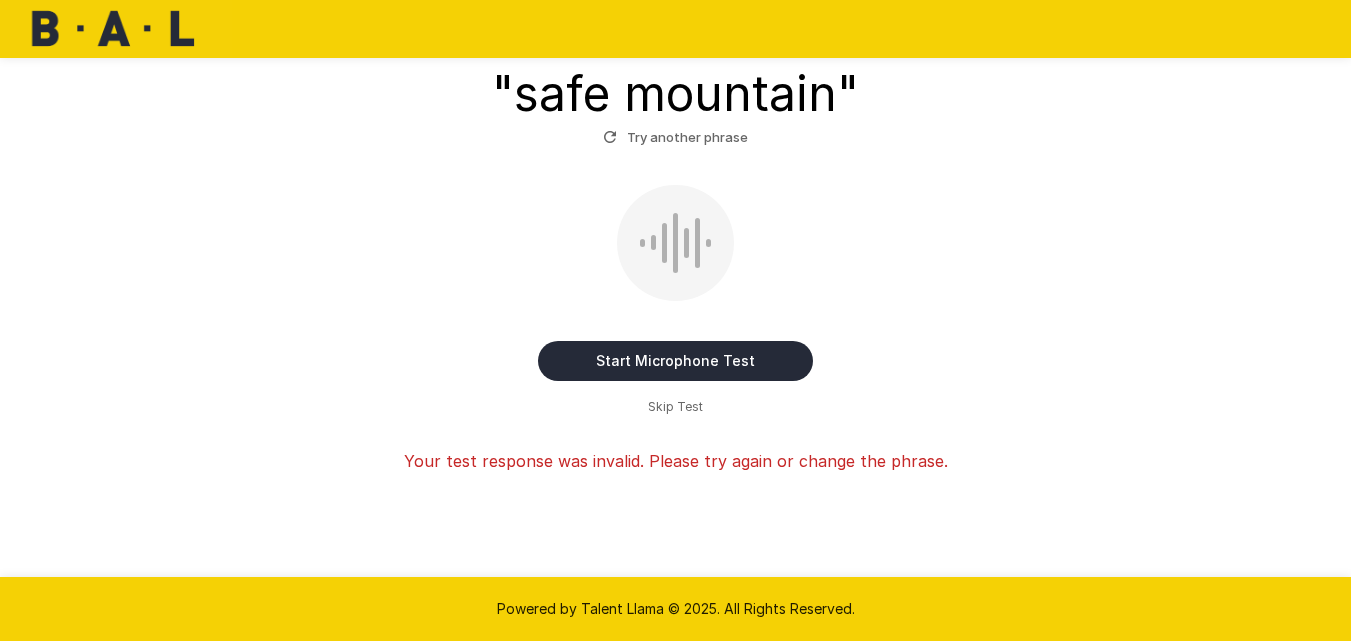 click on "Start Microphone Test" at bounding box center (675, 361) 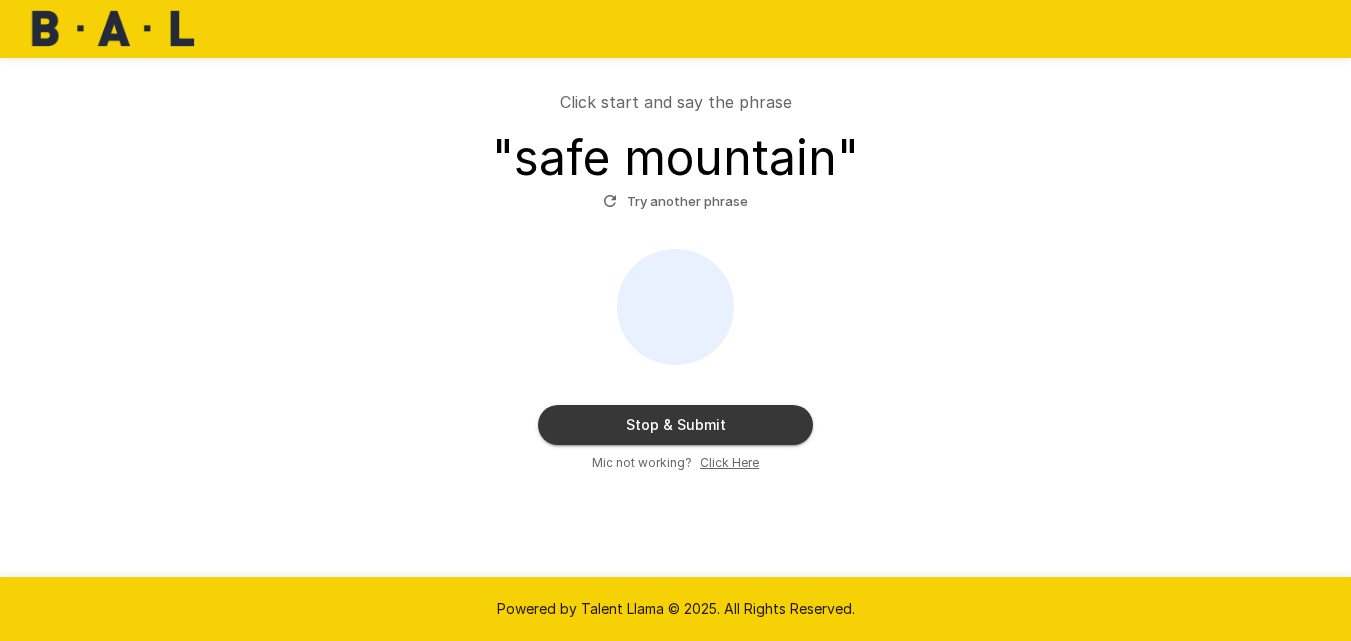 scroll, scrollTop: 162, scrollLeft: 0, axis: vertical 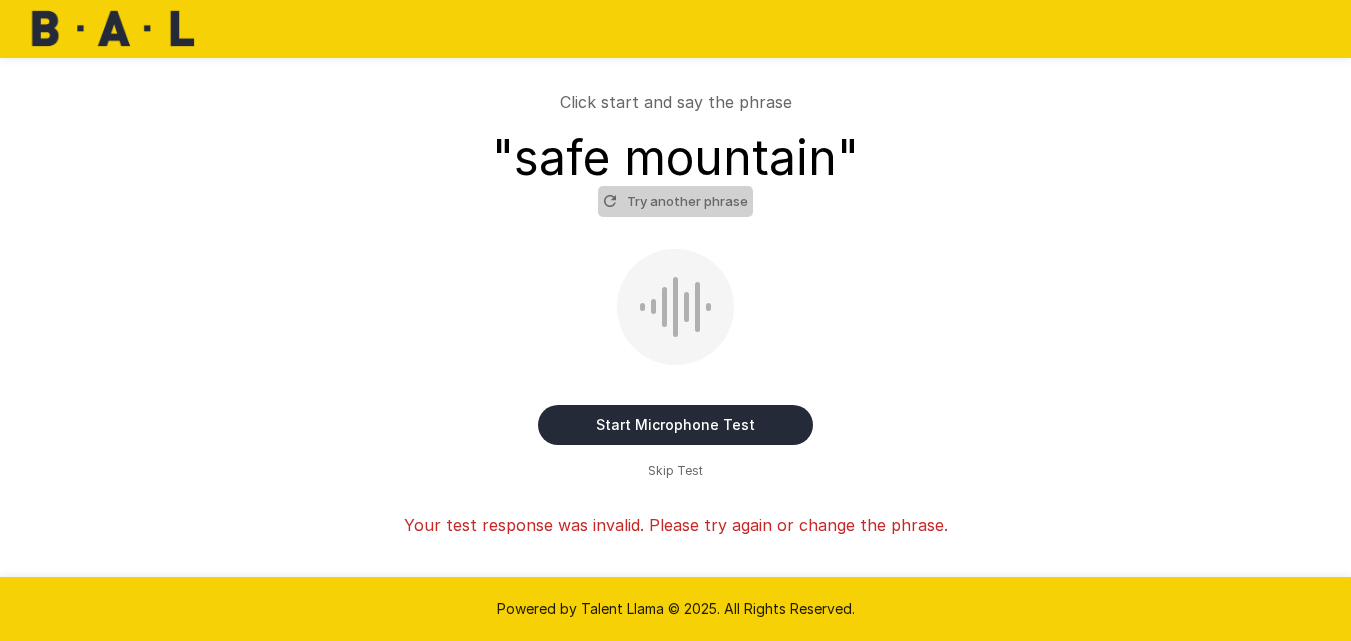 click on "Try another phrase" at bounding box center (675, 201) 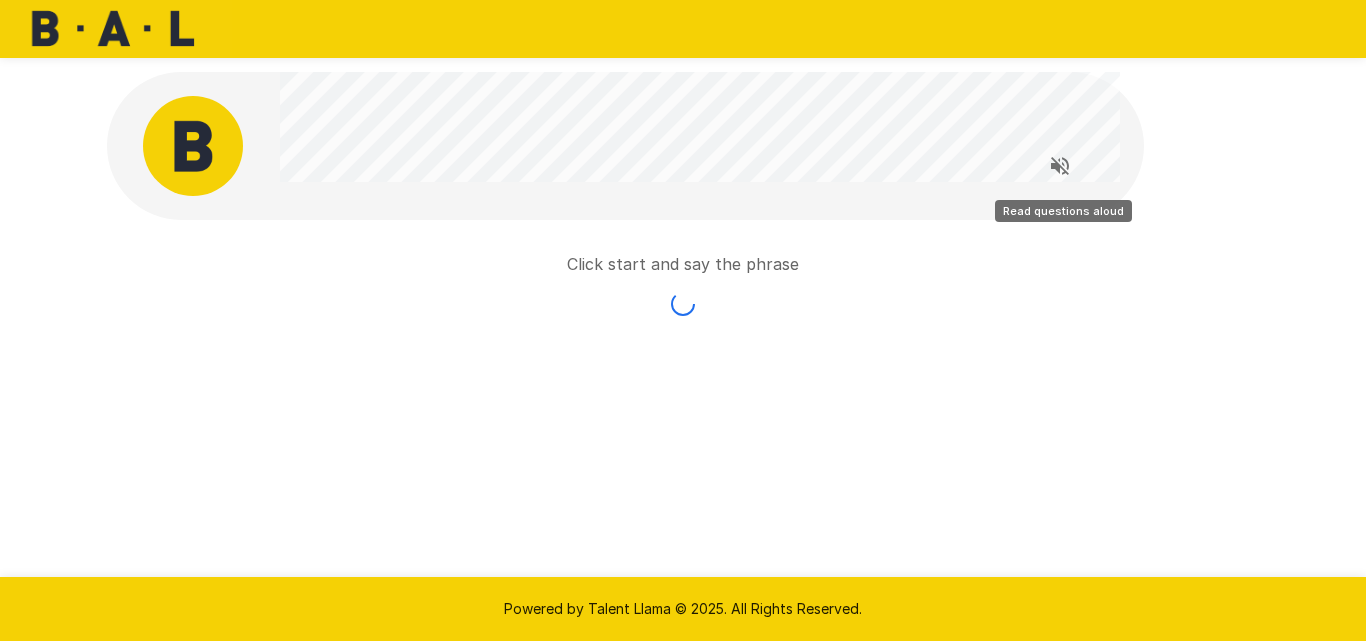 click 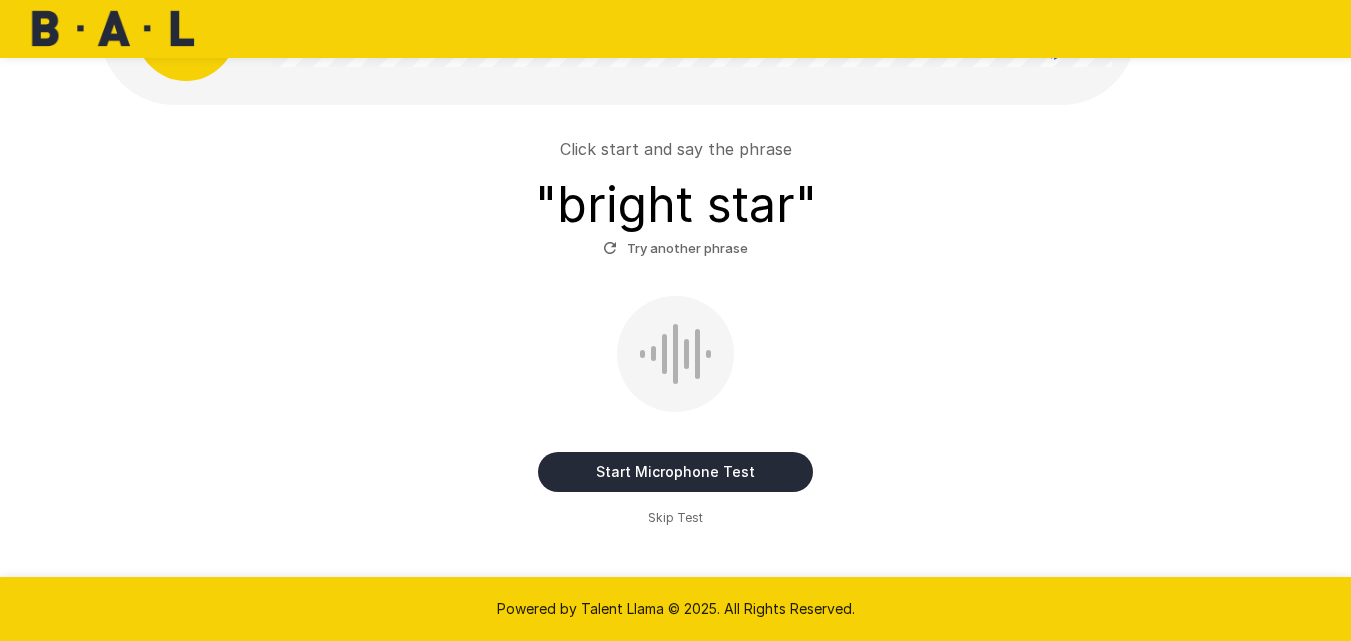 scroll, scrollTop: 70, scrollLeft: 0, axis: vertical 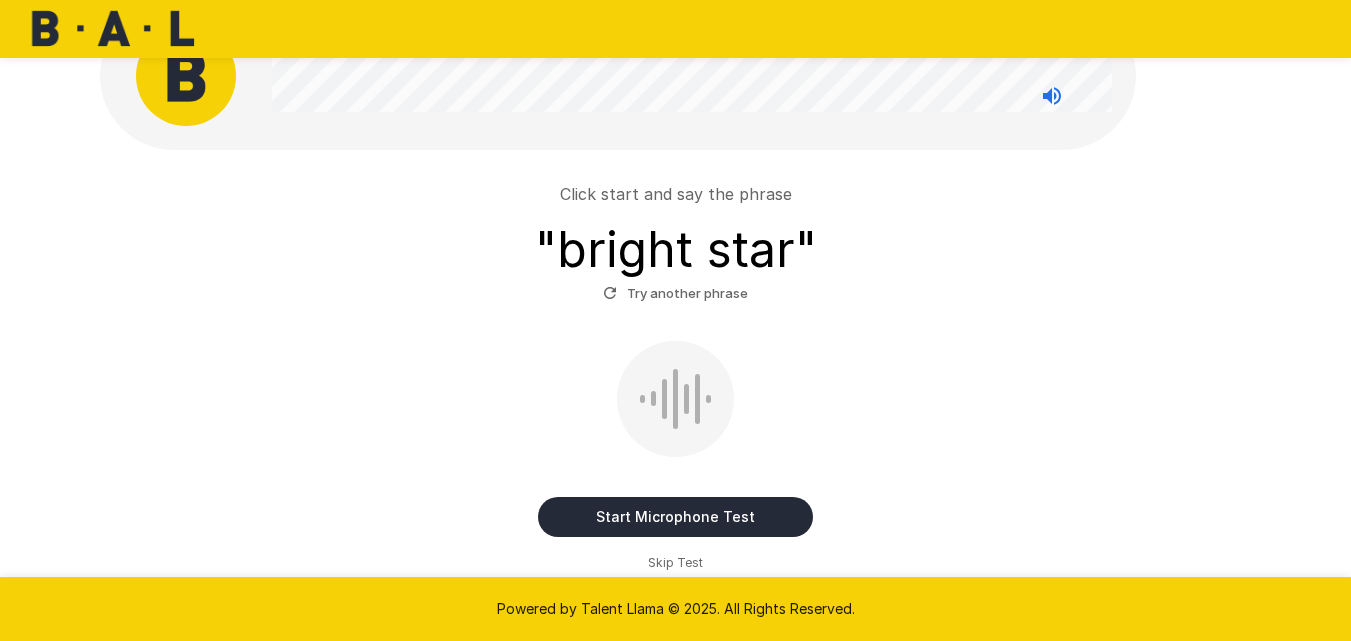 click on "Start Microphone Test" at bounding box center (675, 517) 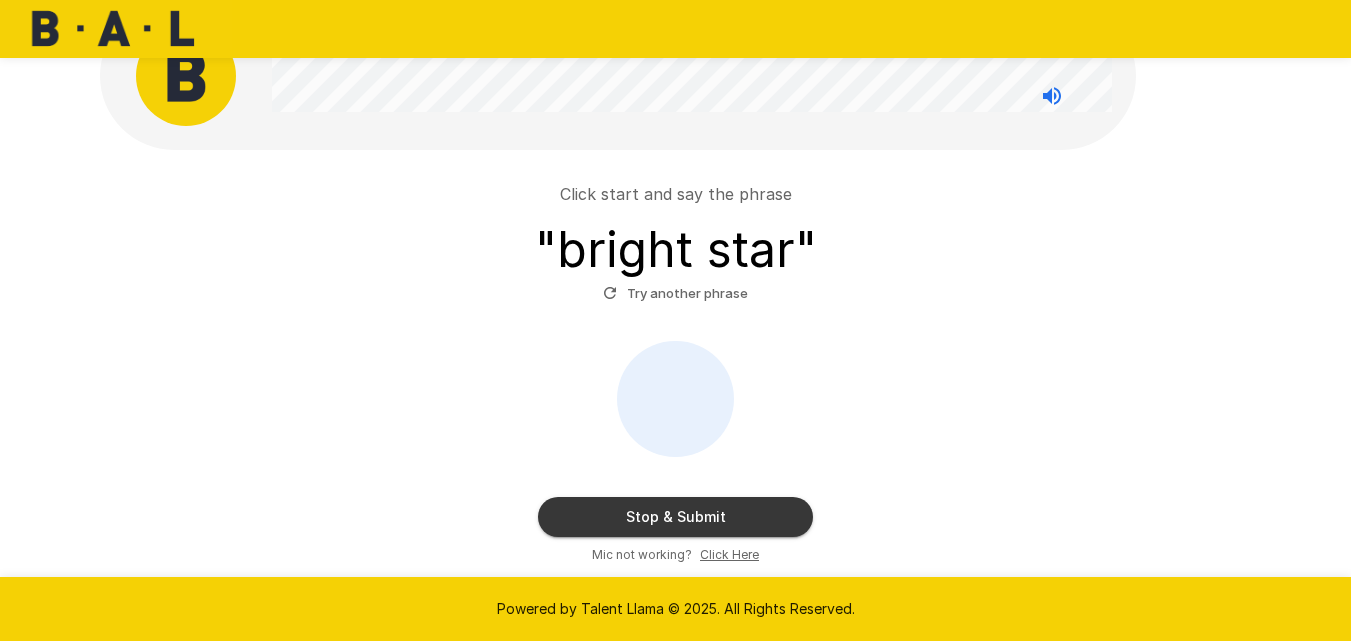 click on "Stop & Submit" at bounding box center [675, 517] 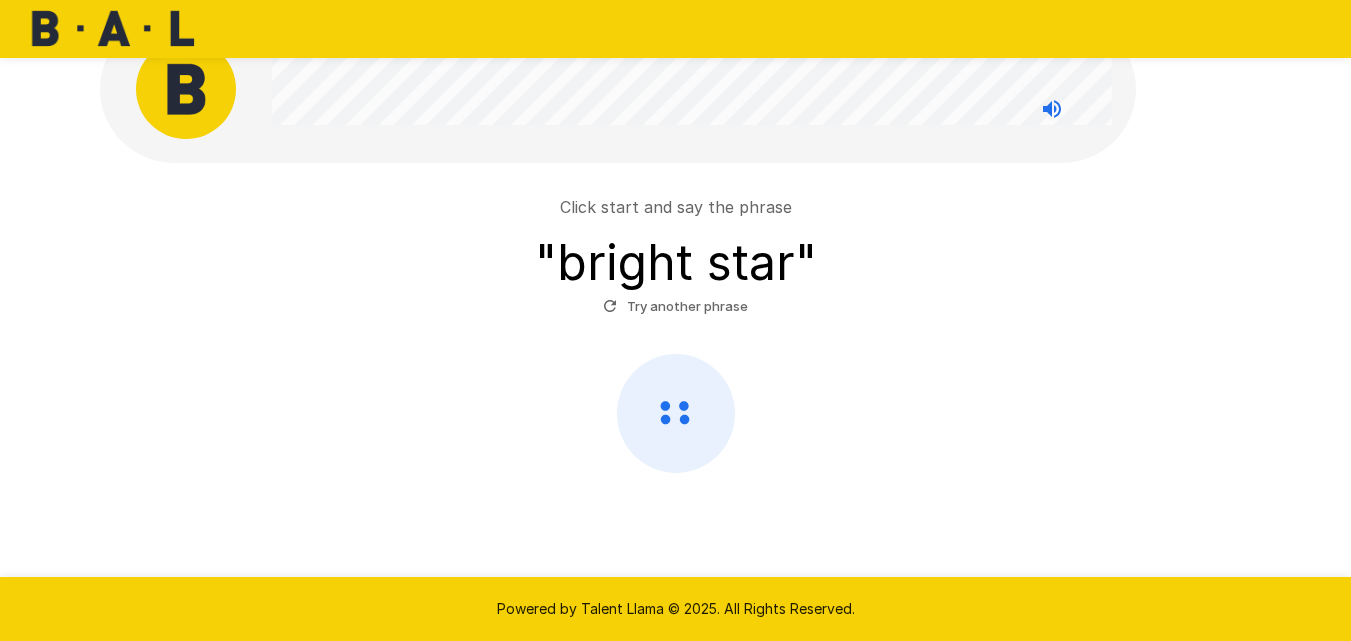 scroll, scrollTop: 57, scrollLeft: 0, axis: vertical 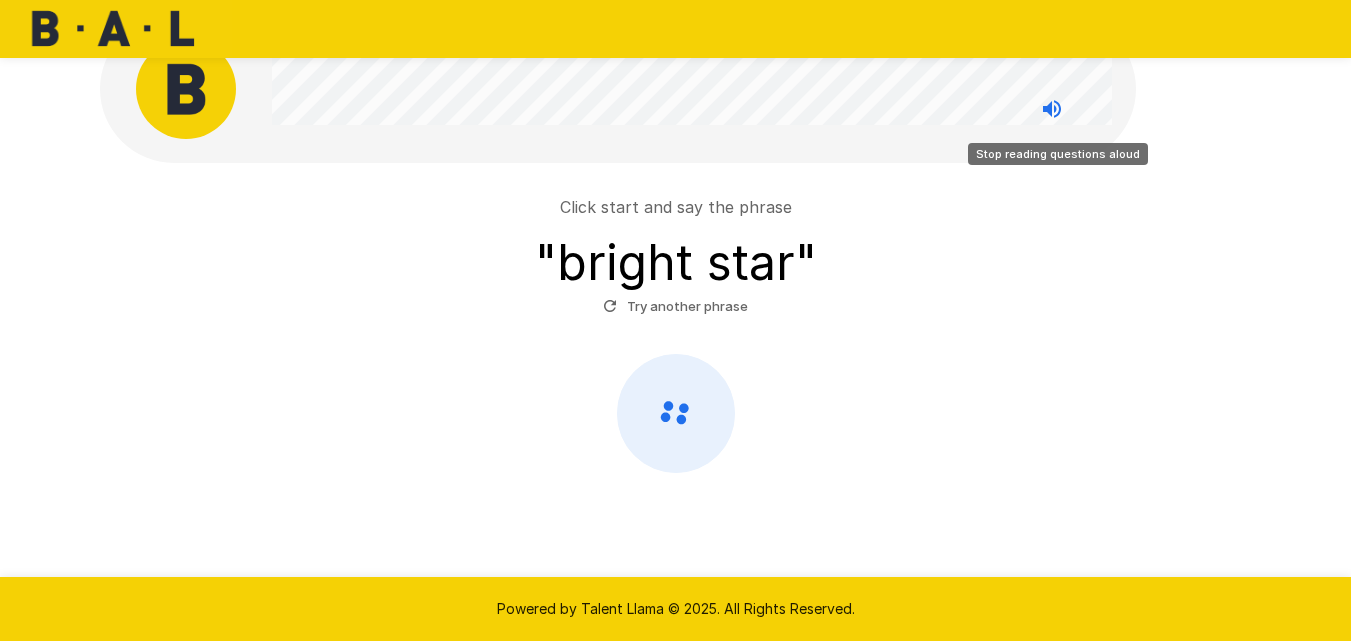 click 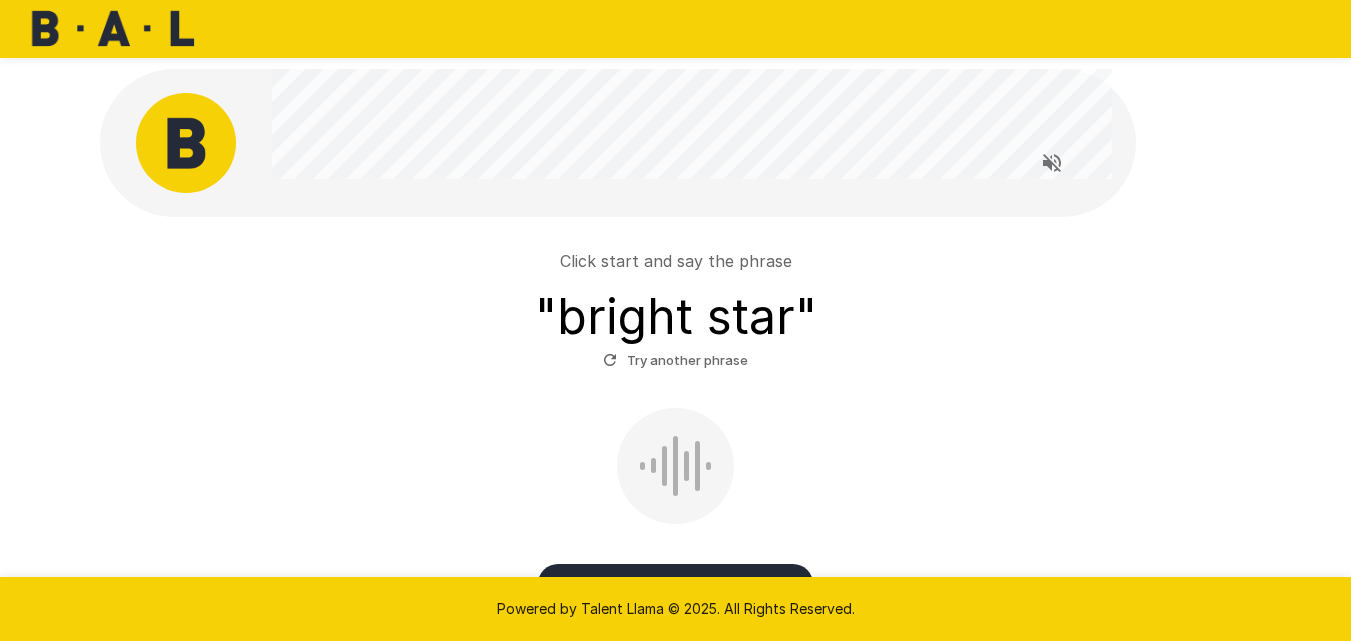 scroll, scrollTop: 0, scrollLeft: 0, axis: both 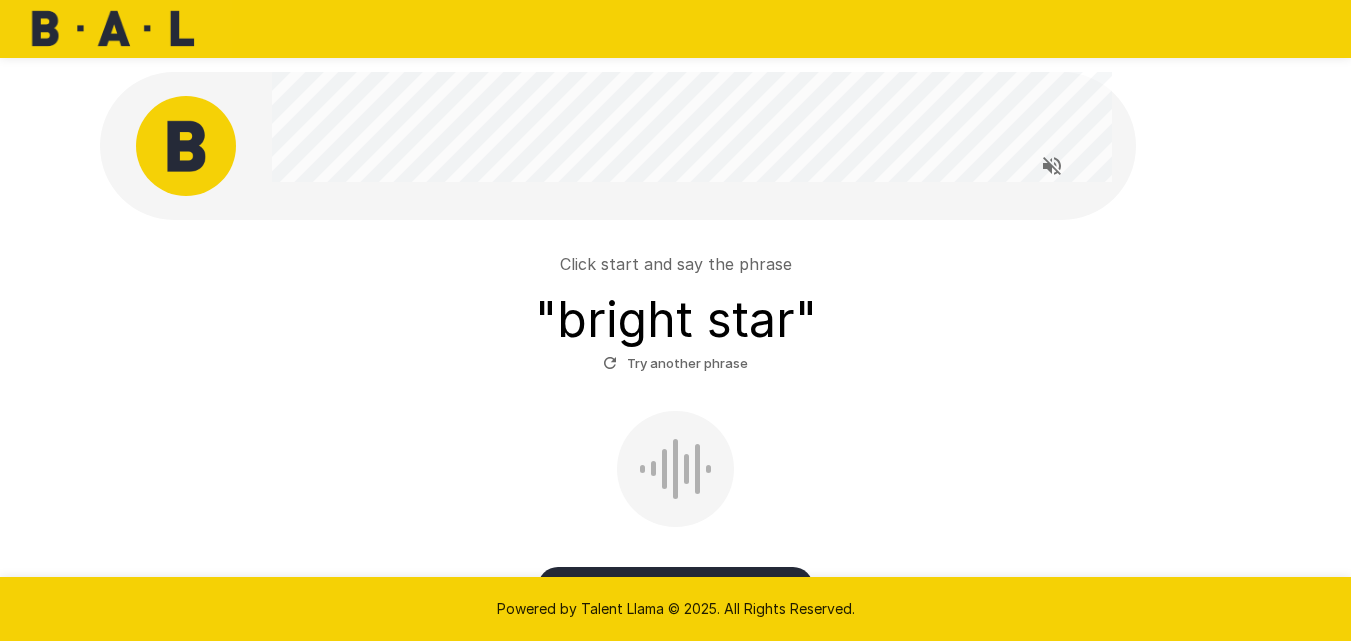 click 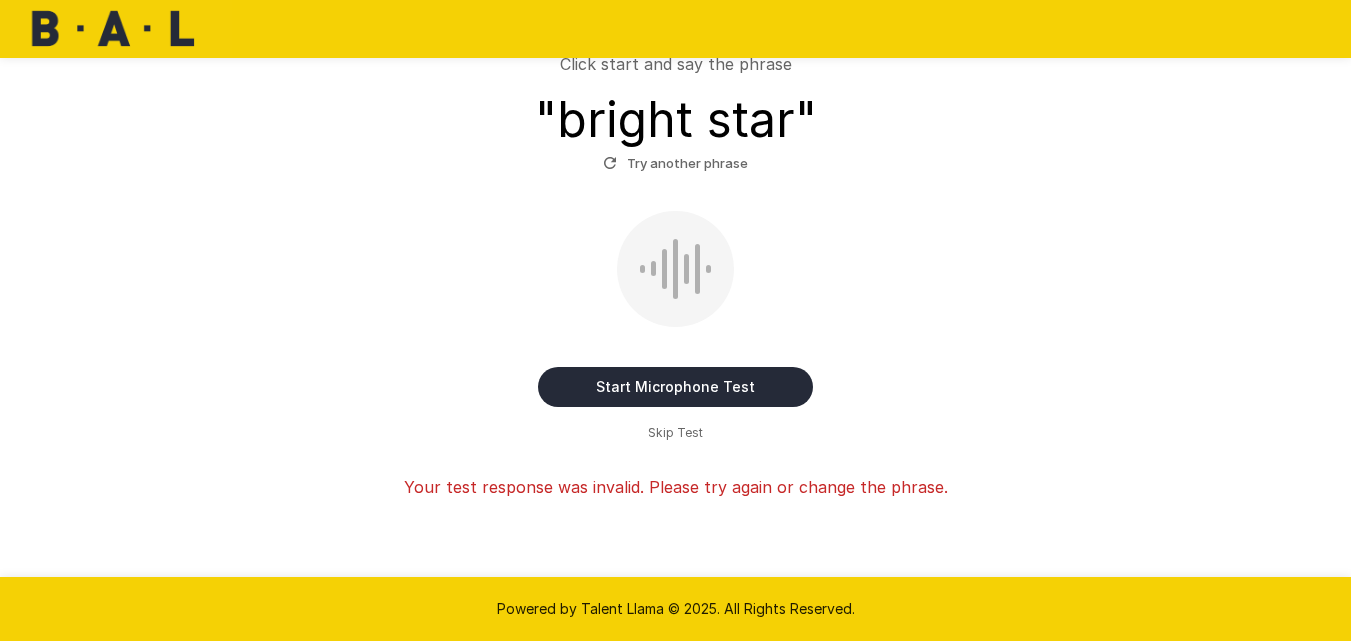 scroll, scrollTop: 226, scrollLeft: 0, axis: vertical 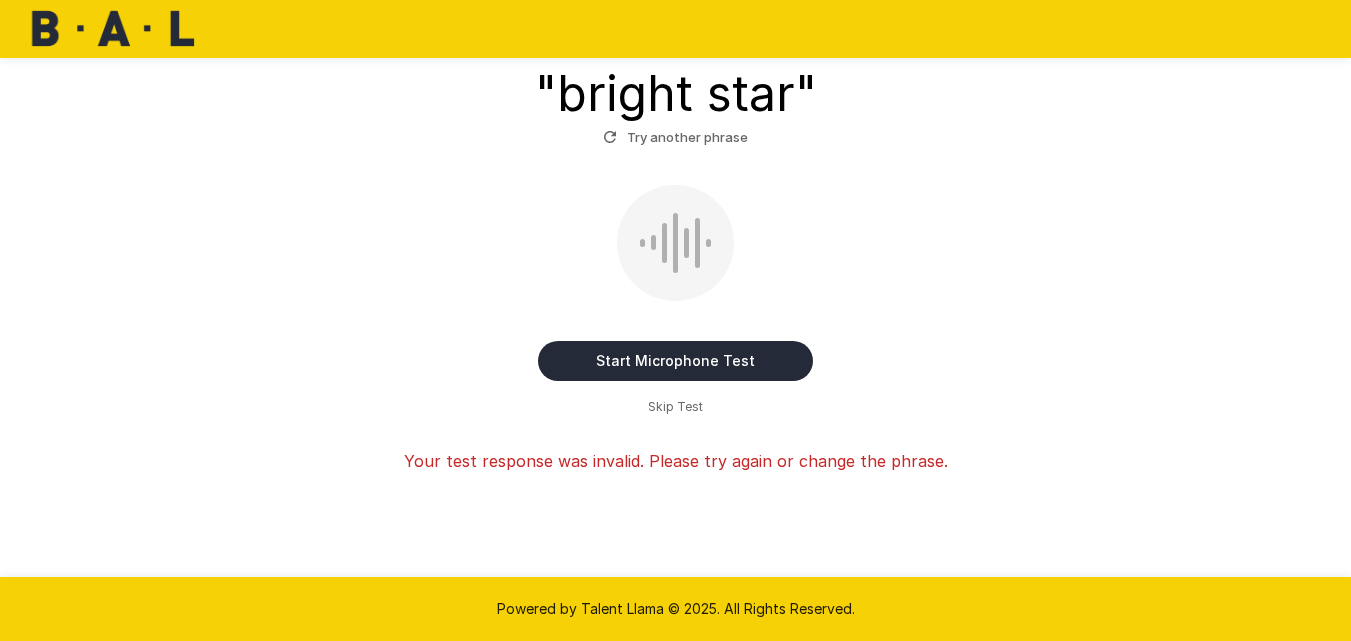 click on "Skip Test" at bounding box center [675, 407] 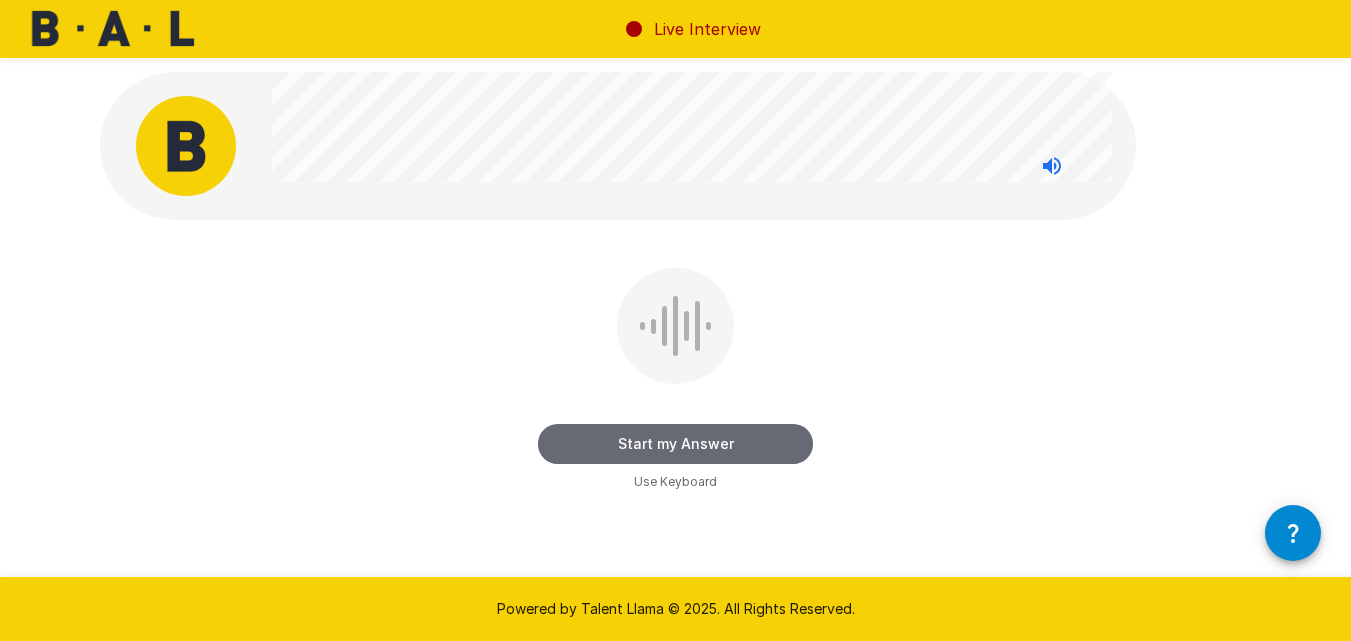 click on "Start my Answer" at bounding box center [675, 444] 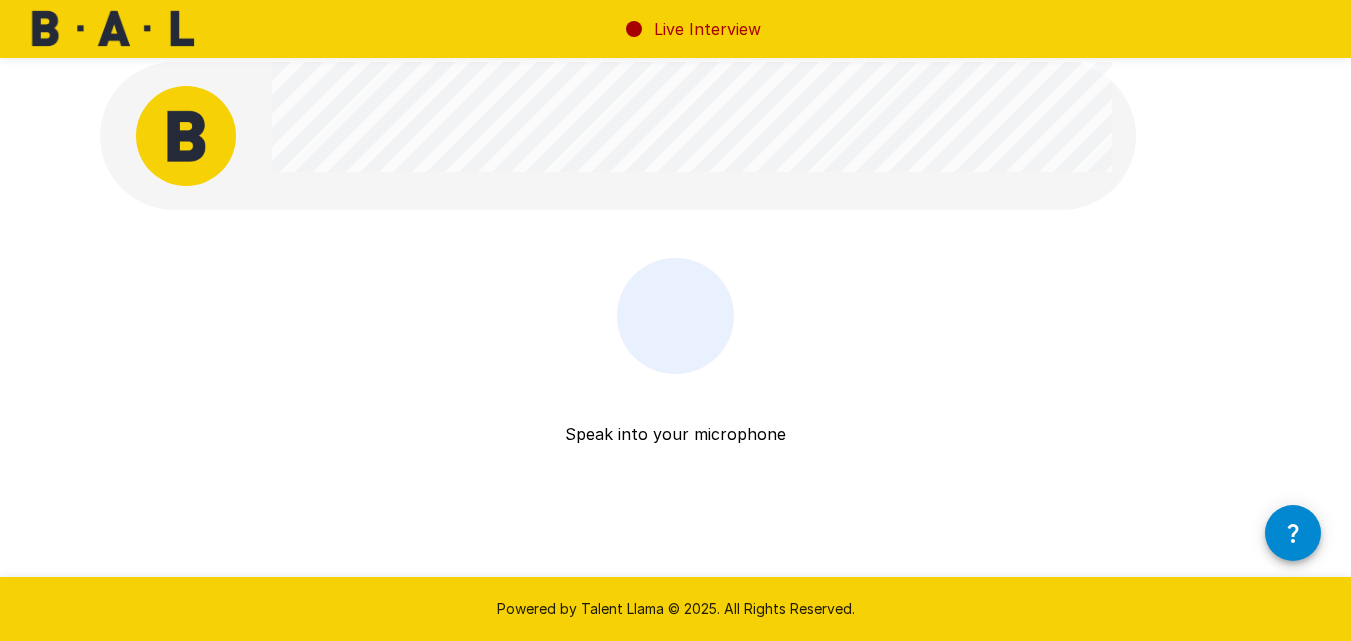 scroll, scrollTop: 12, scrollLeft: 0, axis: vertical 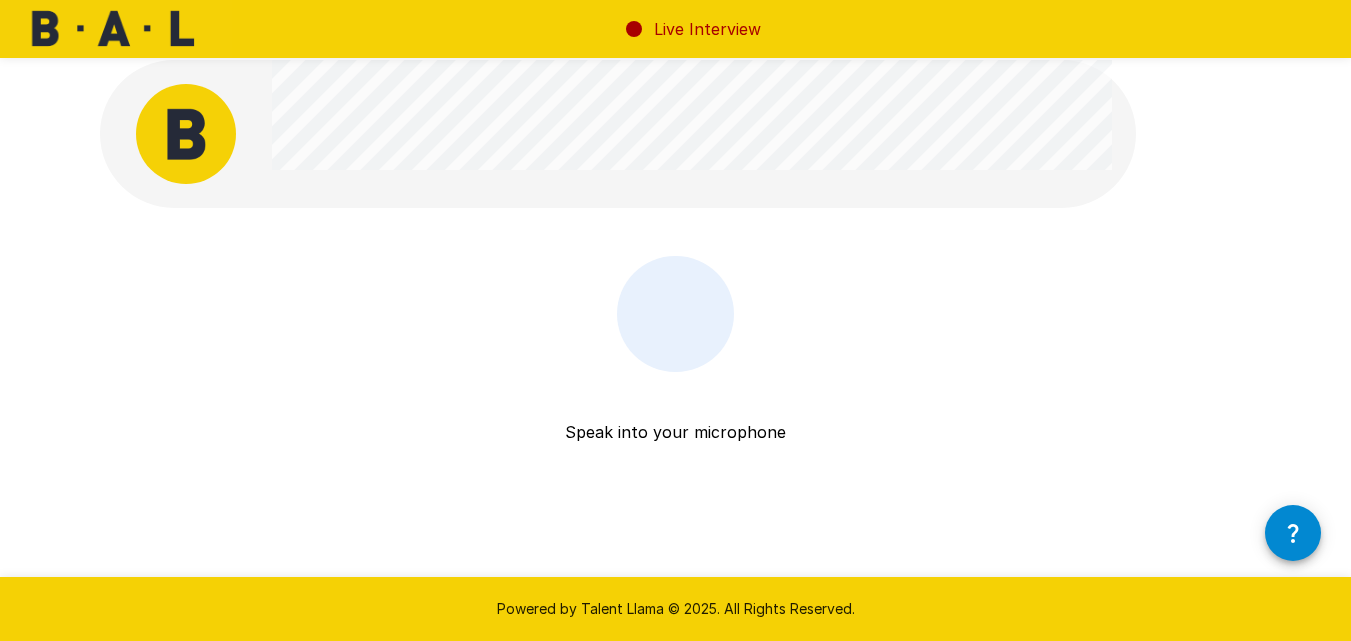 click on "Speak into your microphone Stop & Submit" at bounding box center (676, 368) 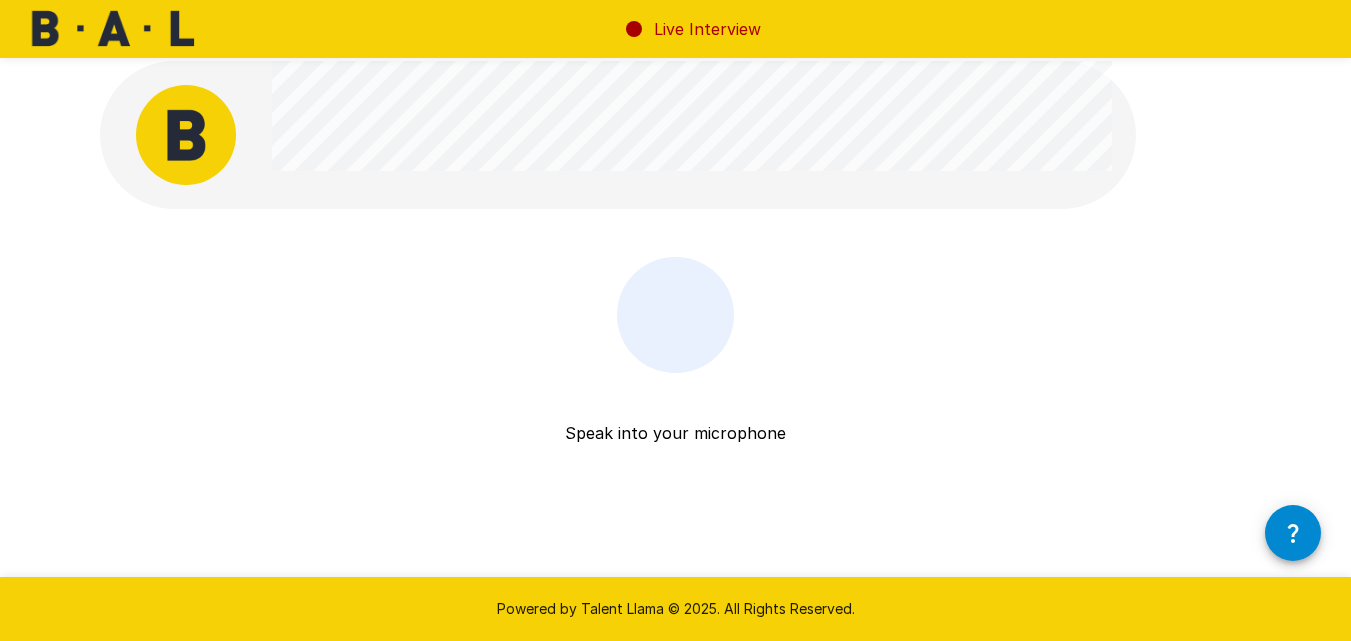 scroll, scrollTop: 12, scrollLeft: 0, axis: vertical 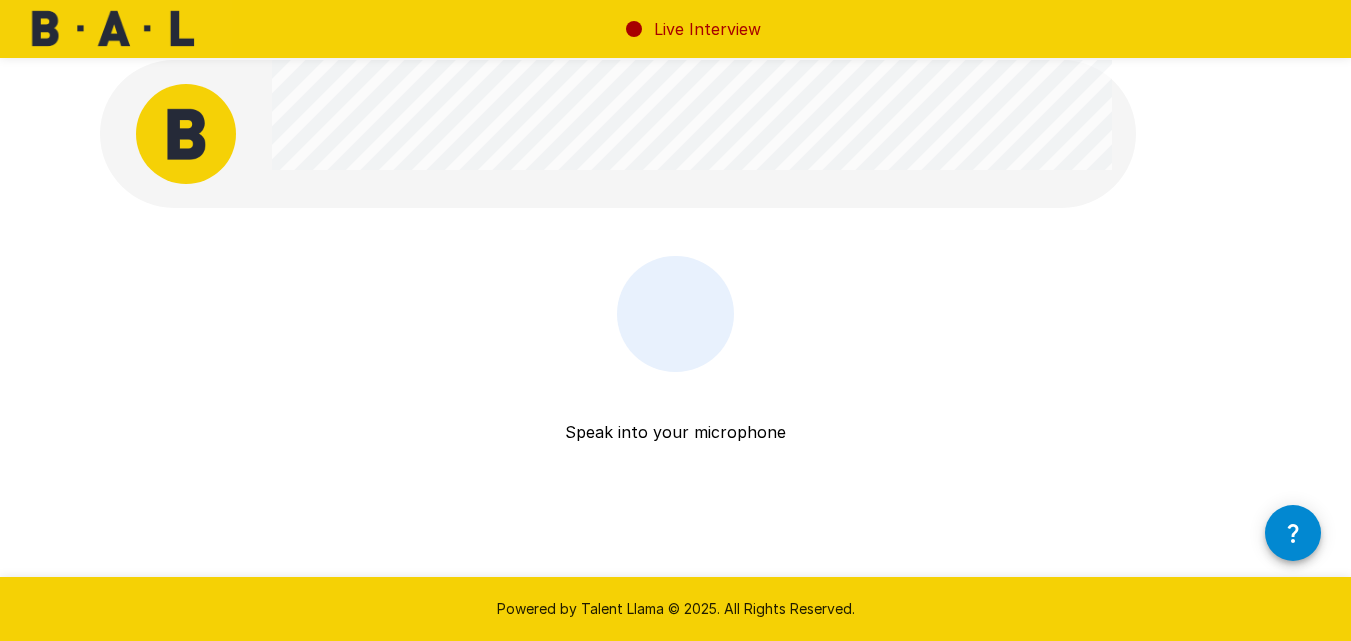 click on "Speak into your microphone Stop & Submit" at bounding box center (676, 314) 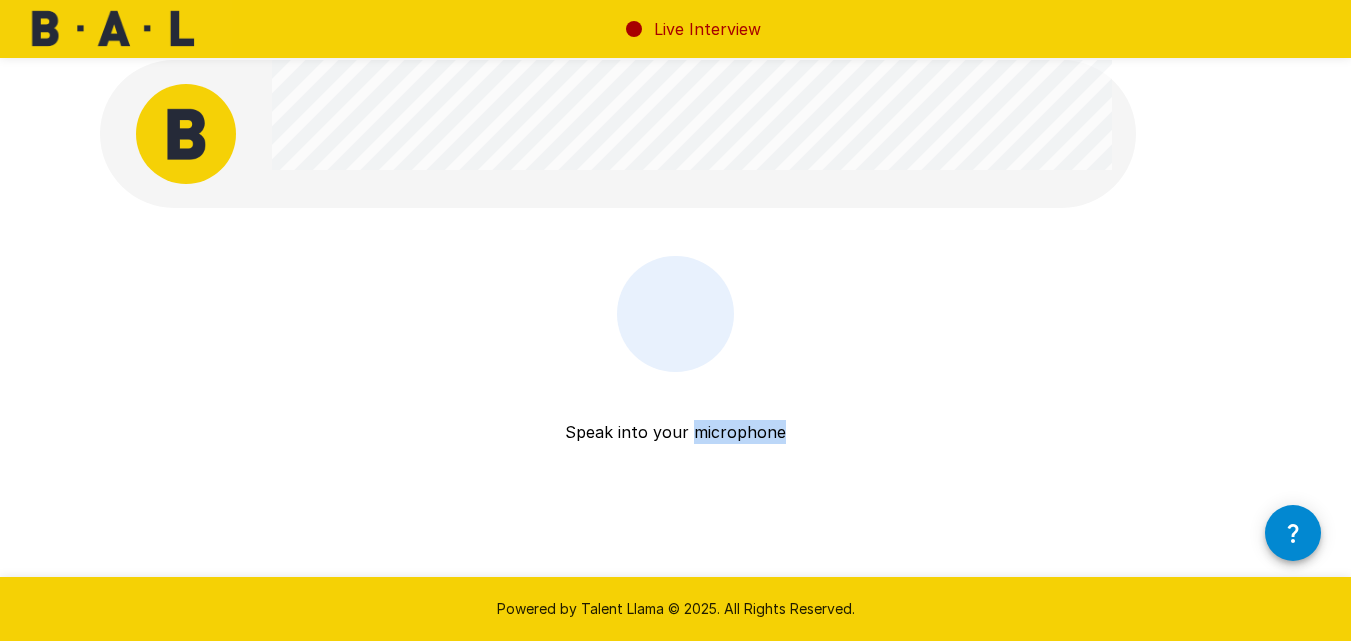 click on "Speak into your microphone Stop & Submit" at bounding box center (676, 368) 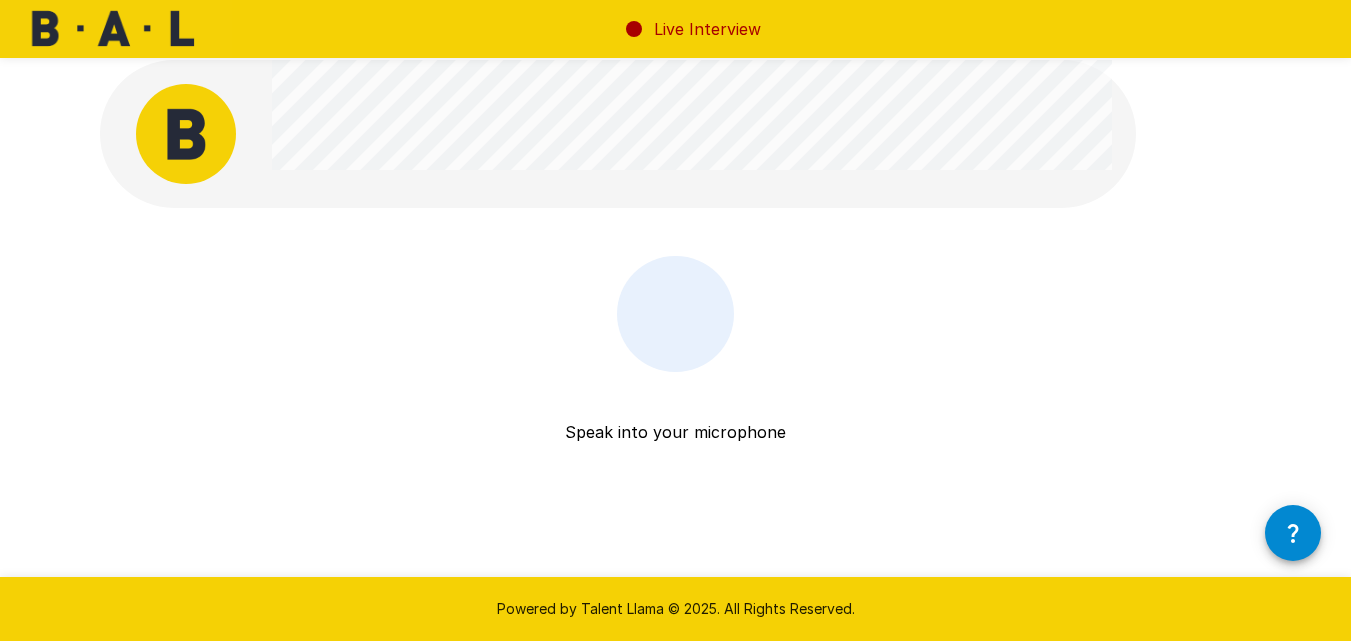 click on "Speak into your microphone Stop & Submit" at bounding box center [676, 368] 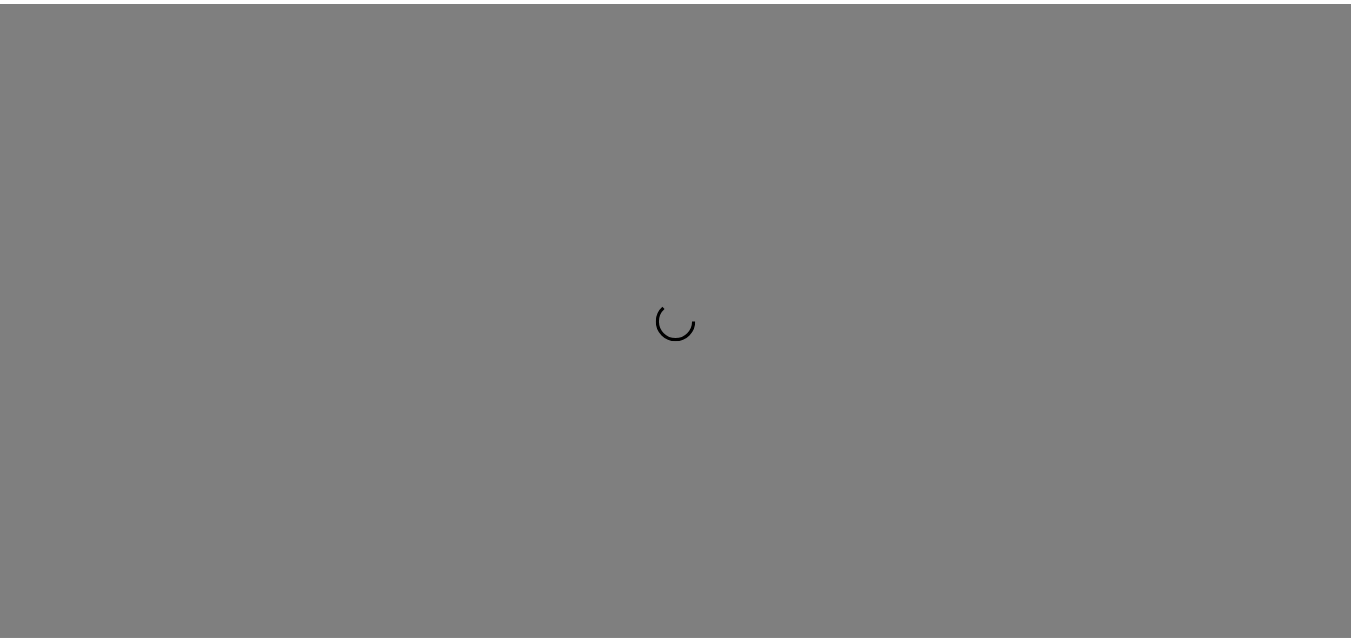scroll, scrollTop: 0, scrollLeft: 0, axis: both 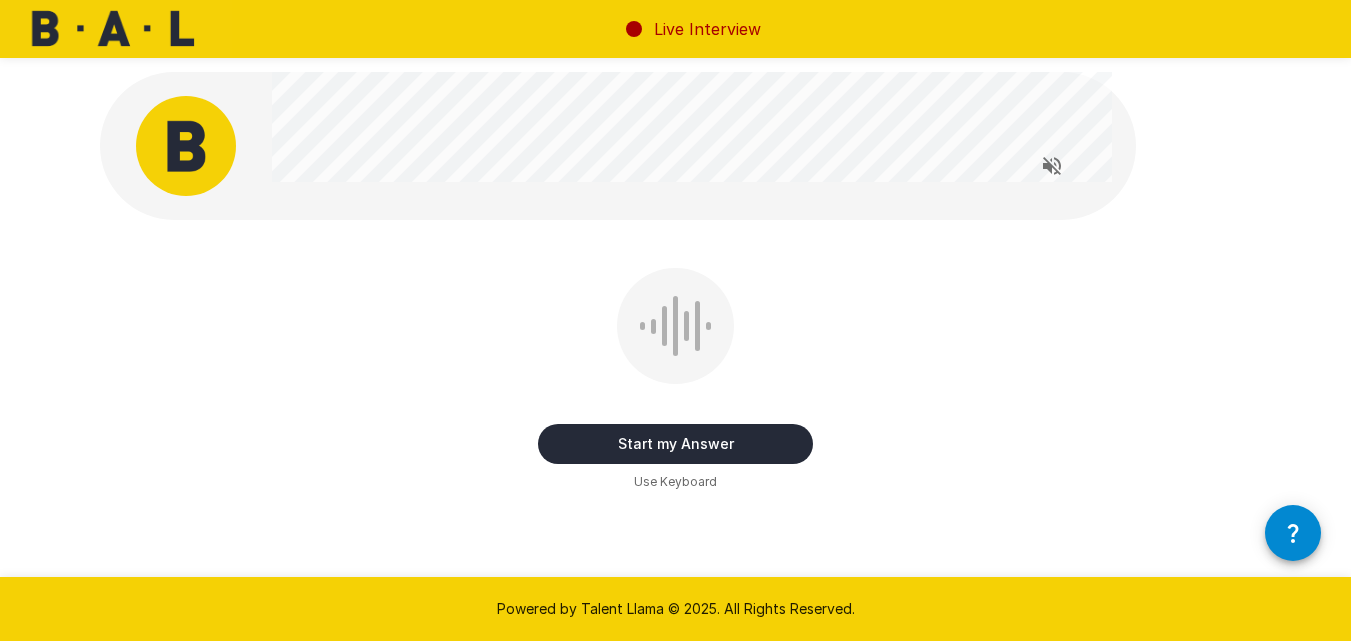 click on "Use   Keyboard" at bounding box center [675, 482] 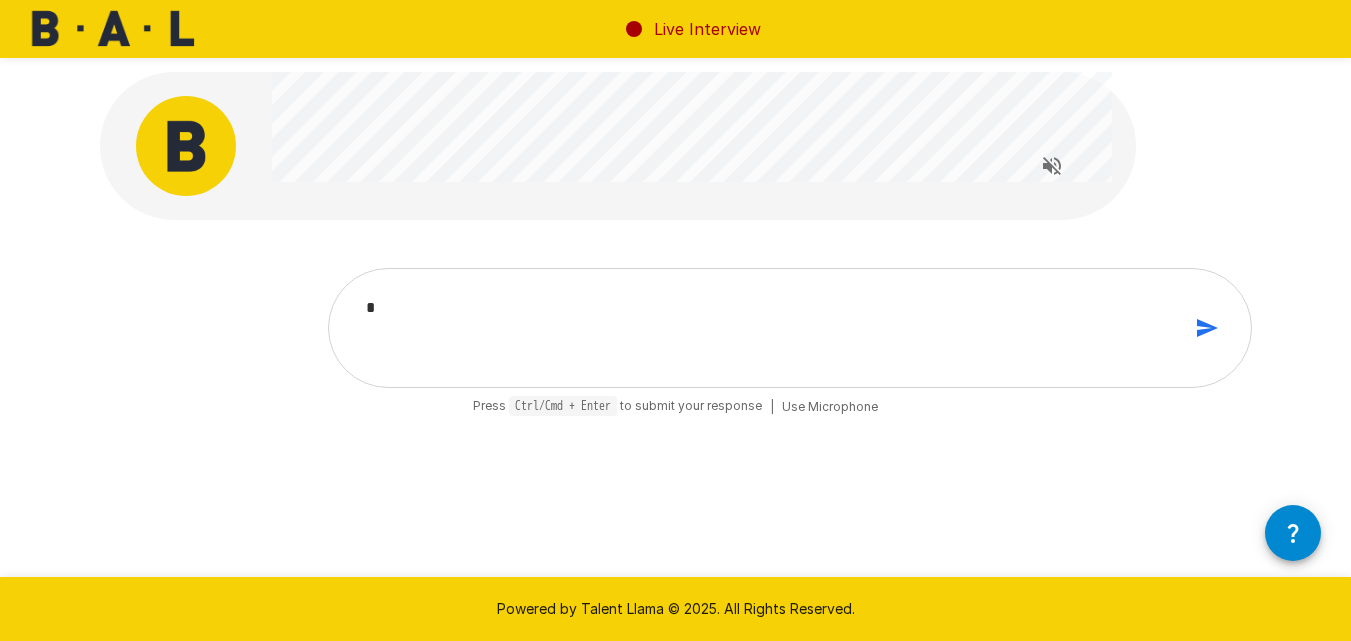 type on "*" 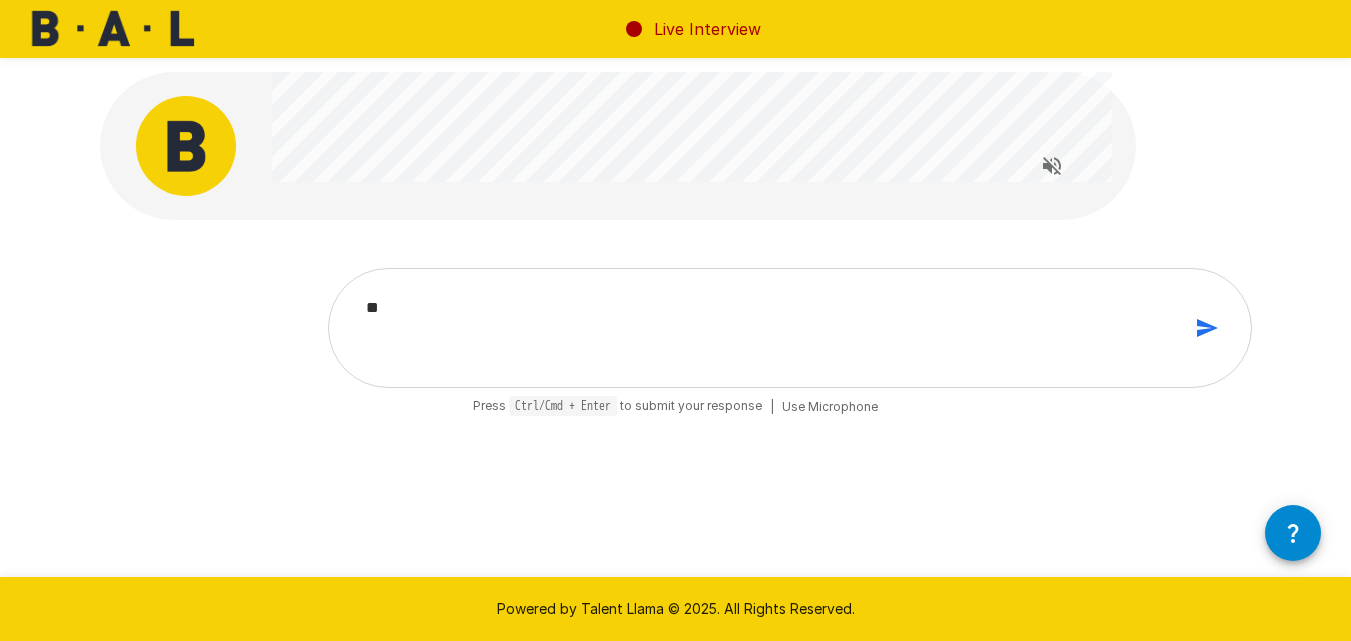 type on "***" 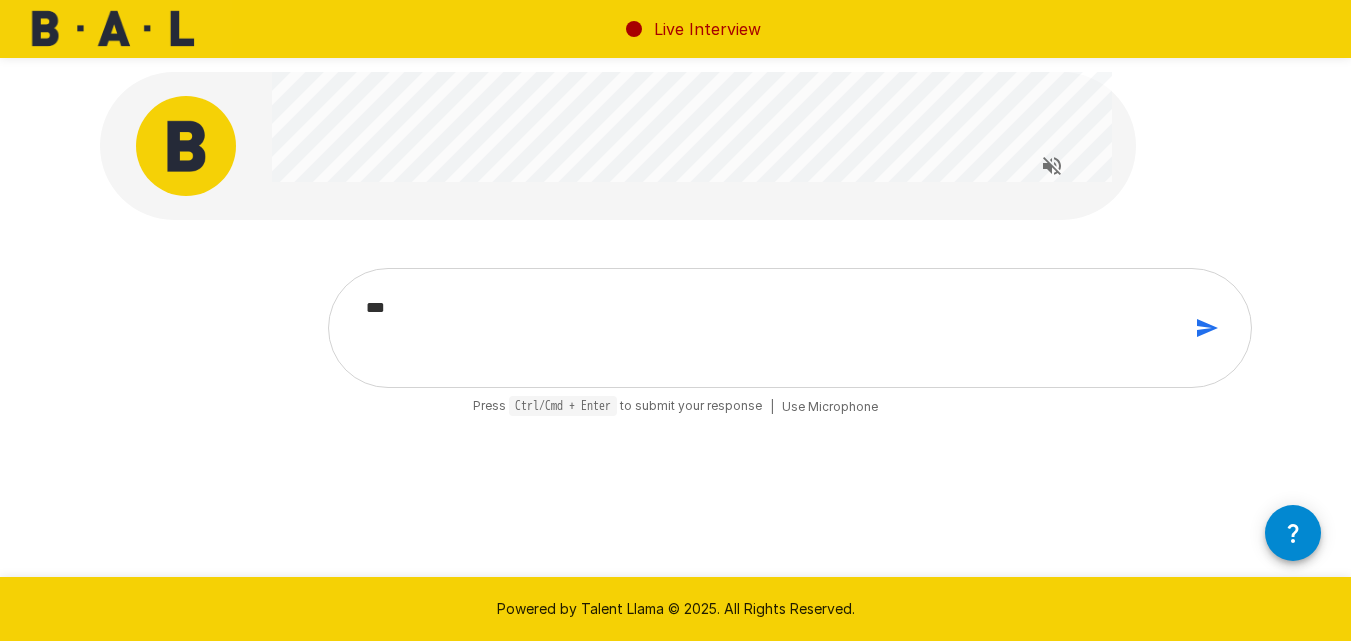 type on "****" 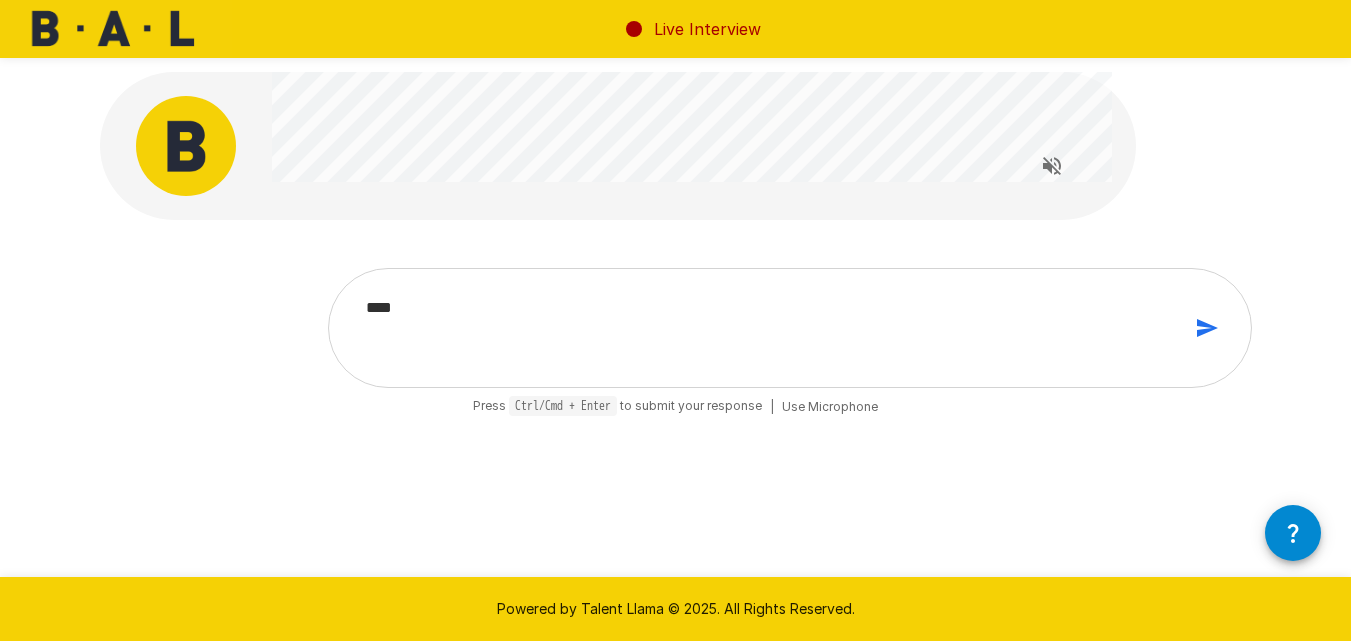 type on "*****" 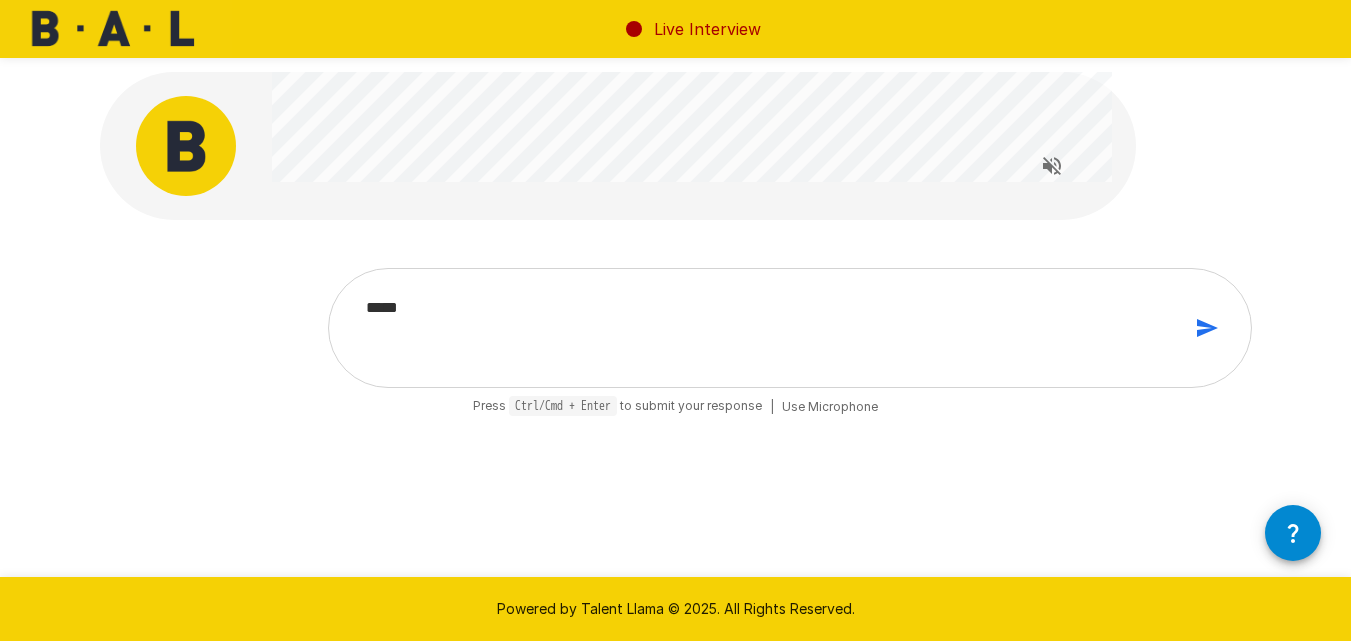 type on "******" 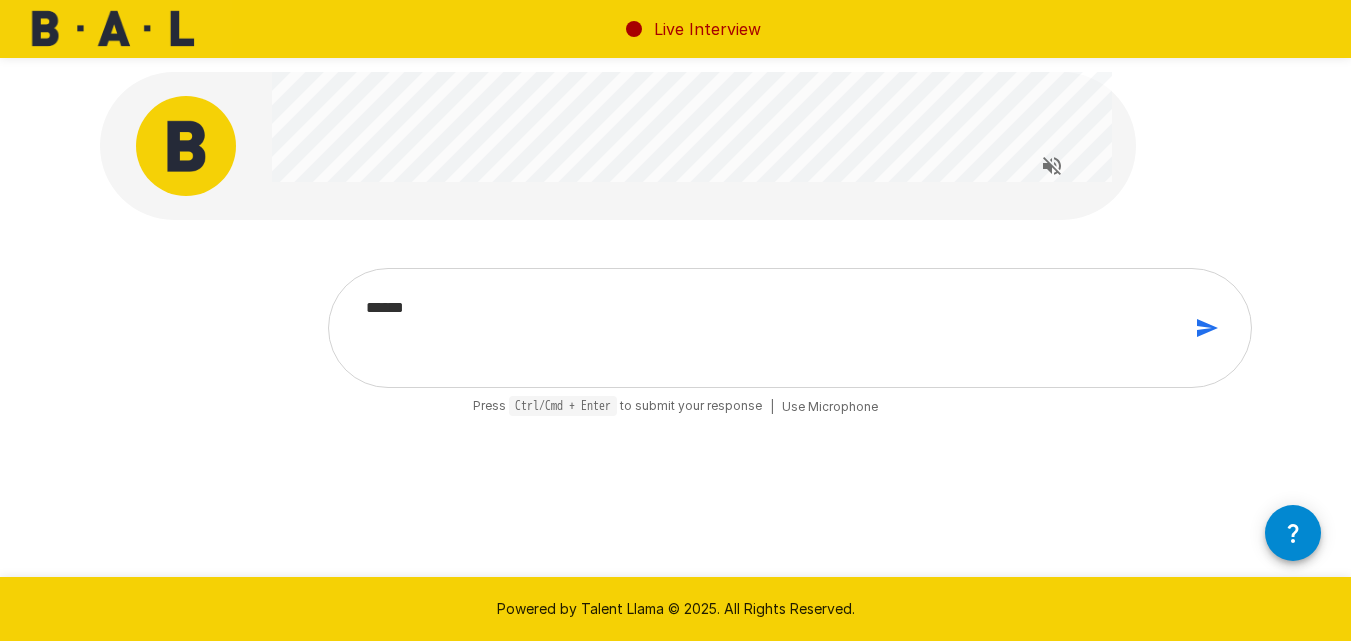 type on "*******" 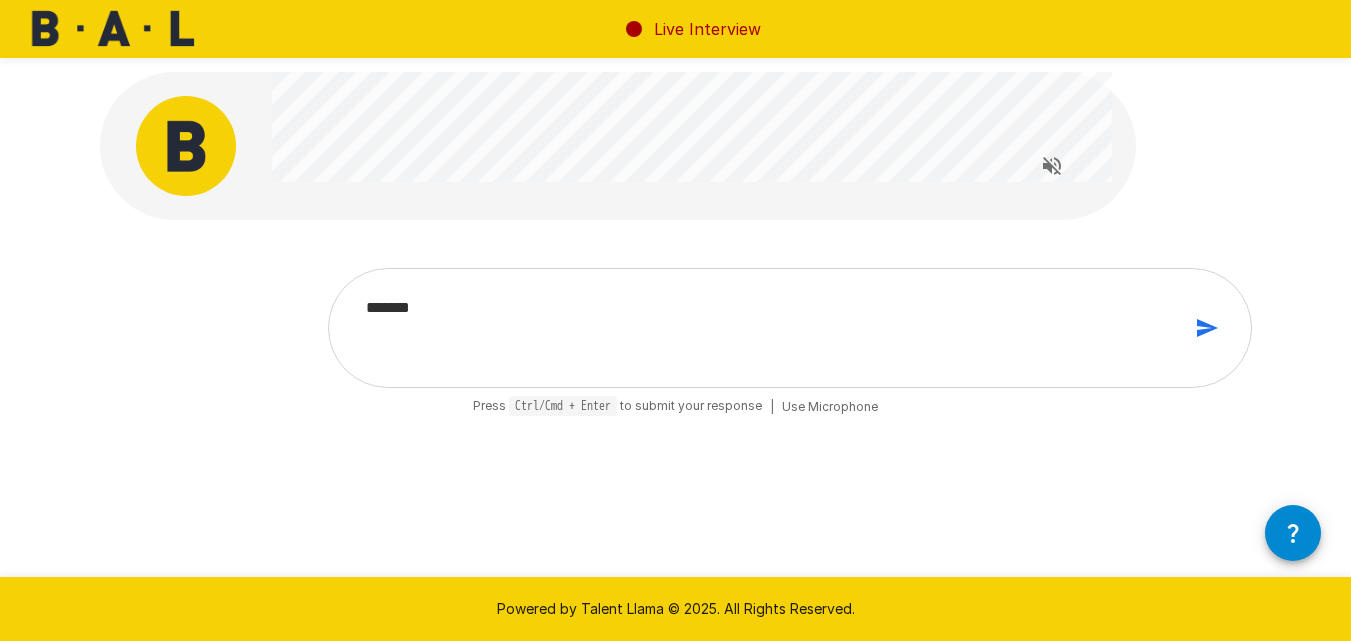 type on "********" 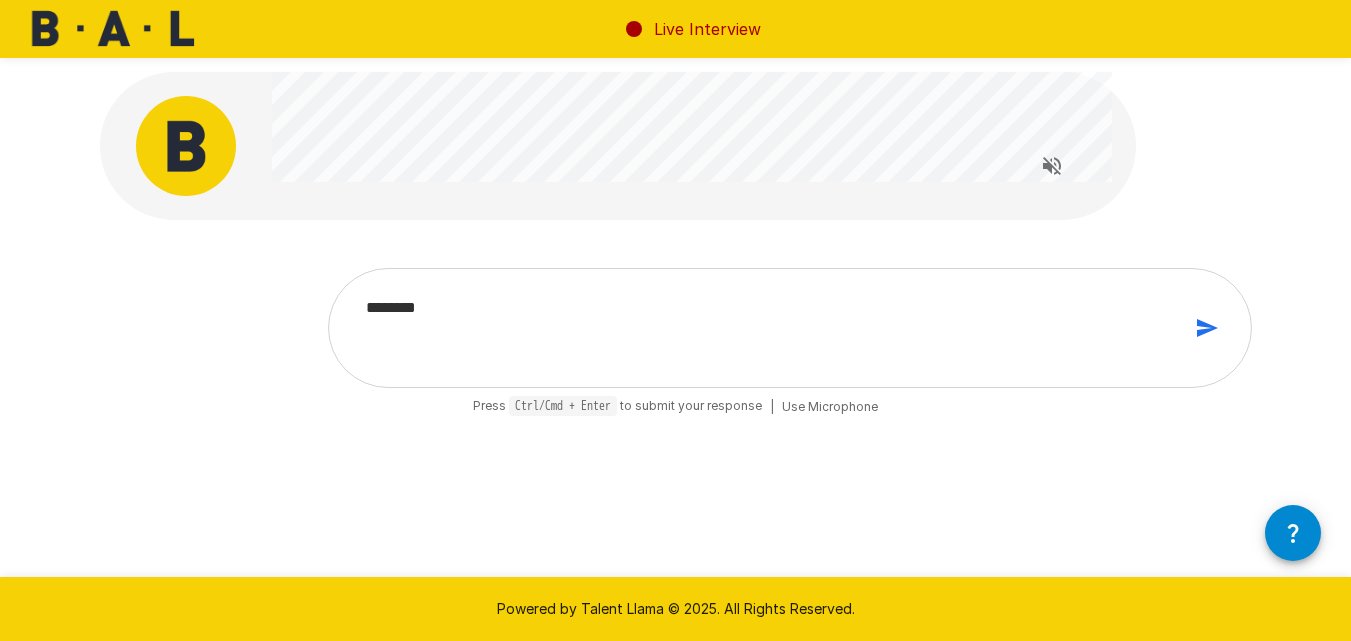 type on "*" 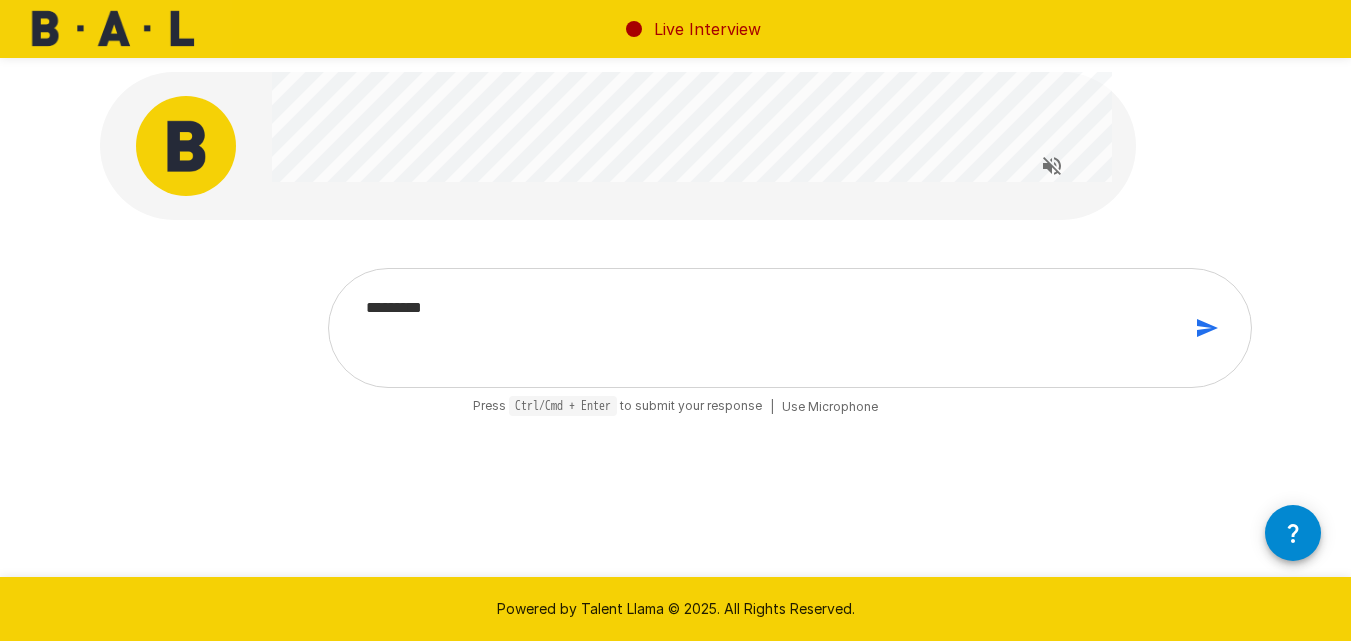 type on "*********" 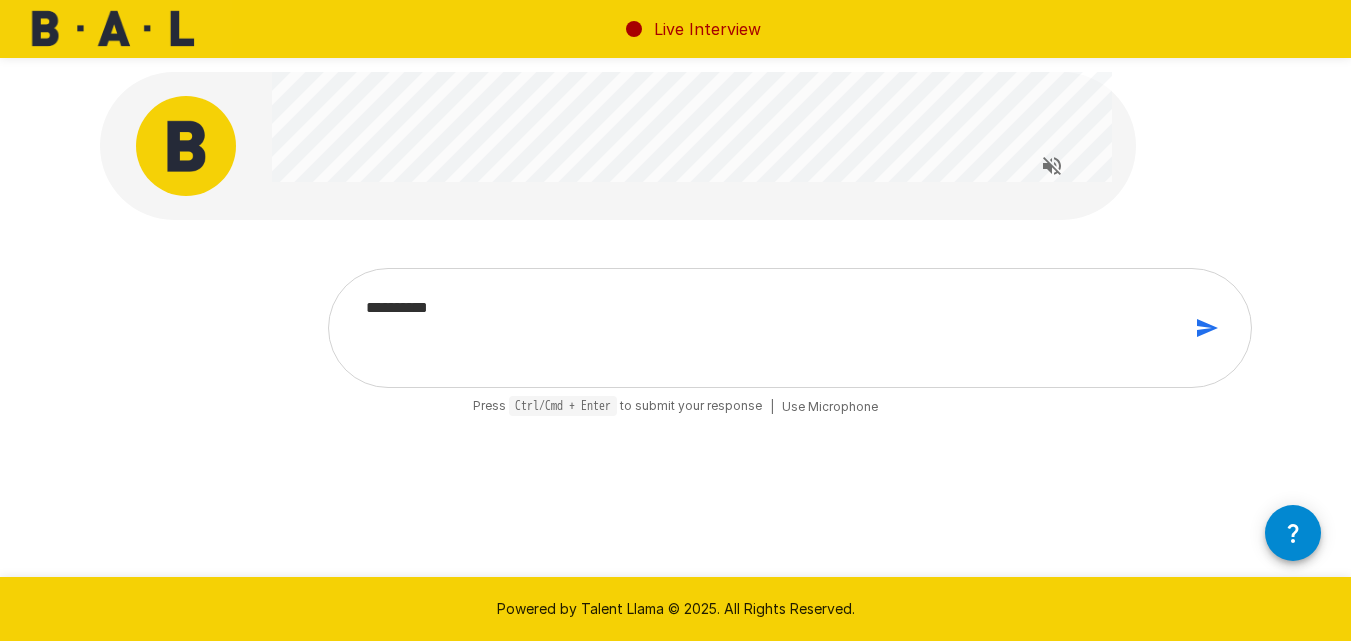 type on "**********" 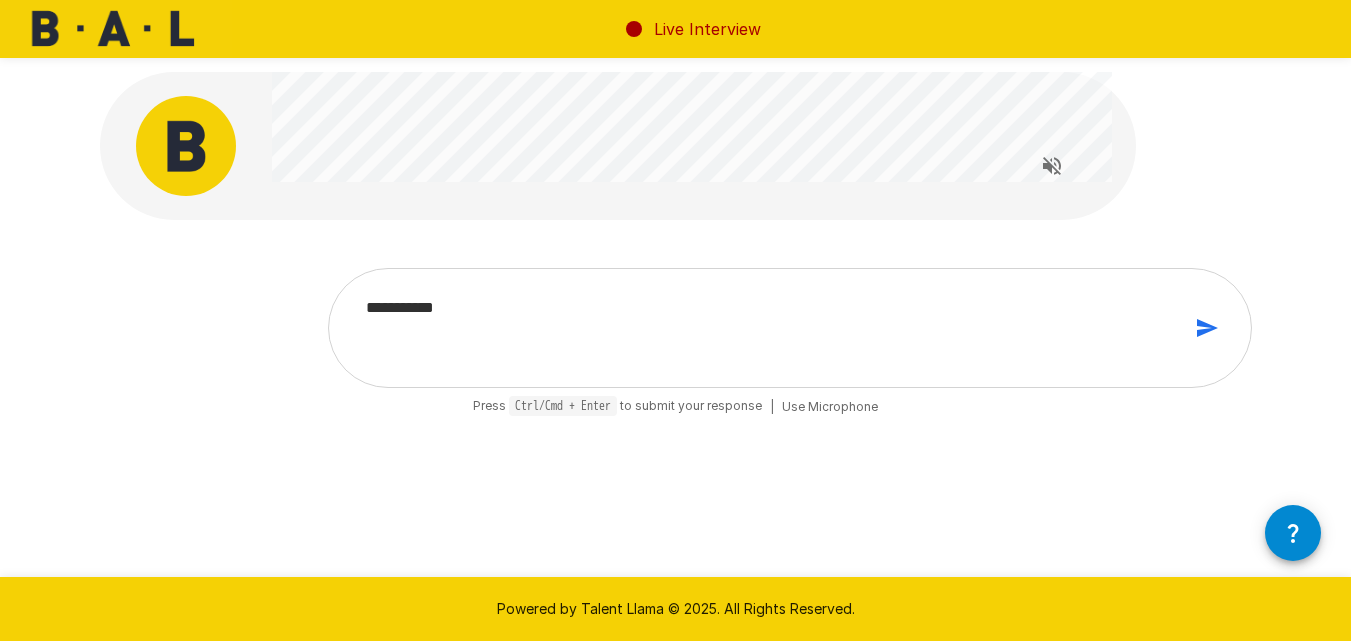 type on "**********" 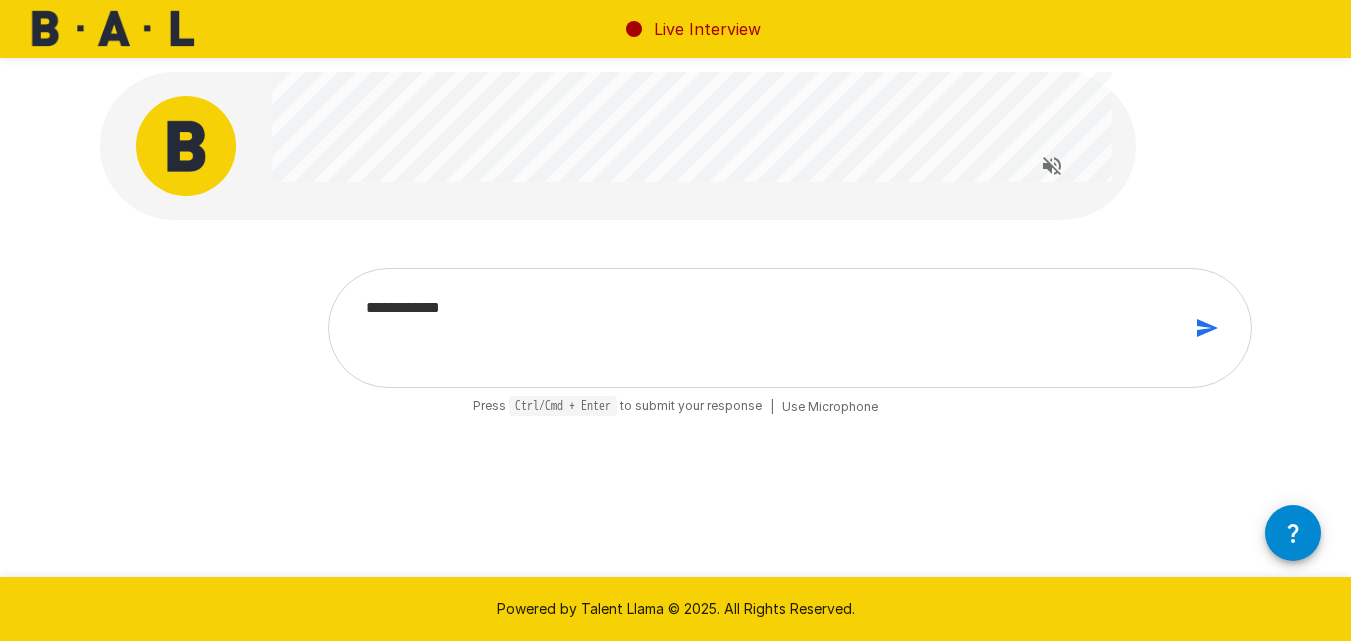 type on "*" 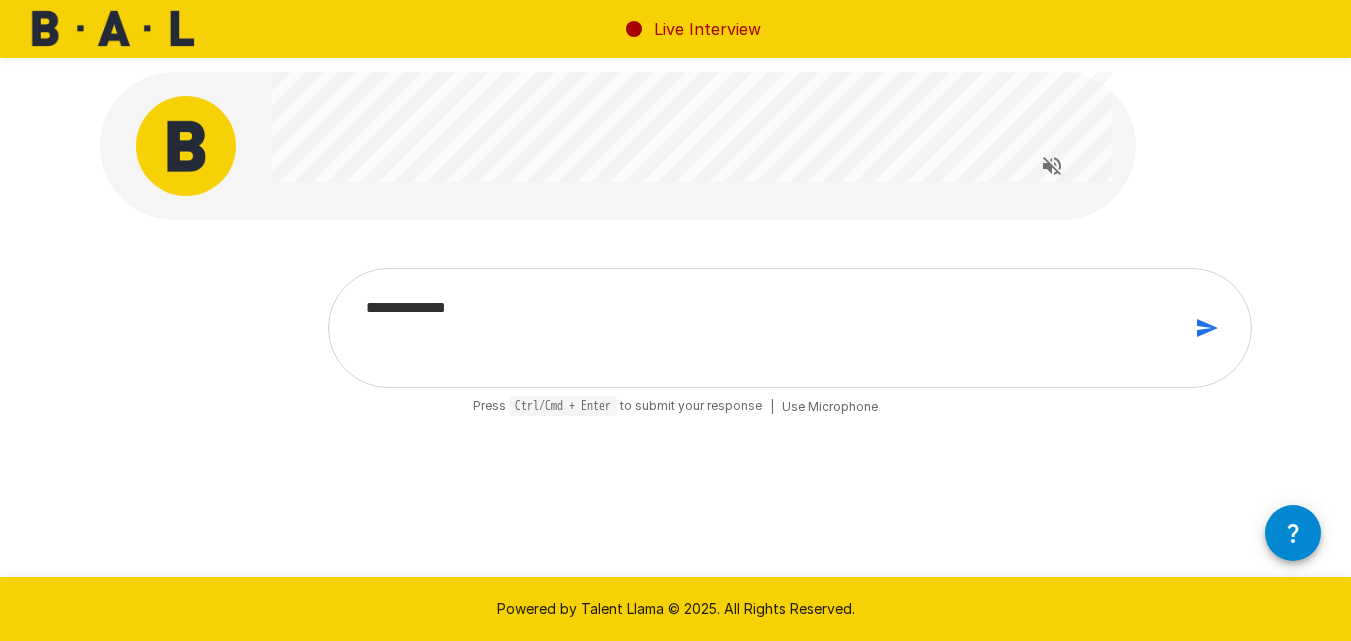 type on "**********" 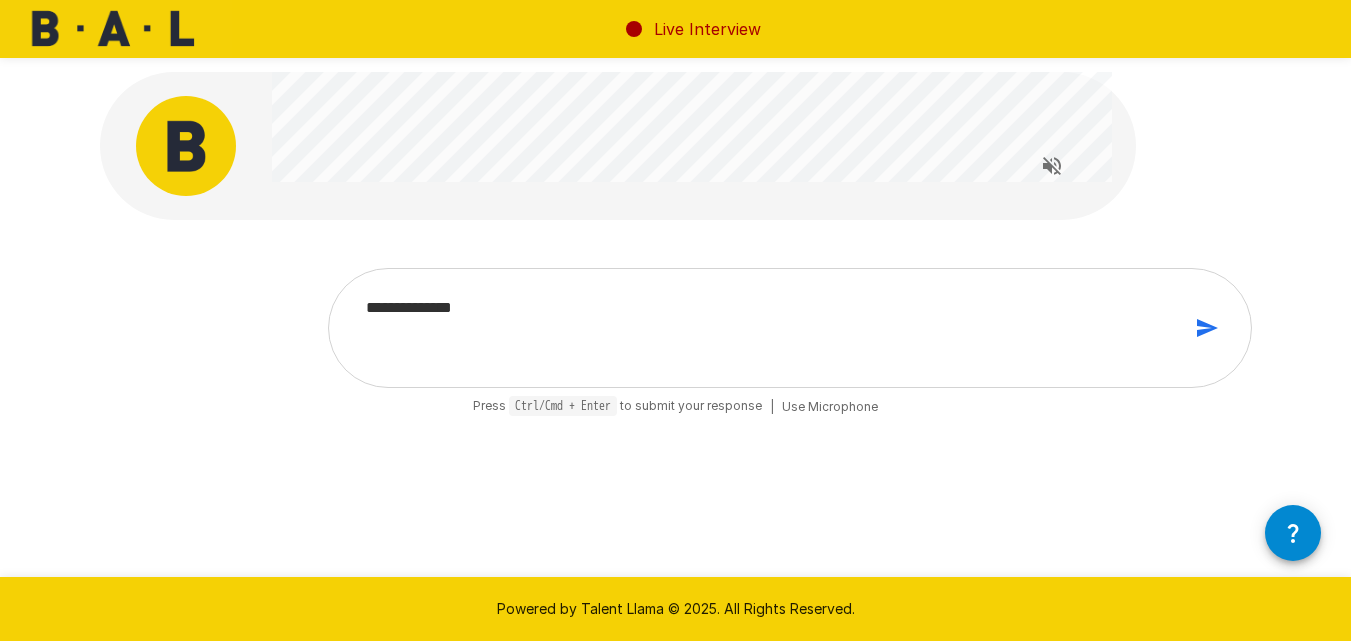 type on "**********" 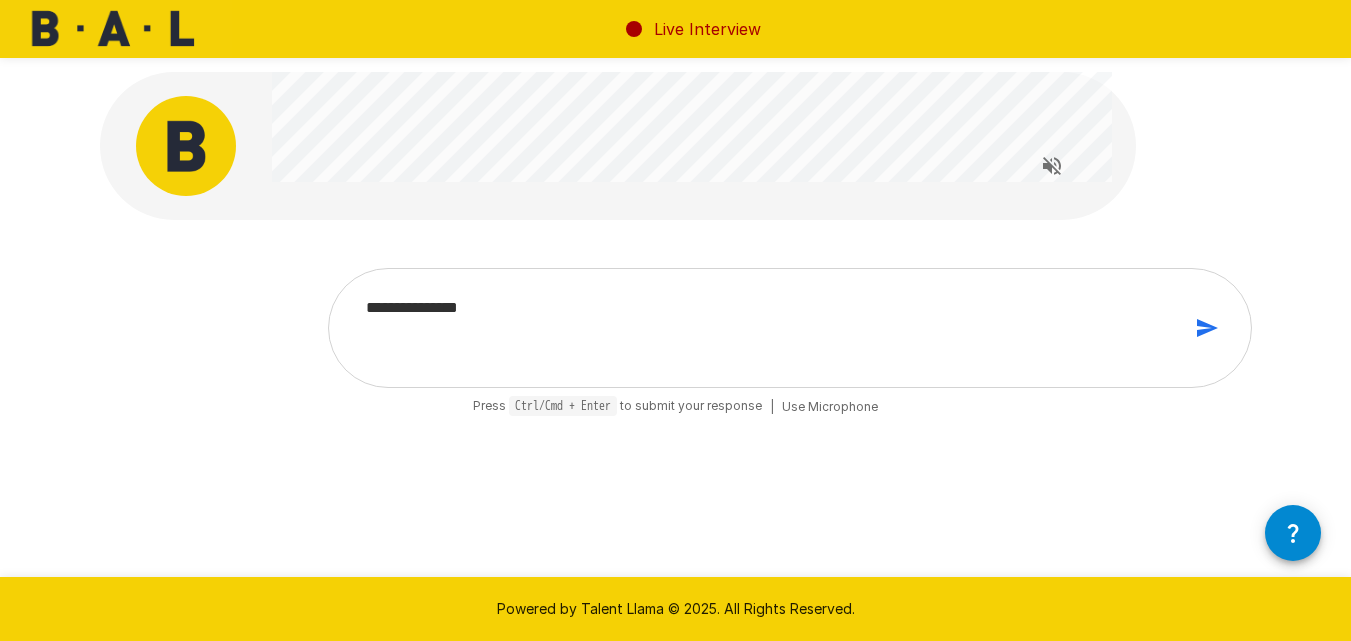 type on "**********" 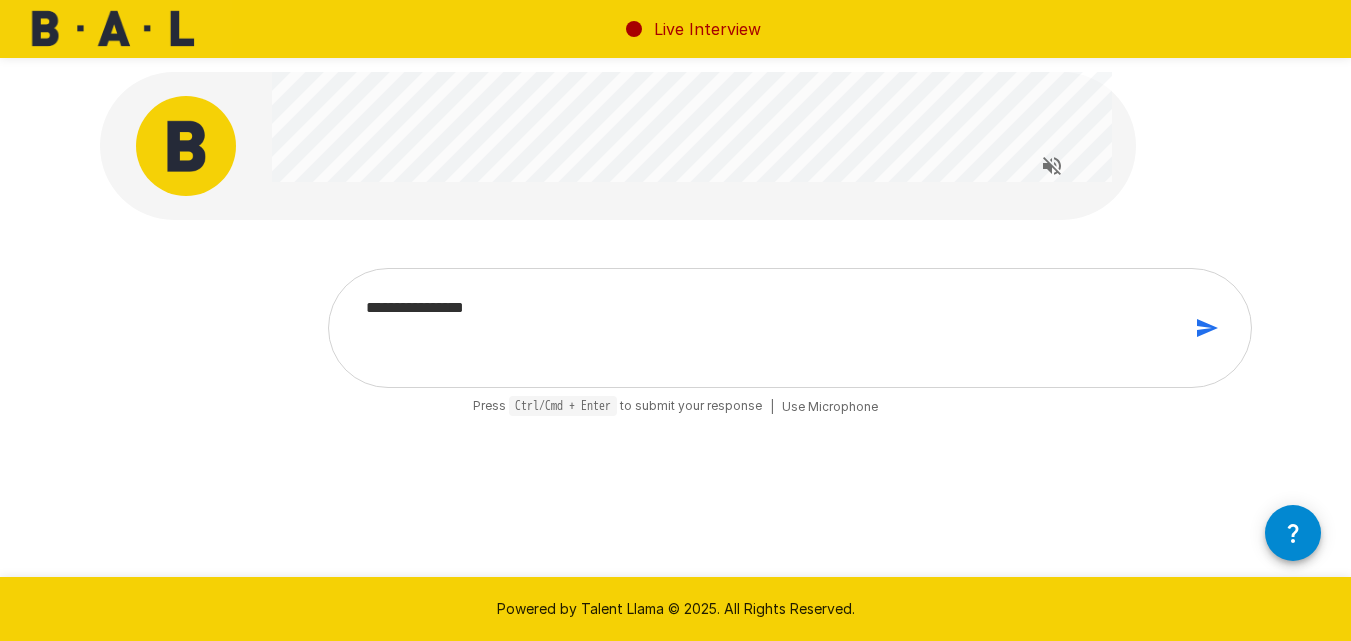 type on "**********" 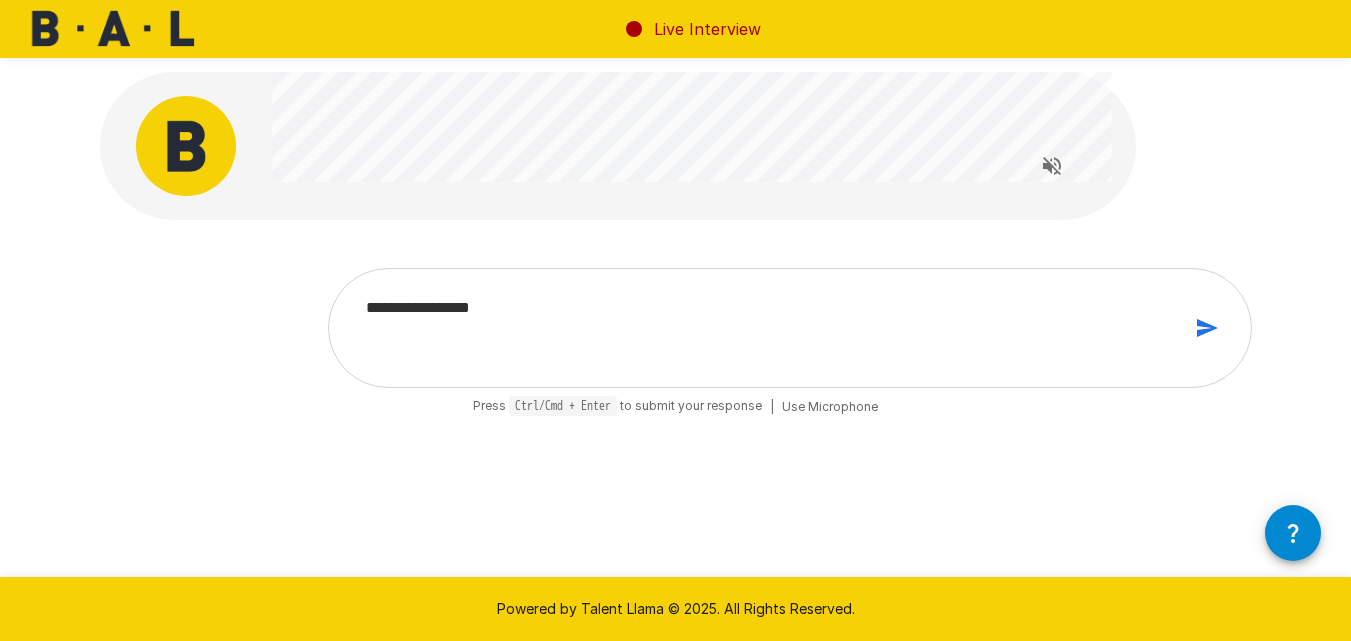 type on "**********" 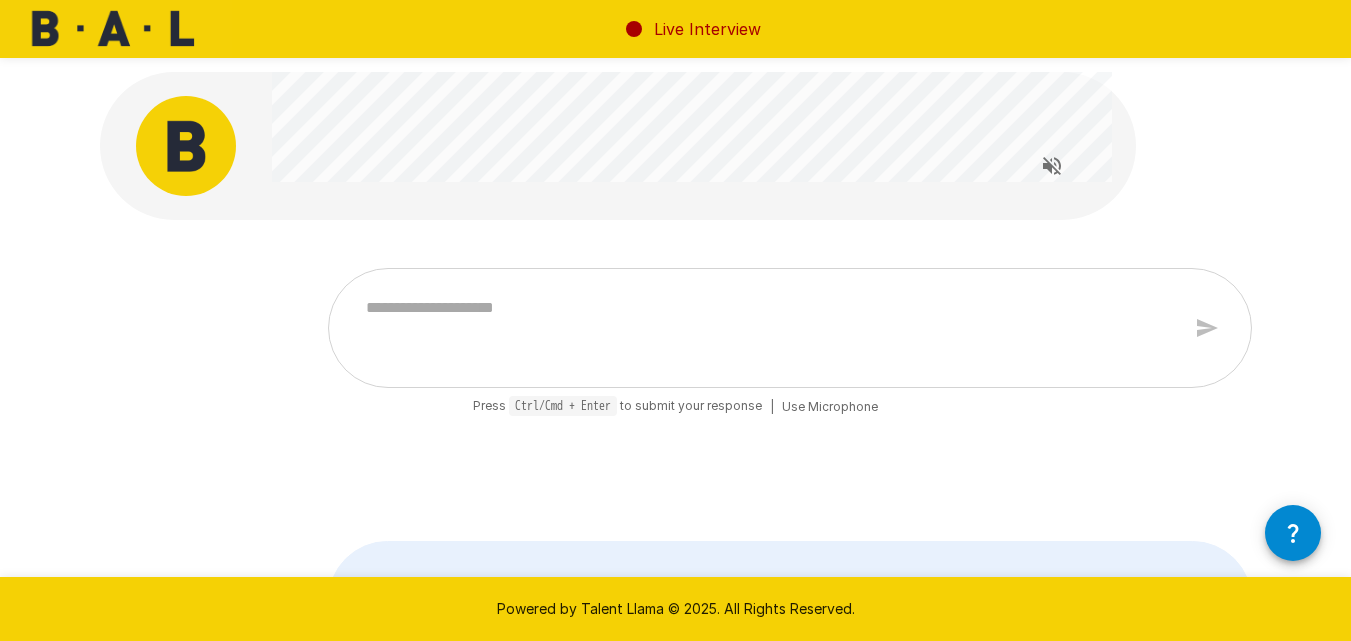 click at bounding box center (766, 328) 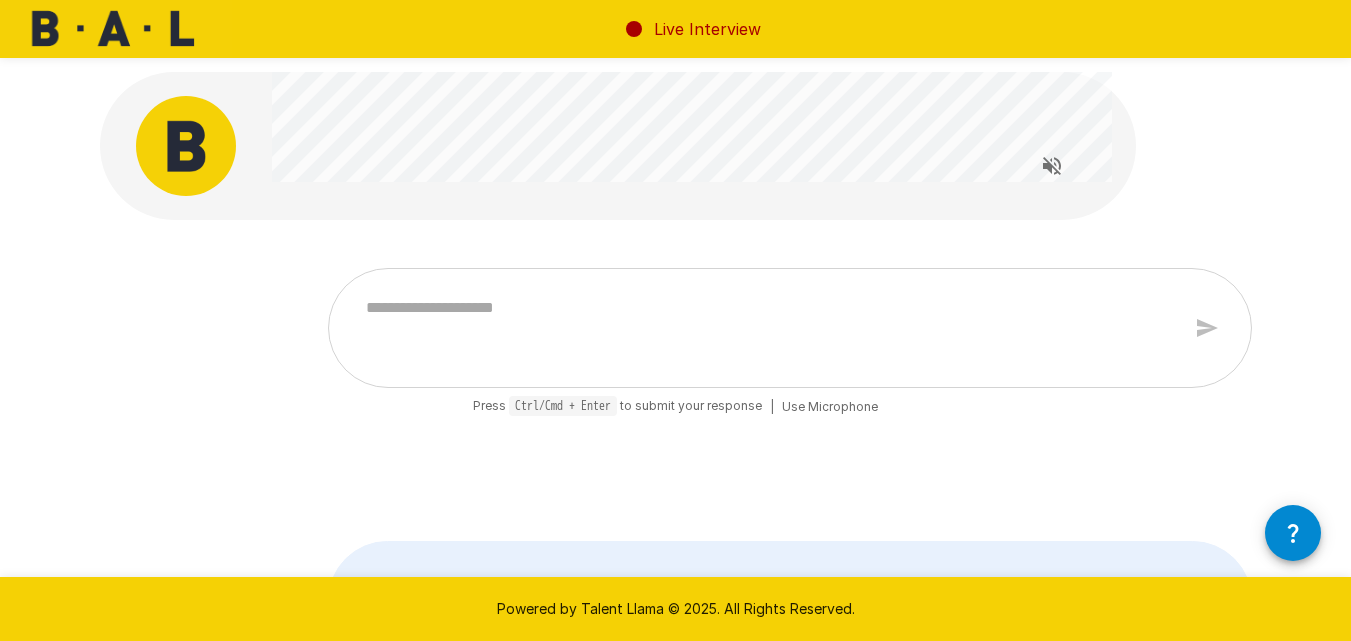 type on "*" 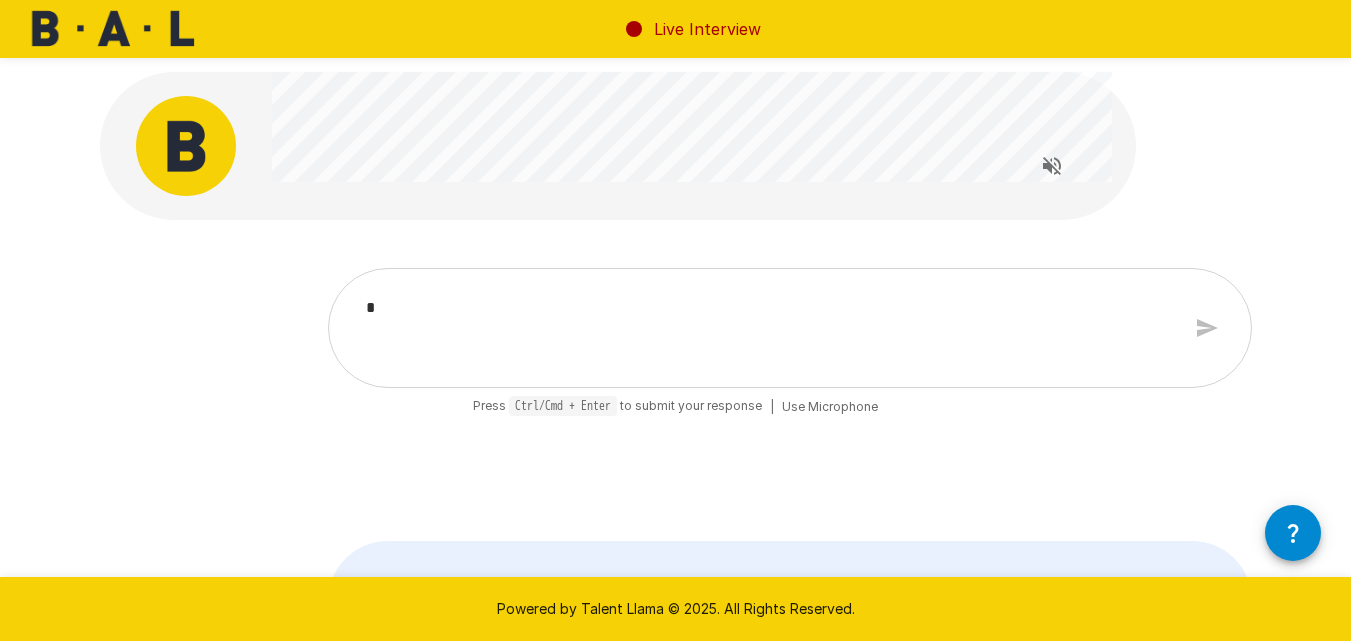 type on "*" 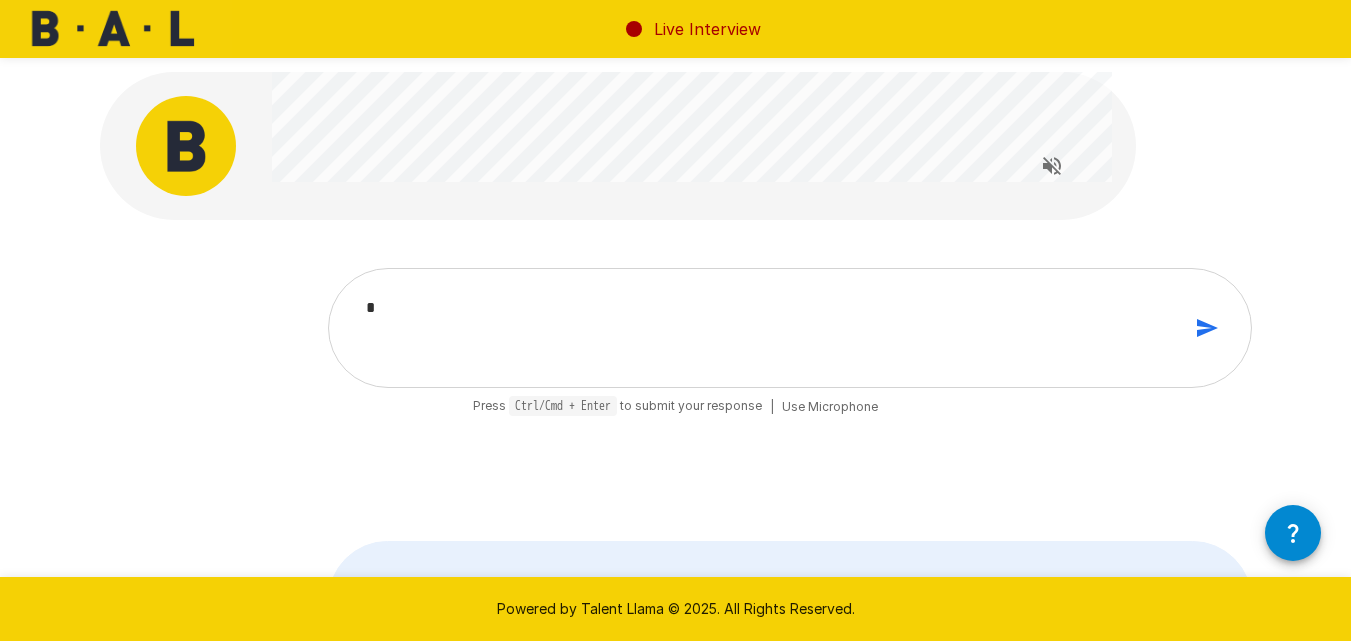 type on "*" 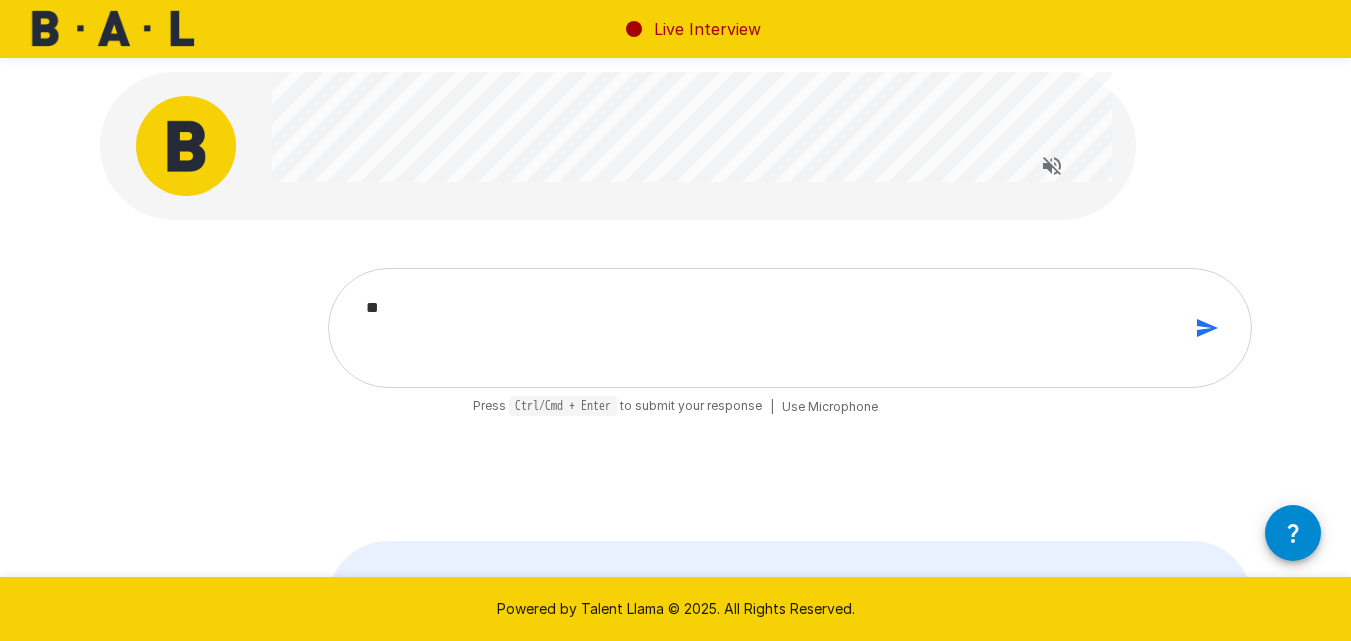 type on "*" 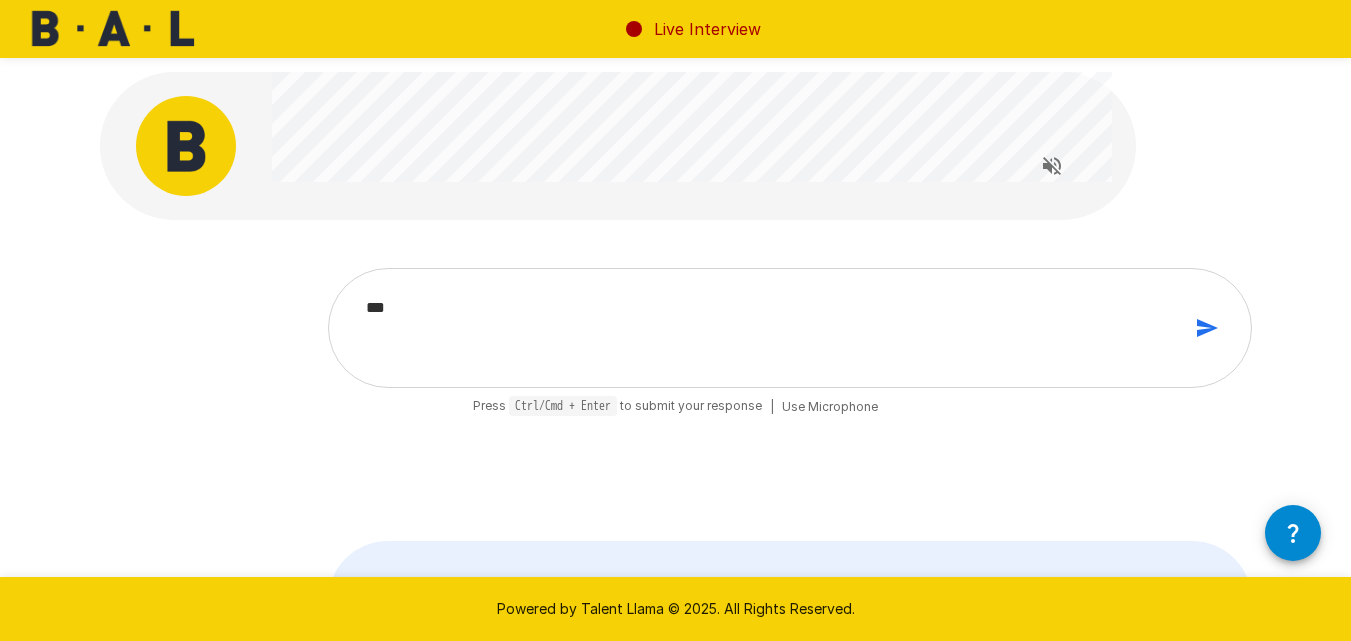 type on "****" 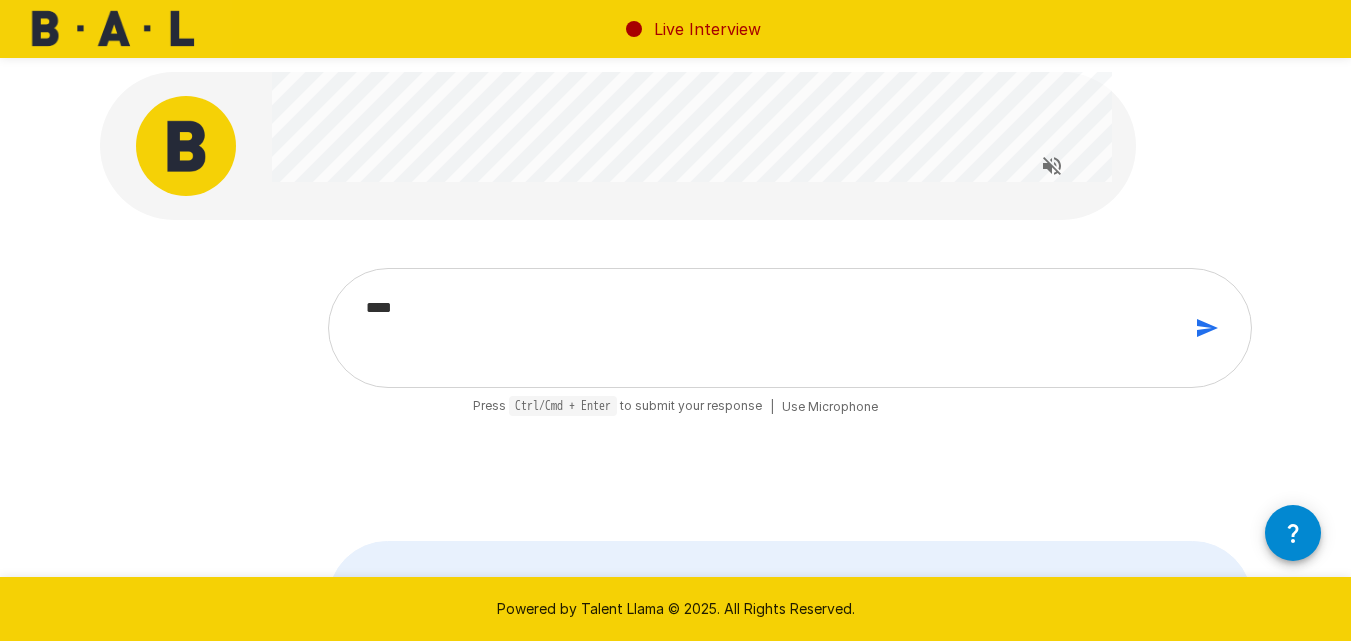 type on "*****" 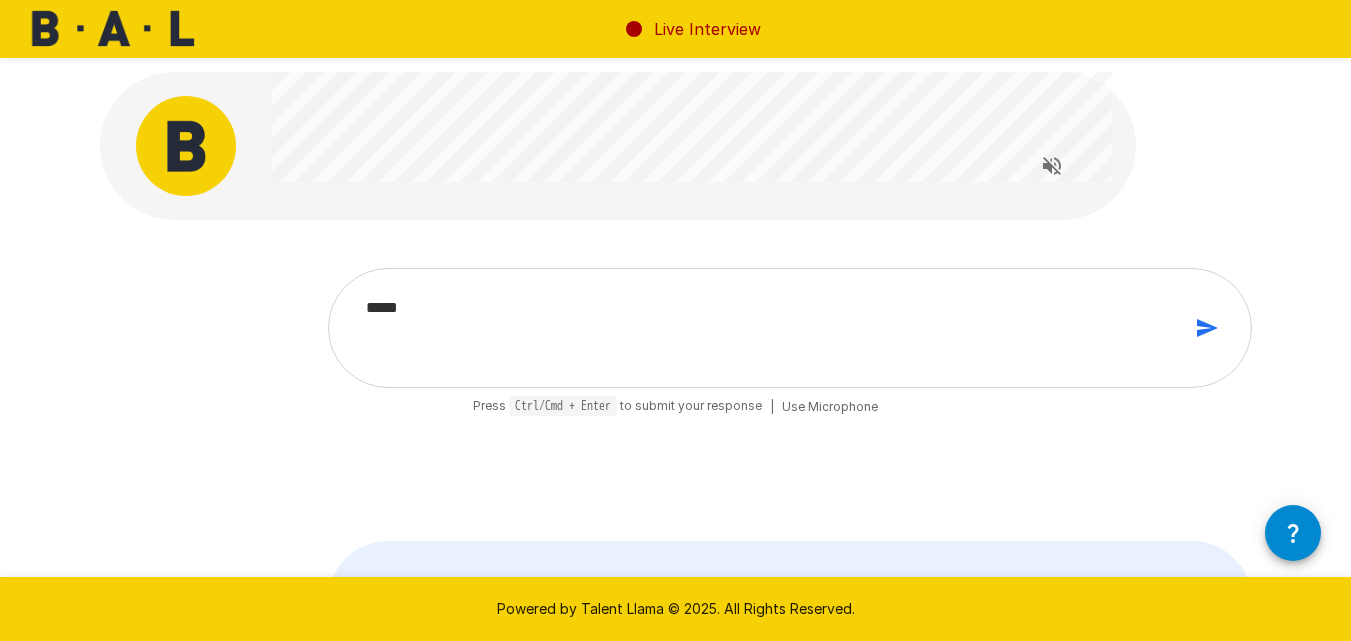 type on "*" 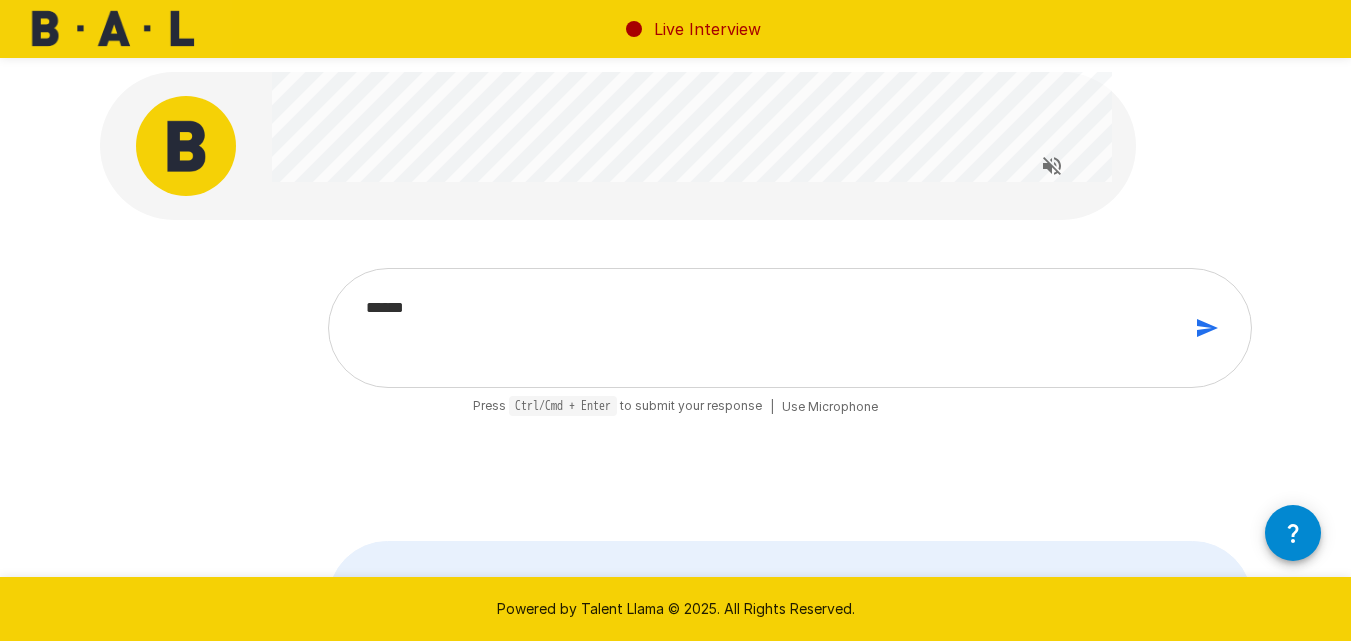 type on "*" 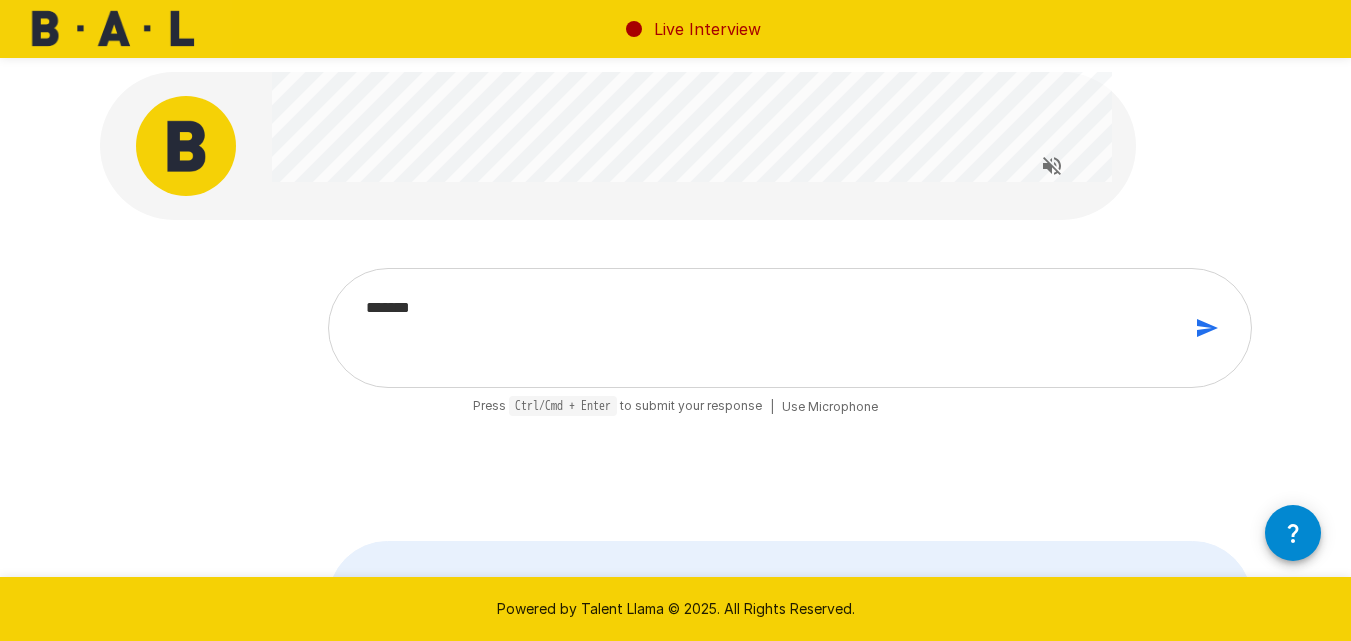 type on "*******" 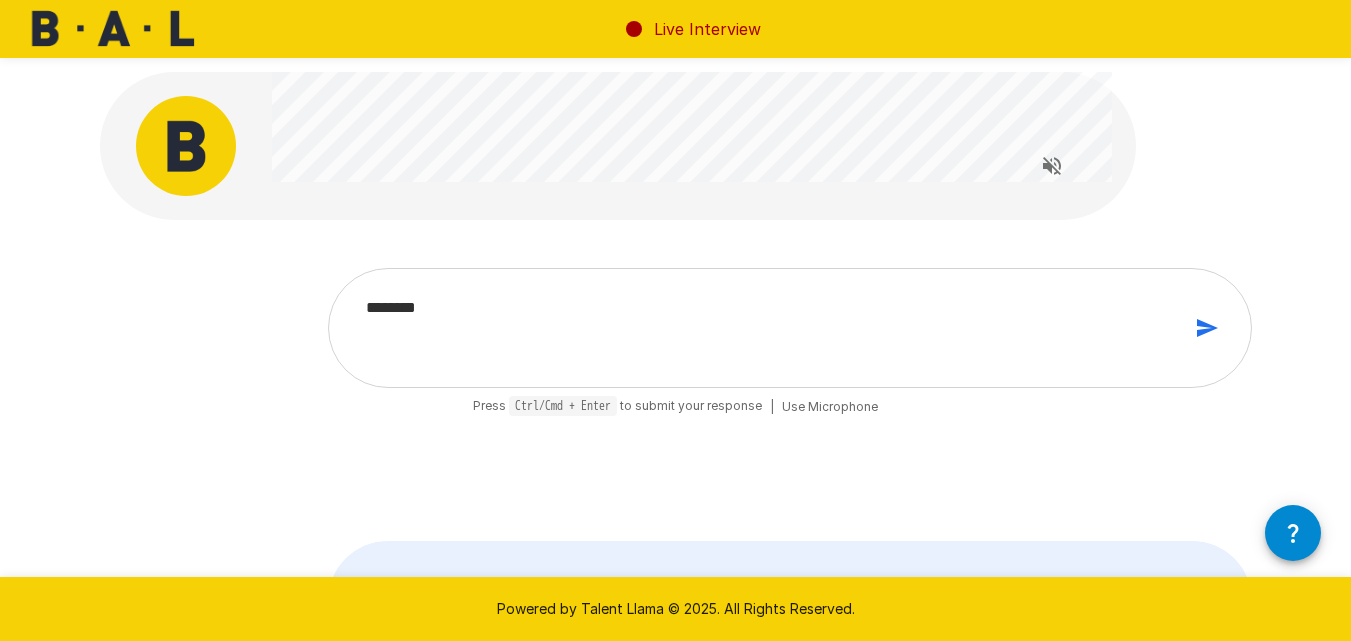 type on "*********" 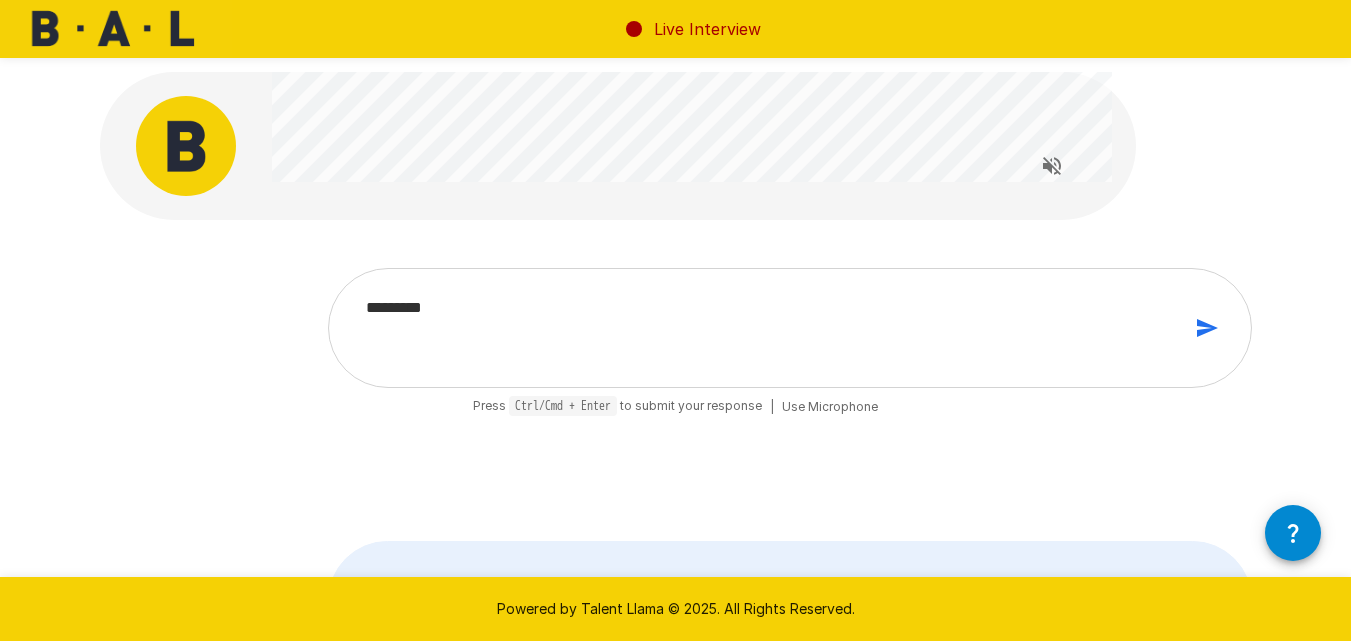 type on "**********" 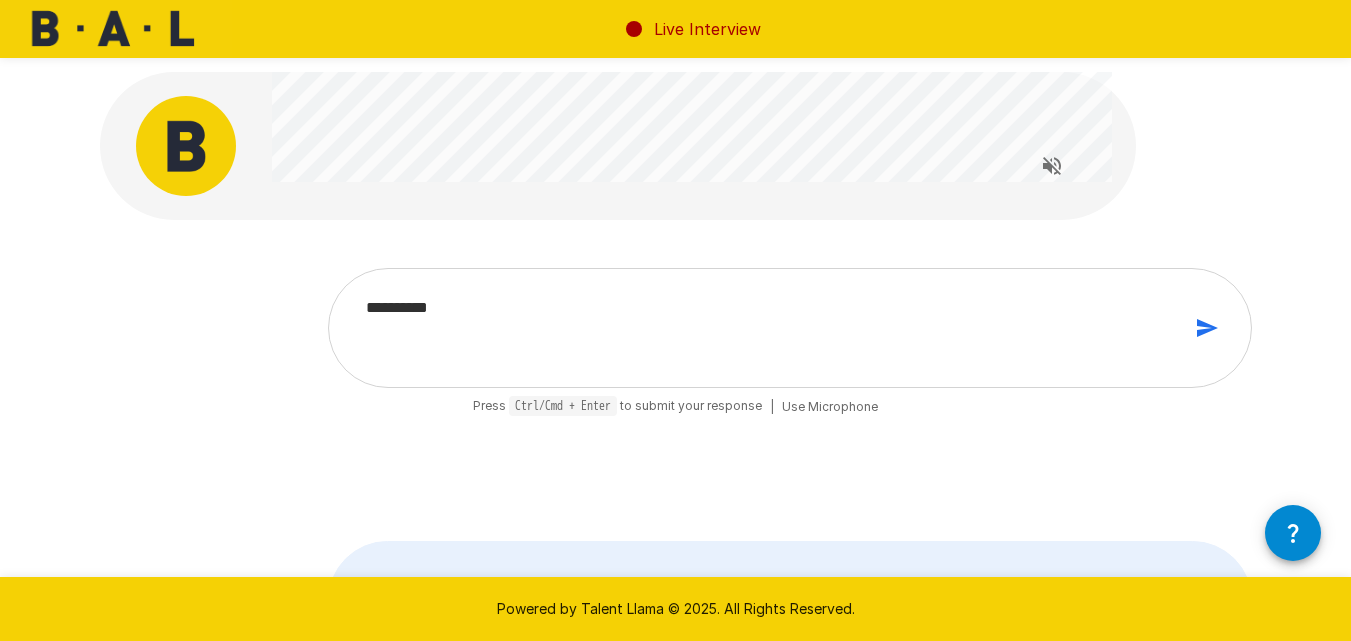 type on "**********" 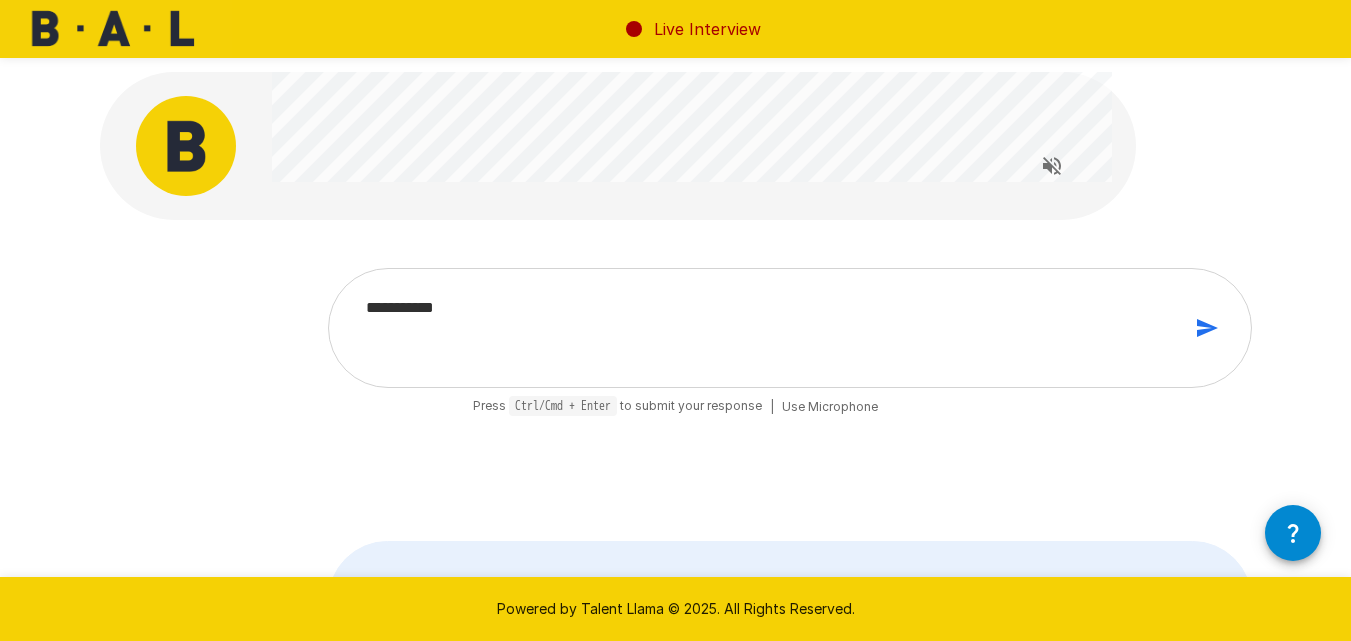 type on "**********" 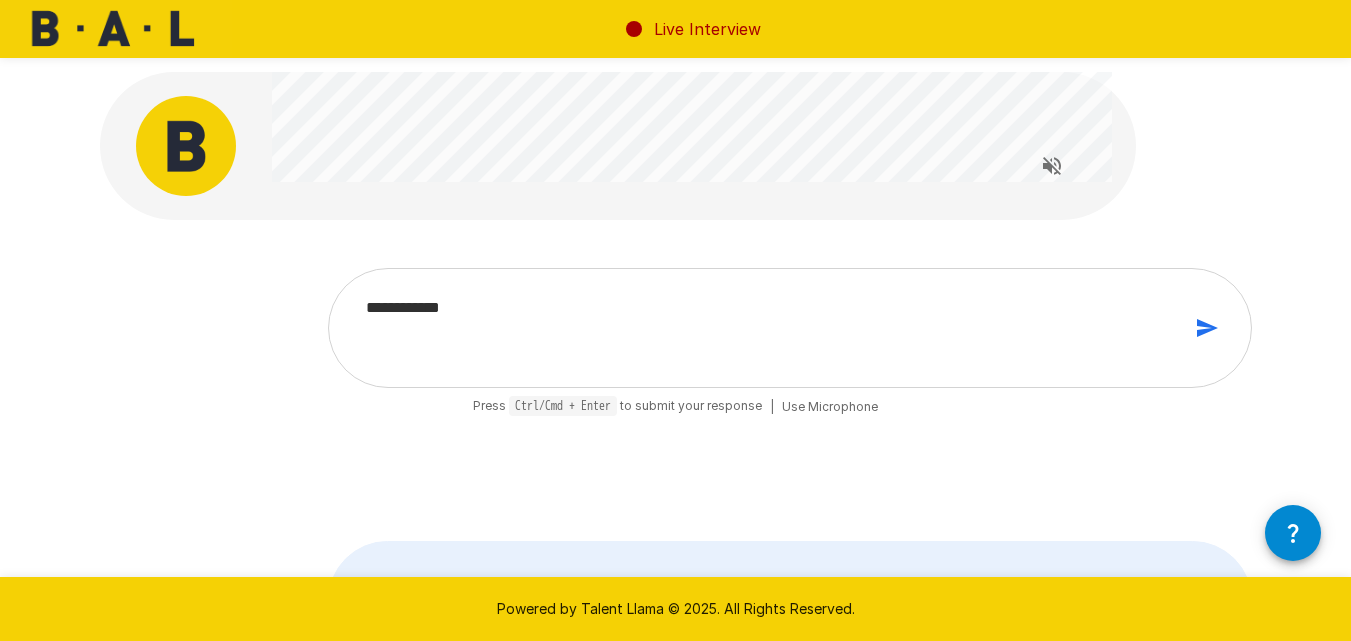 type on "**********" 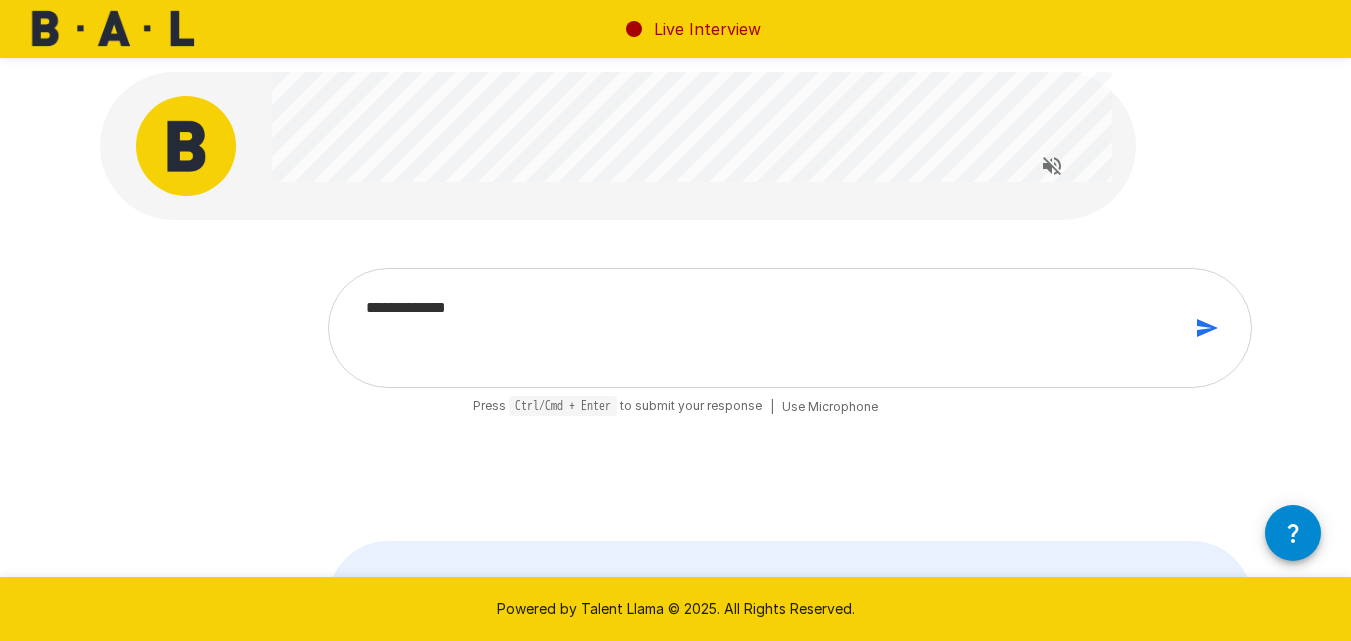type on "**********" 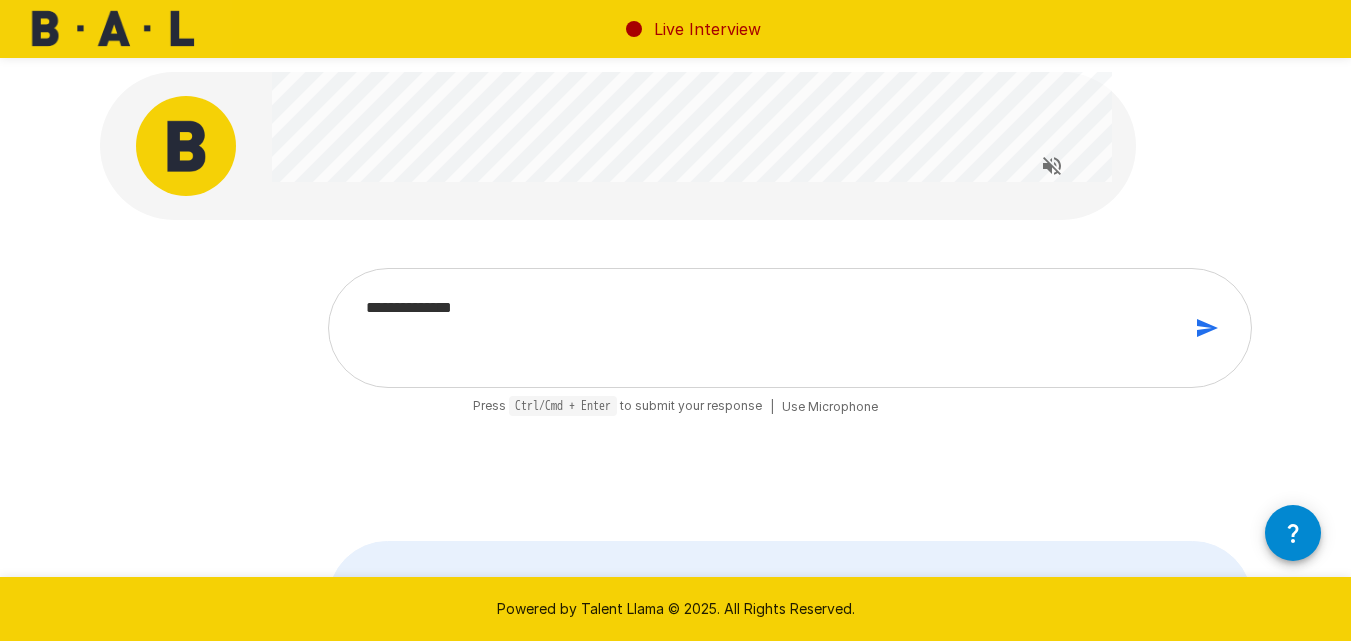 type on "**********" 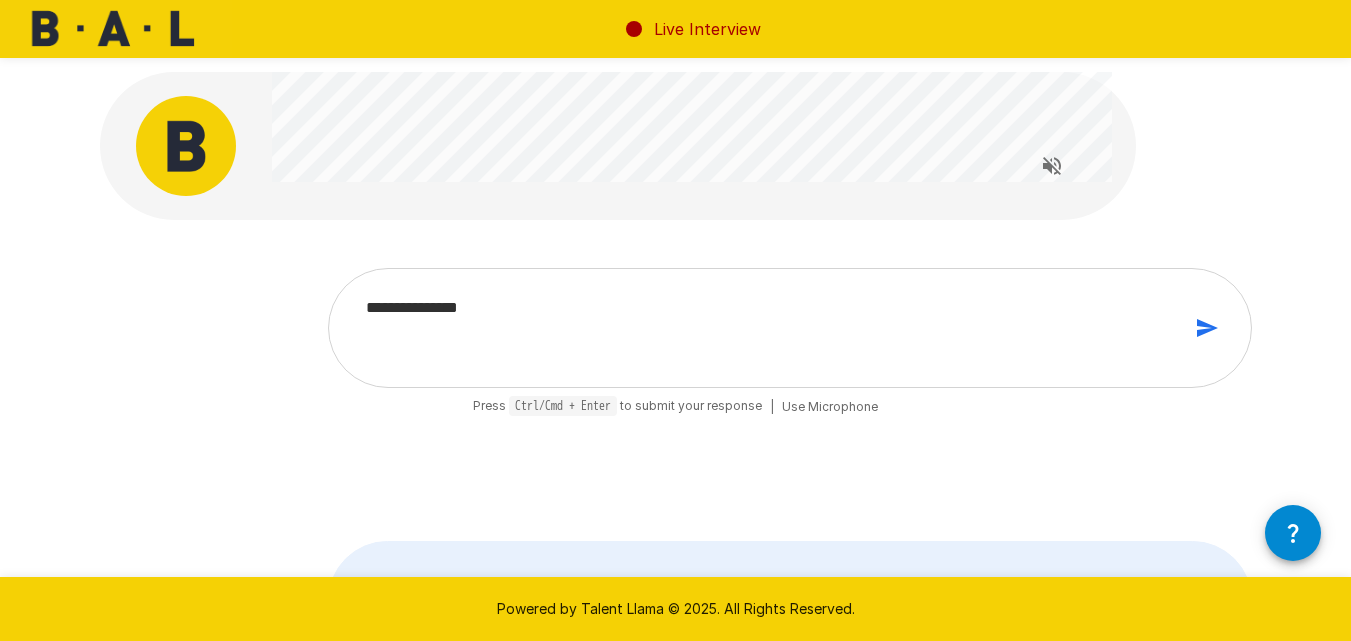 type on "**********" 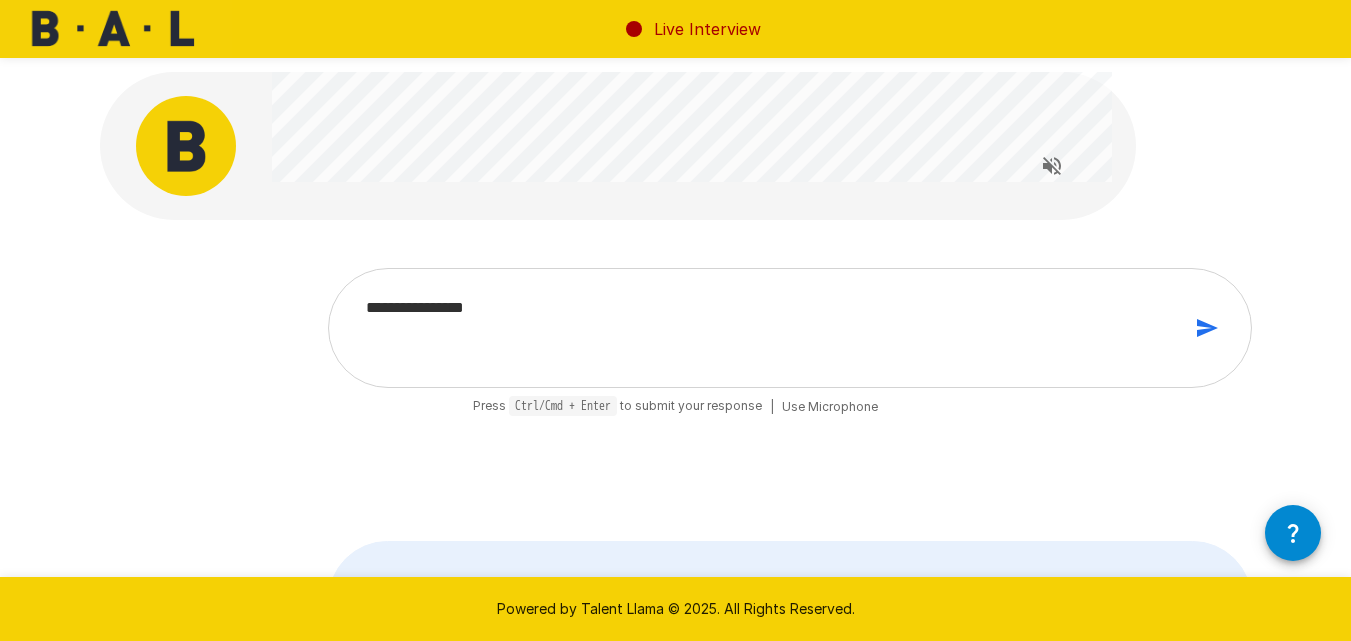 type on "**********" 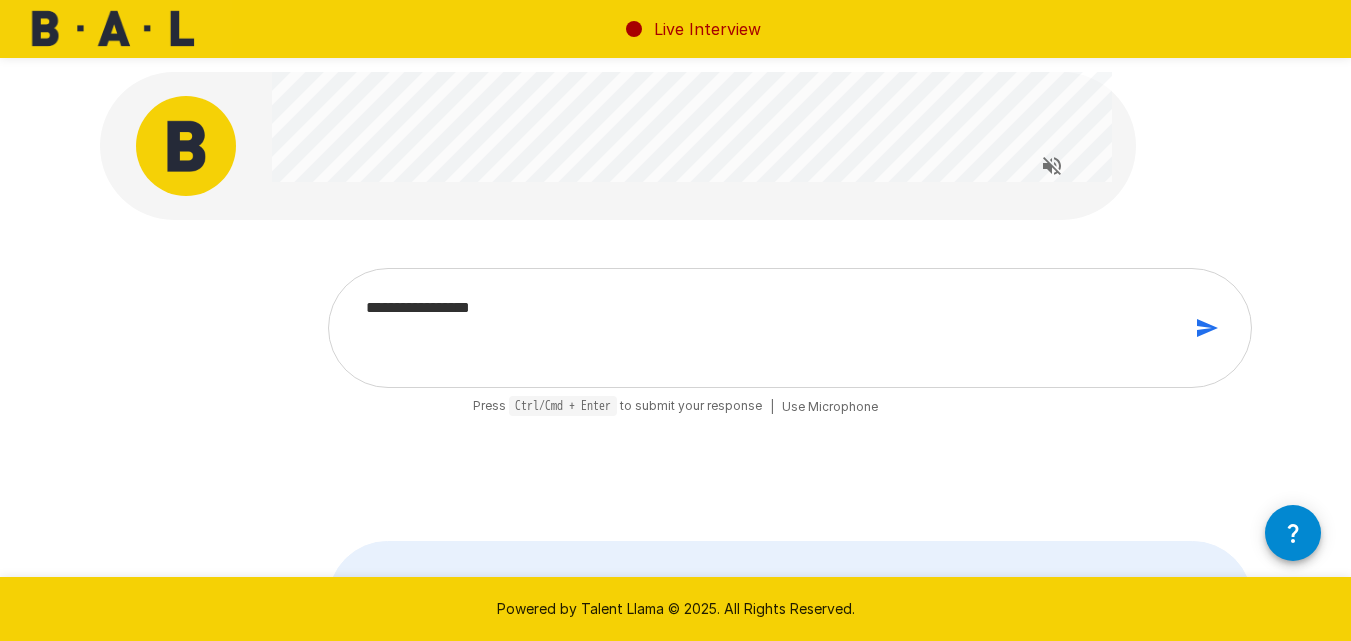 type on "**********" 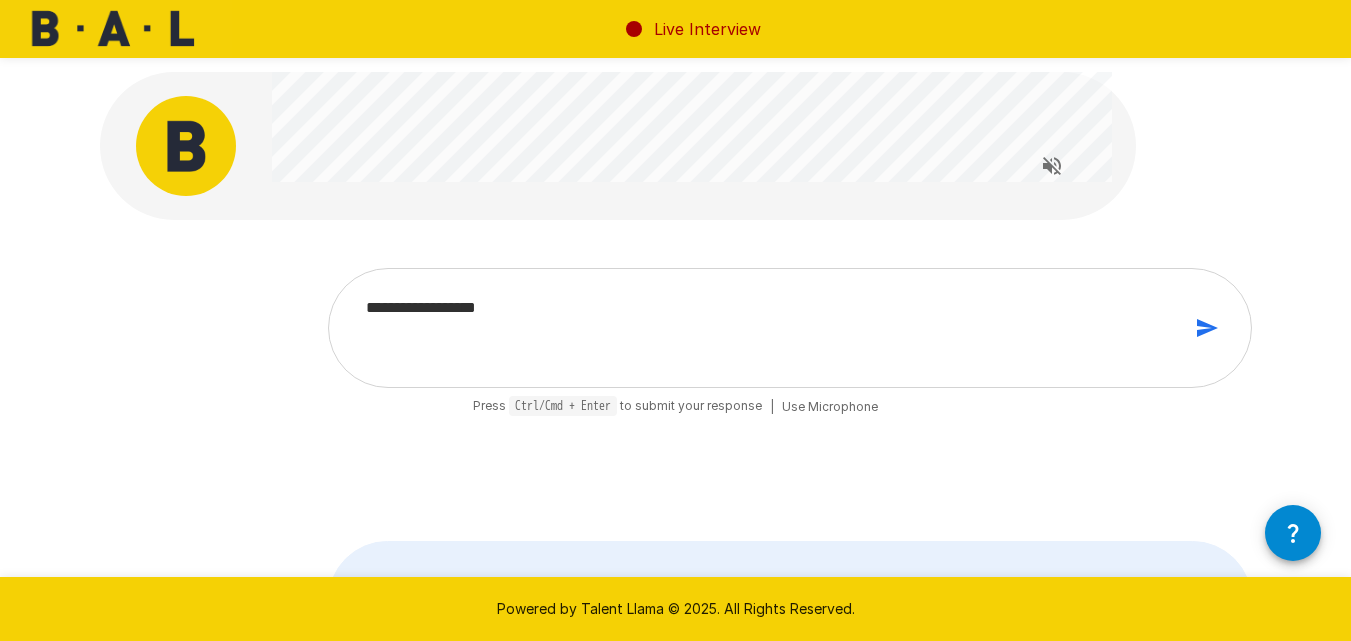 type on "**********" 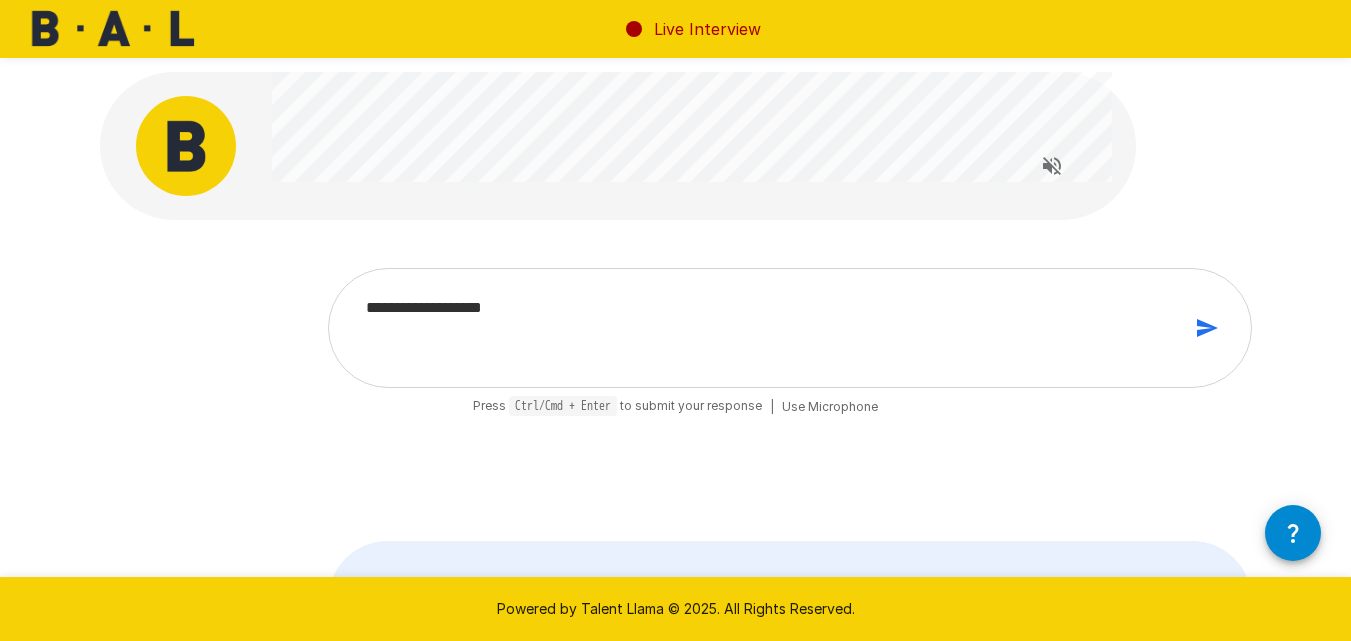 type on "**********" 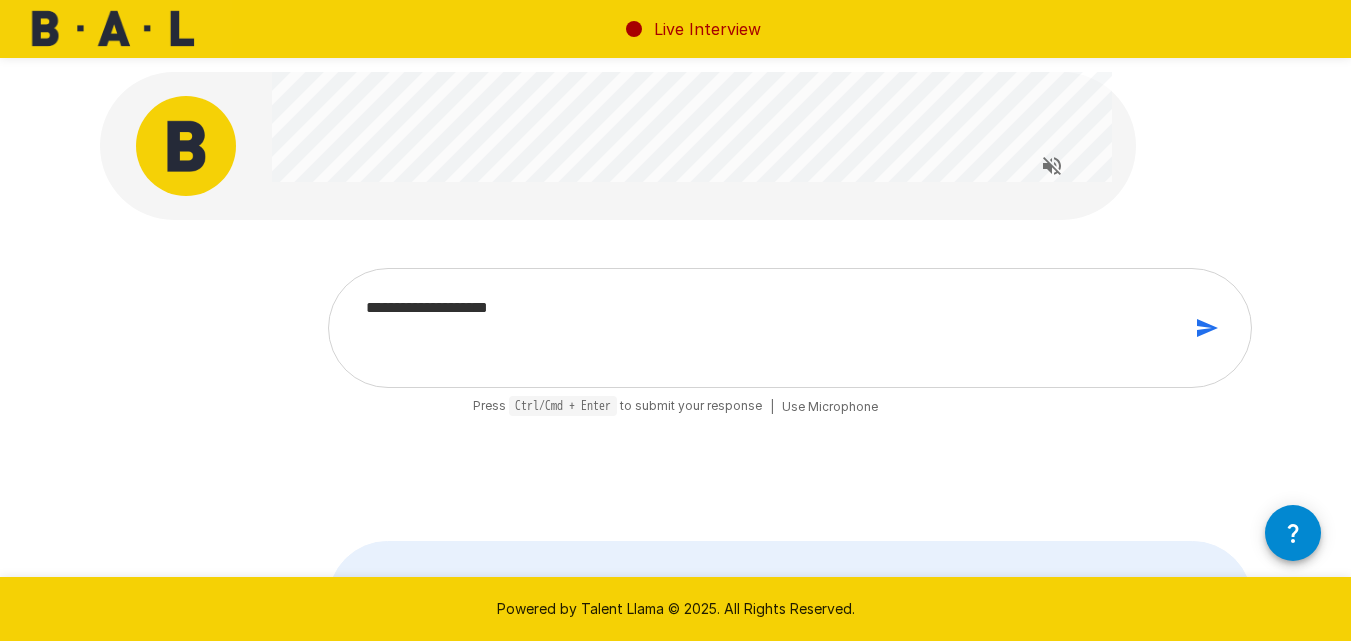 type on "*" 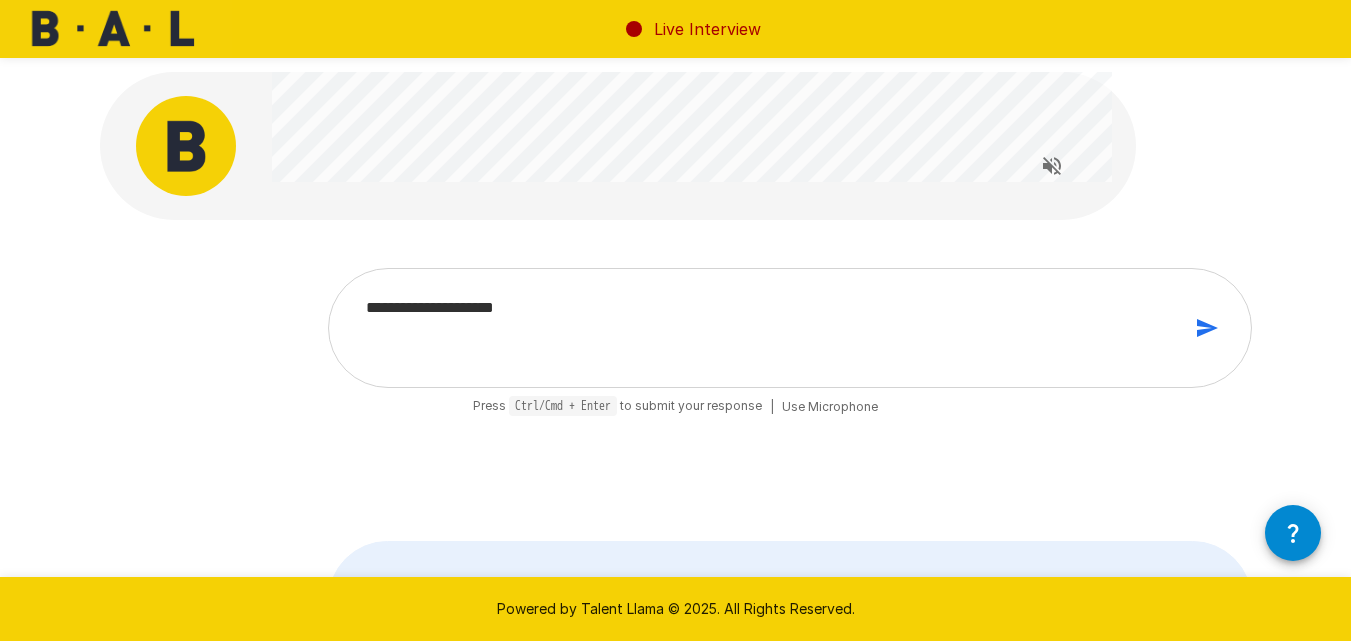 type on "**********" 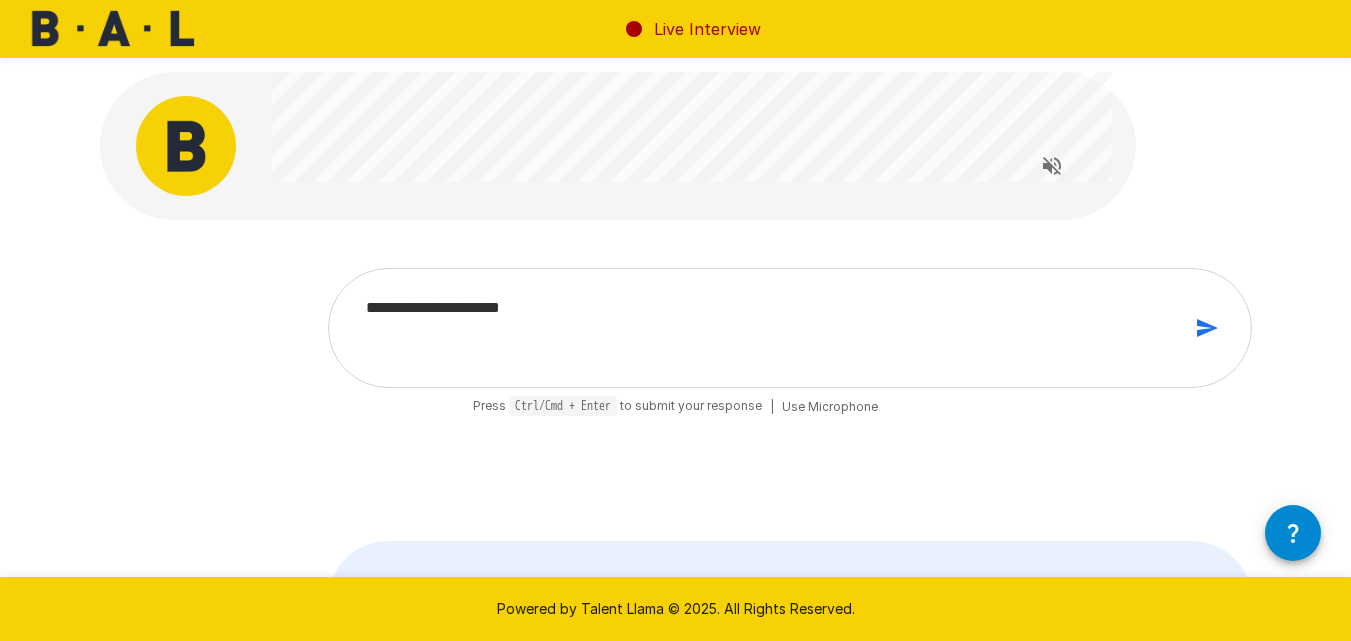 type on "**********" 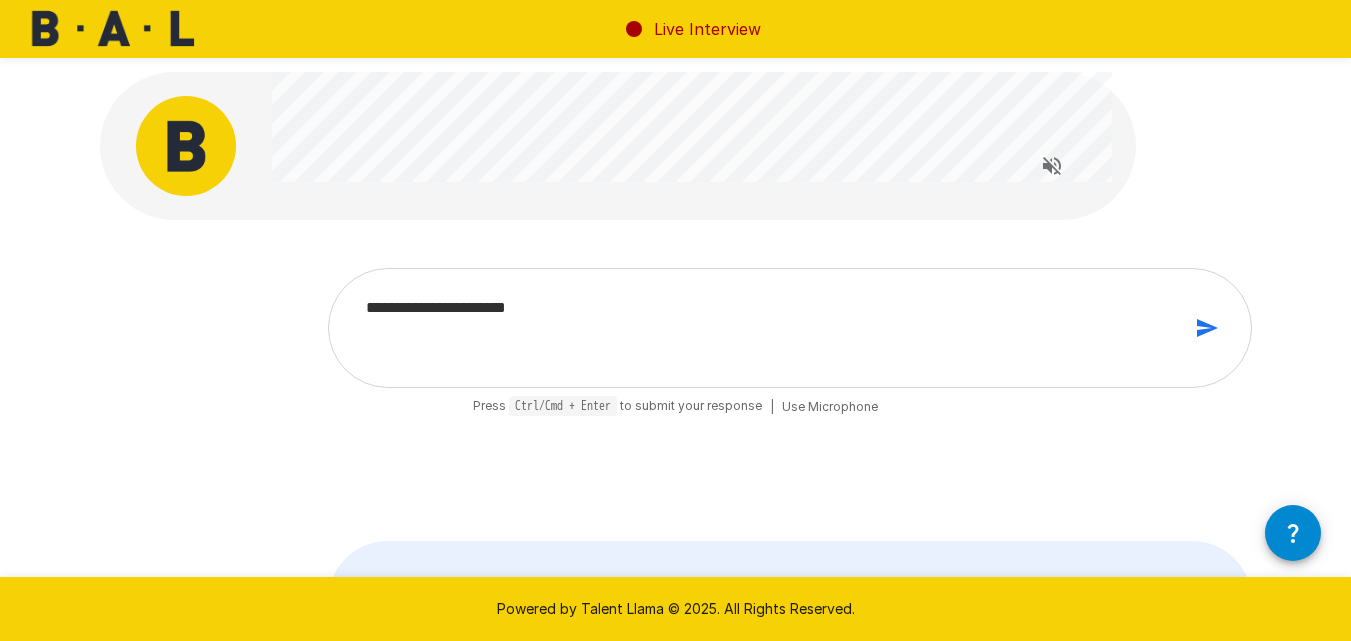type on "**********" 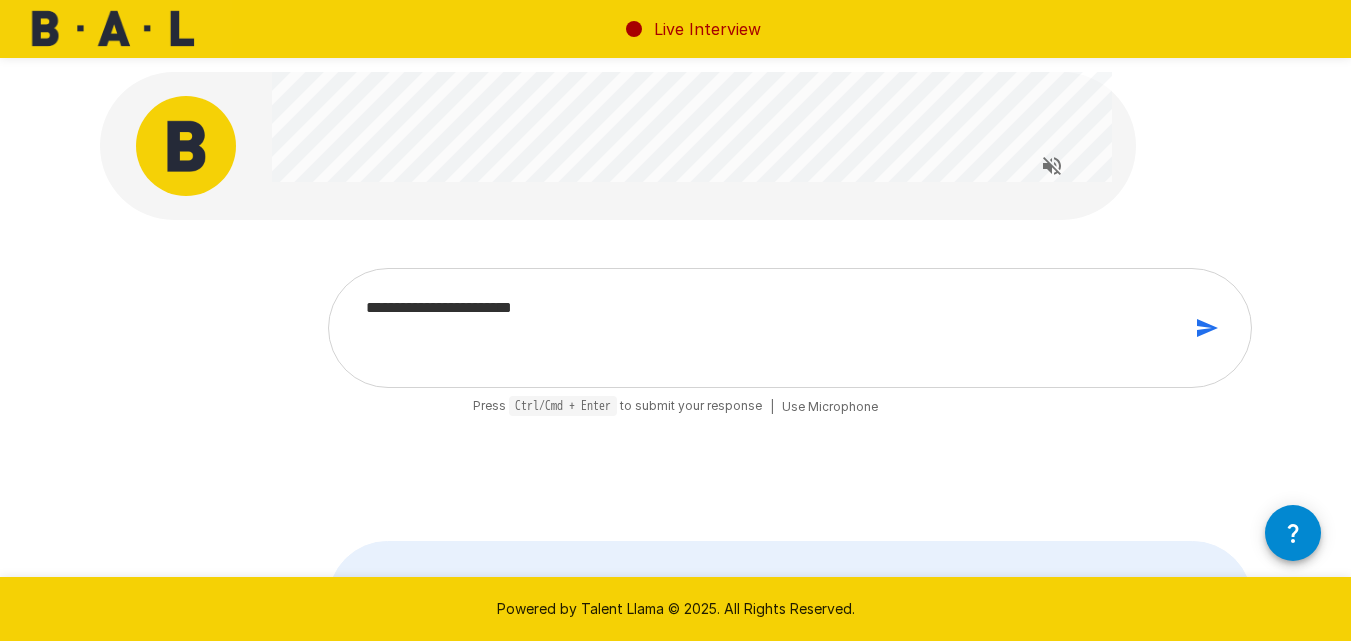 type on "**********" 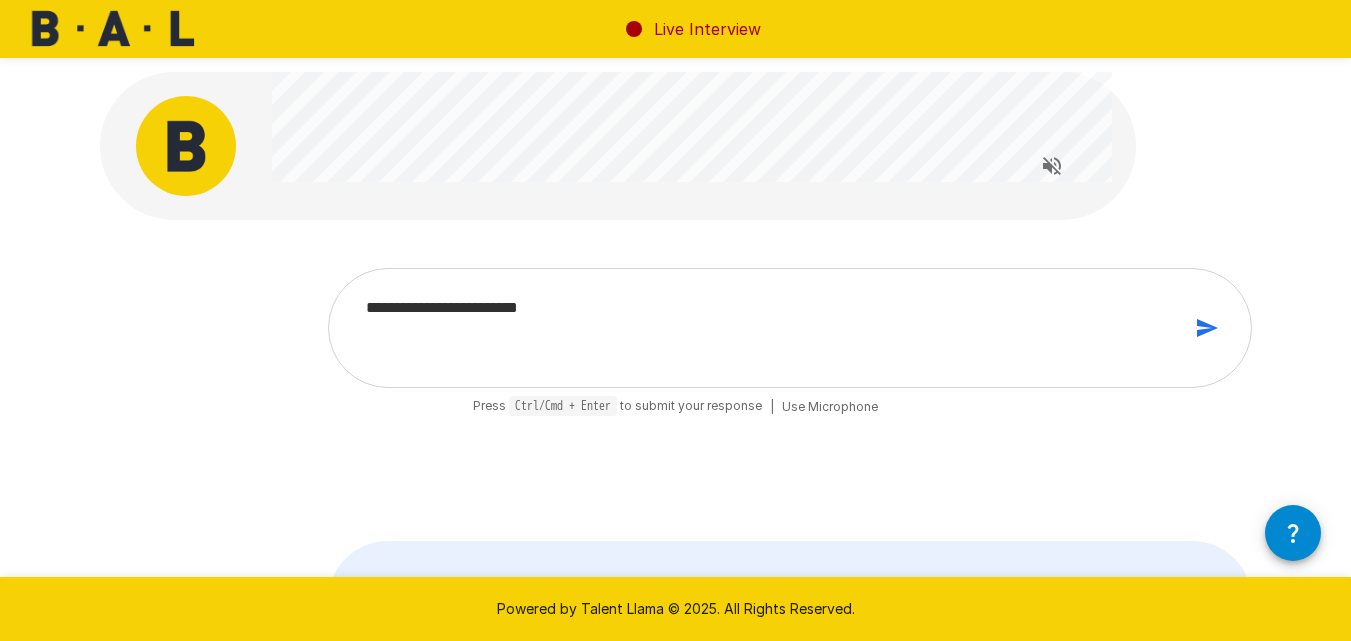 type on "*" 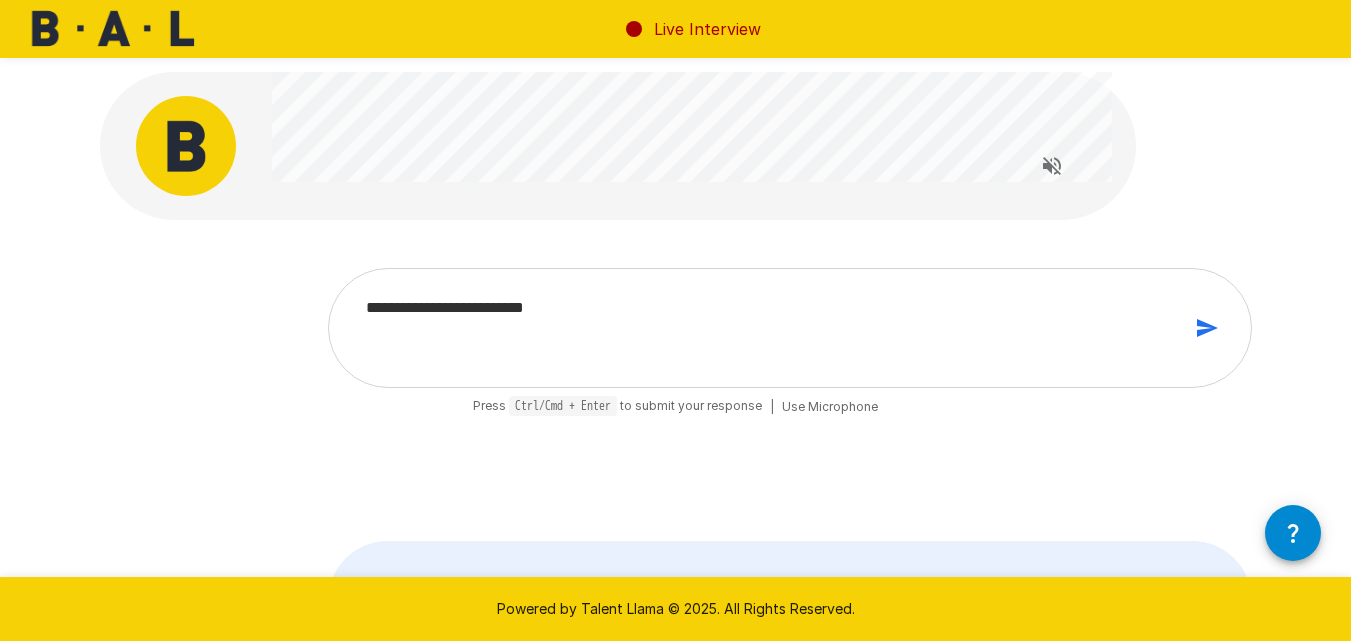 type on "**********" 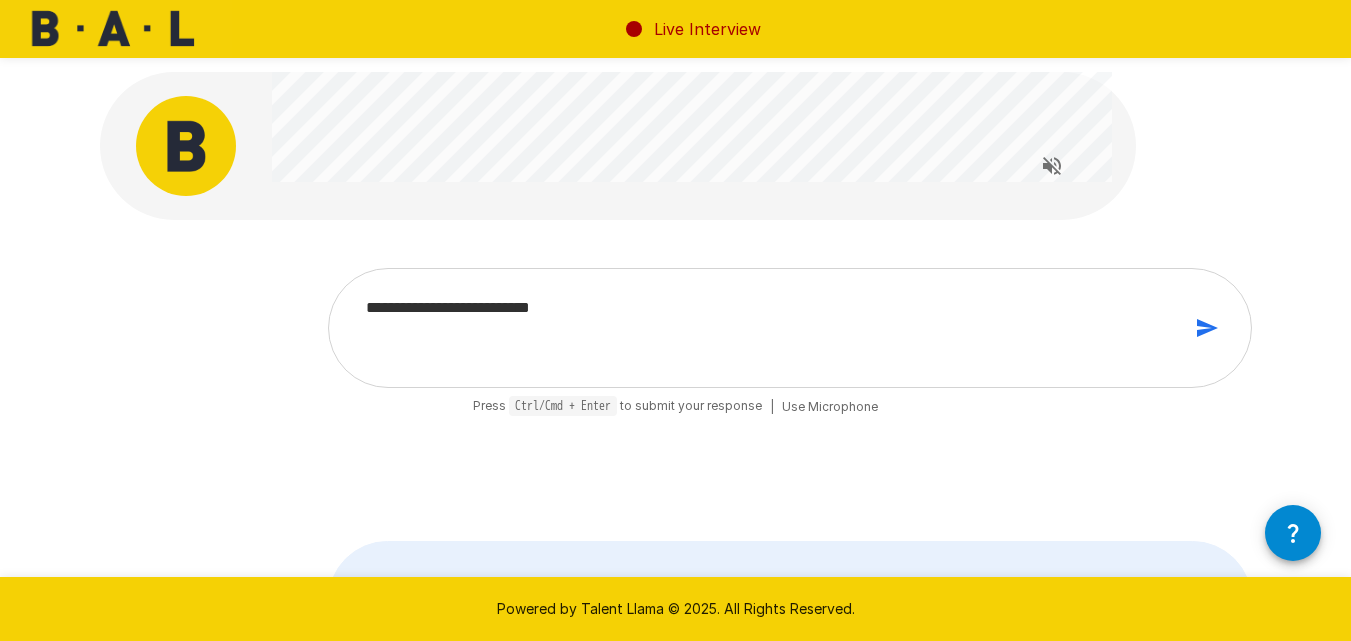 type on "**********" 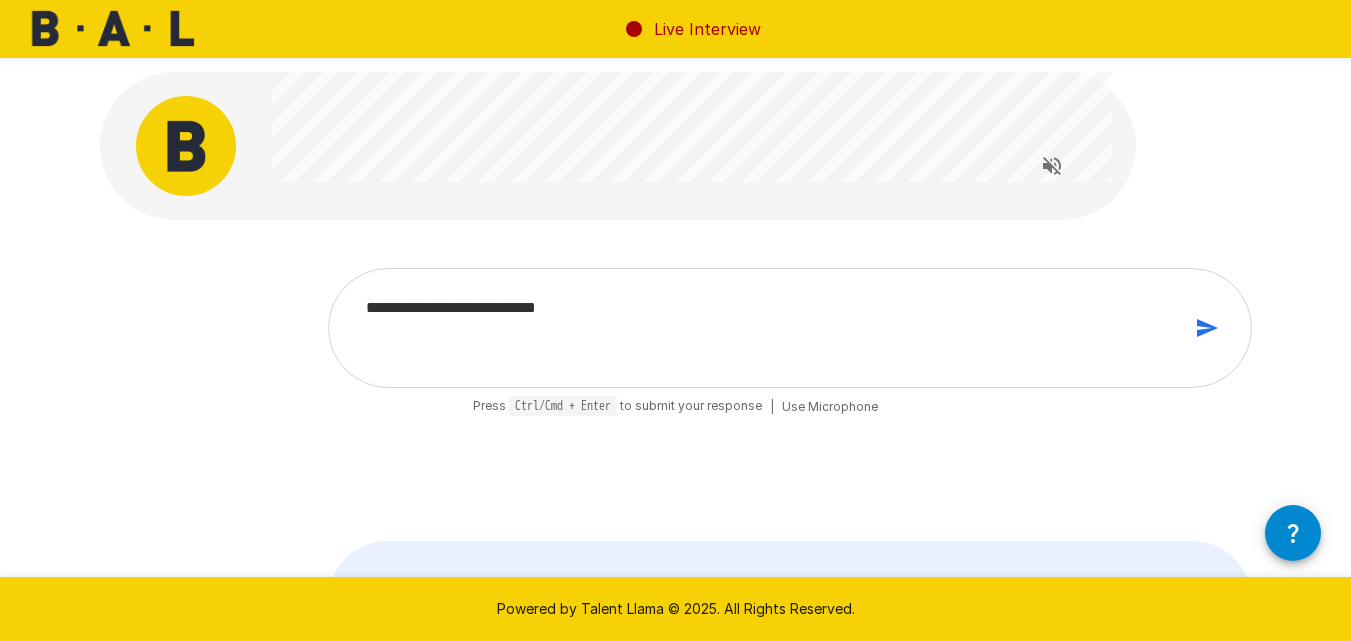 type on "**********" 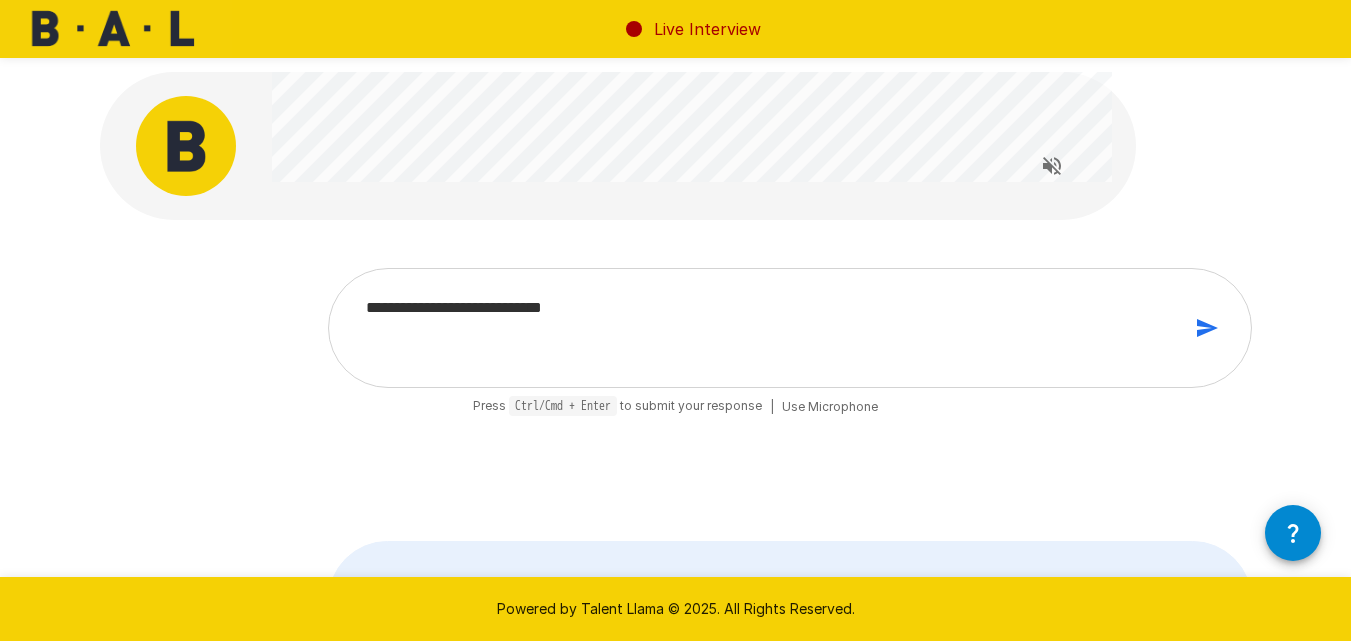 type on "**********" 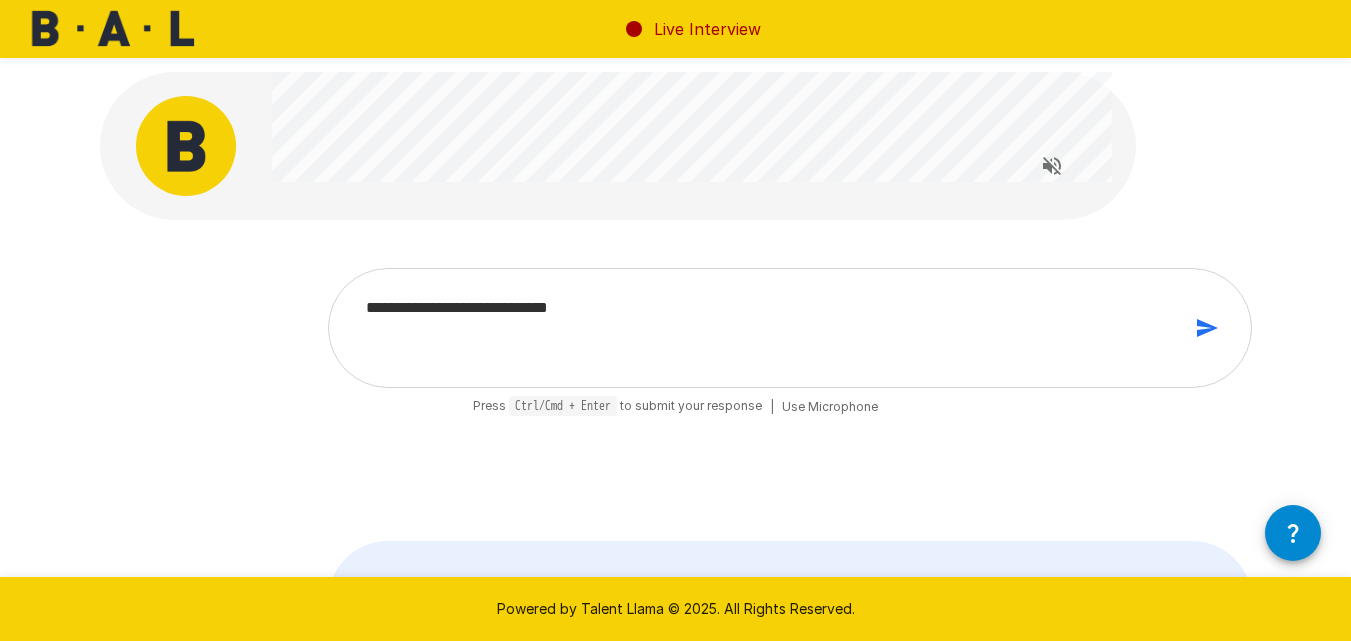 type on "**********" 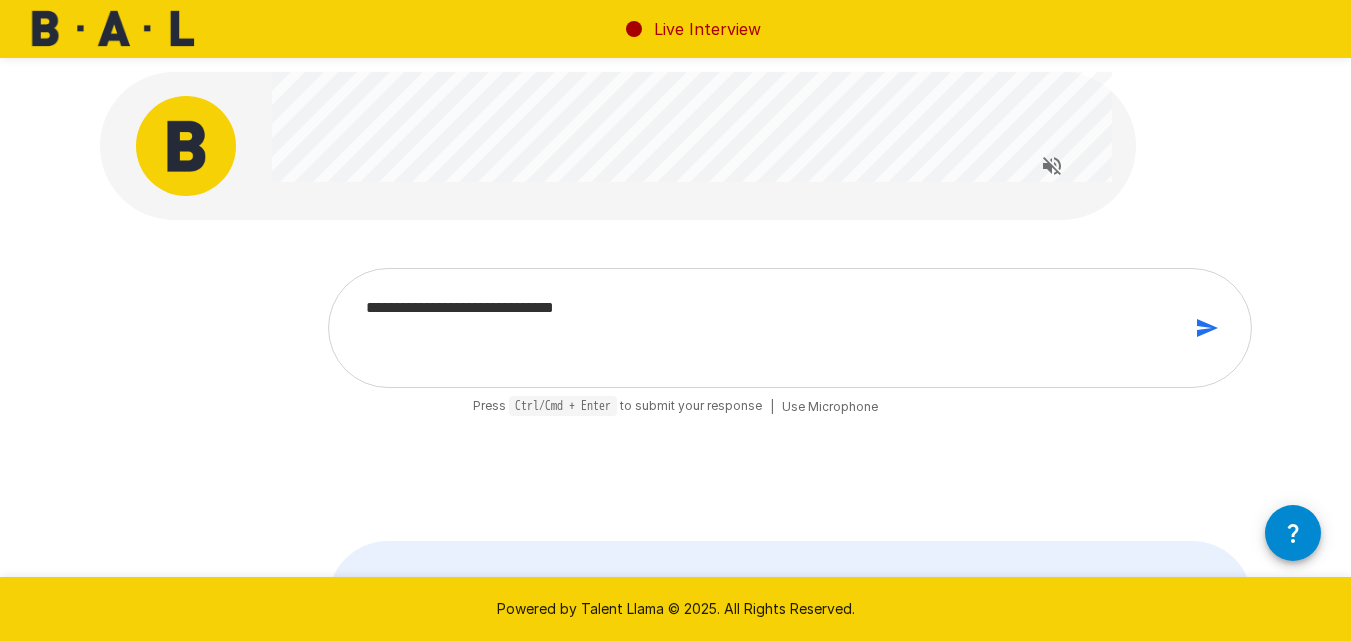 type on "**********" 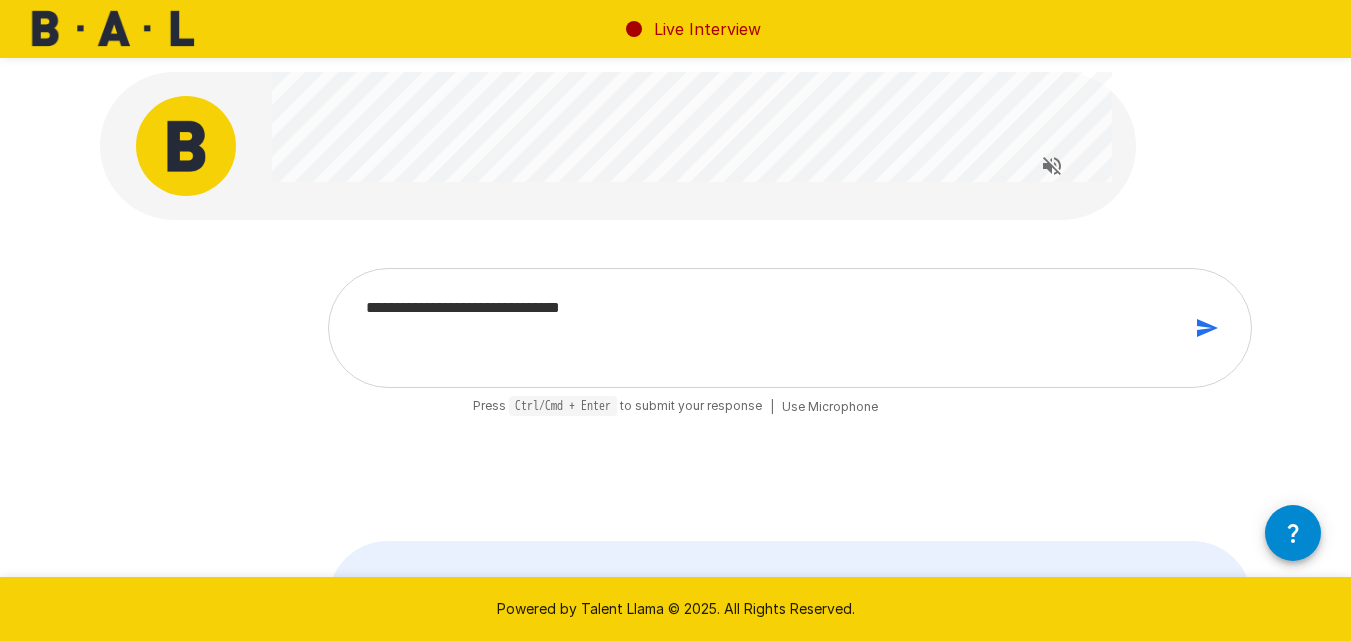 type on "**********" 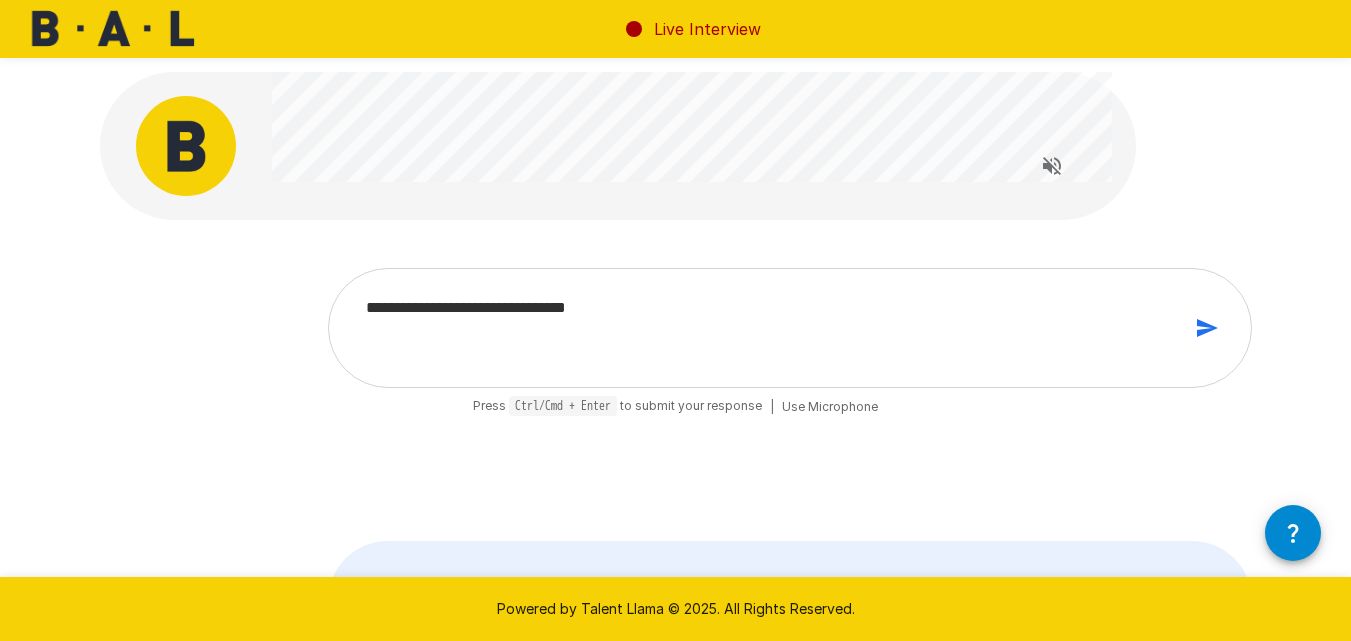 type on "**********" 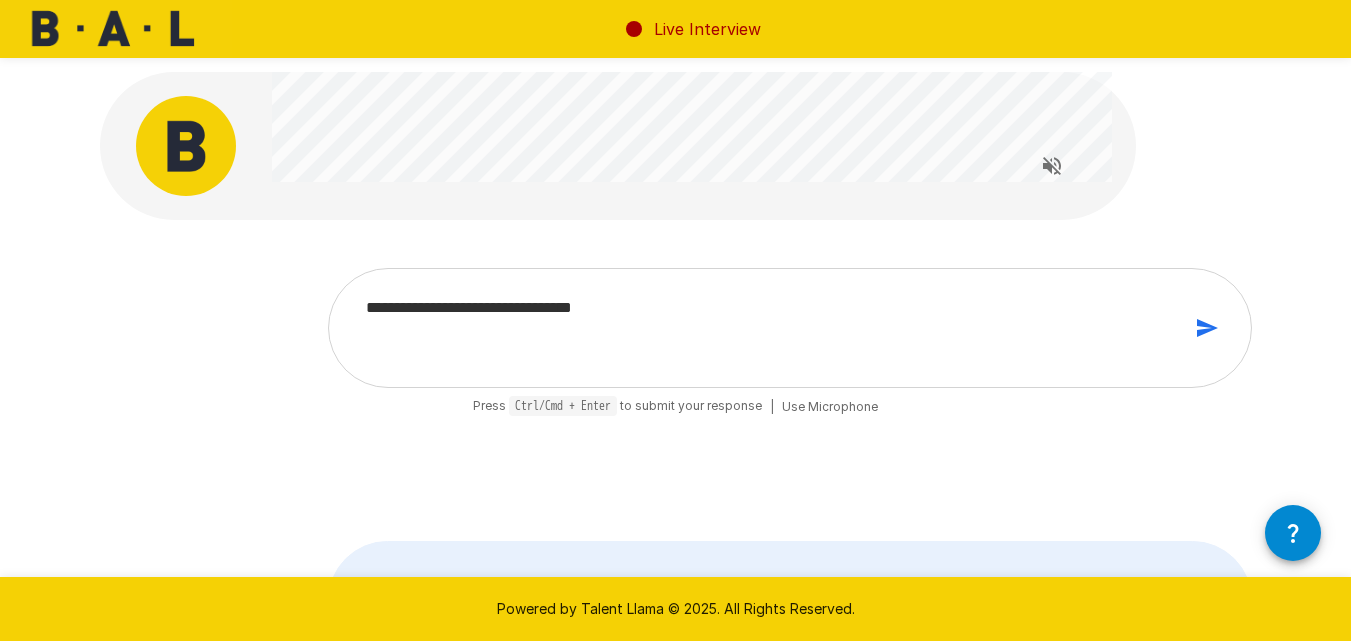 type on "**********" 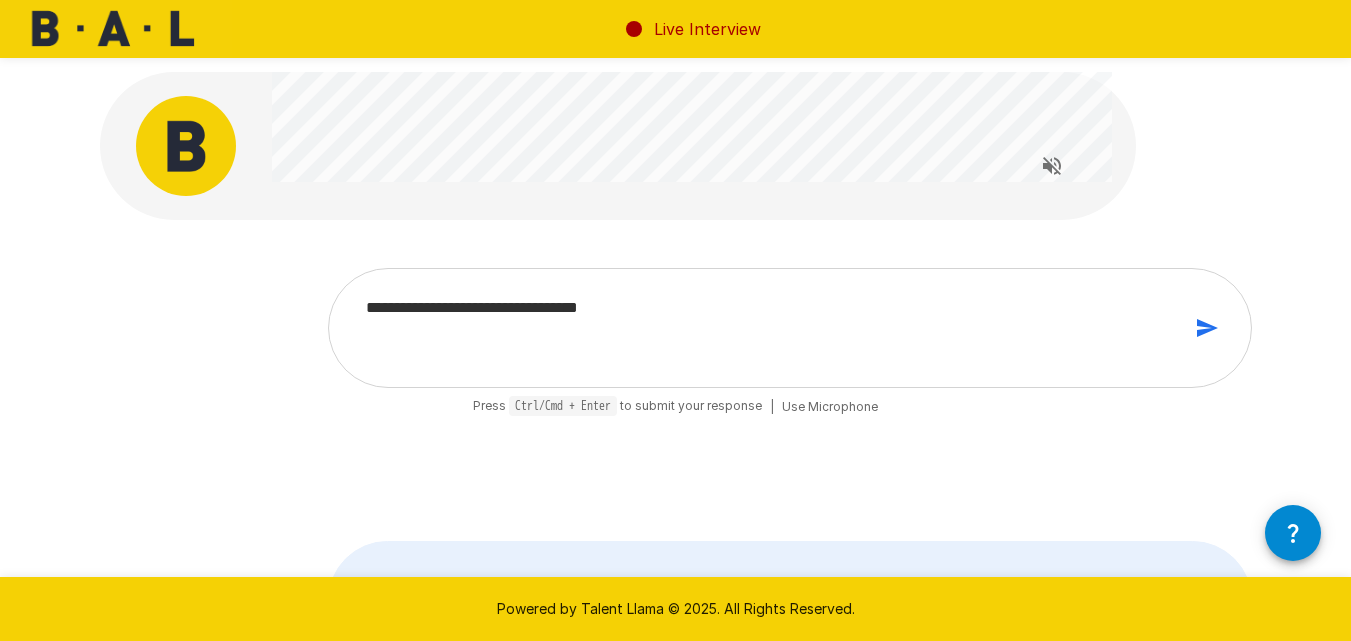 type on "**********" 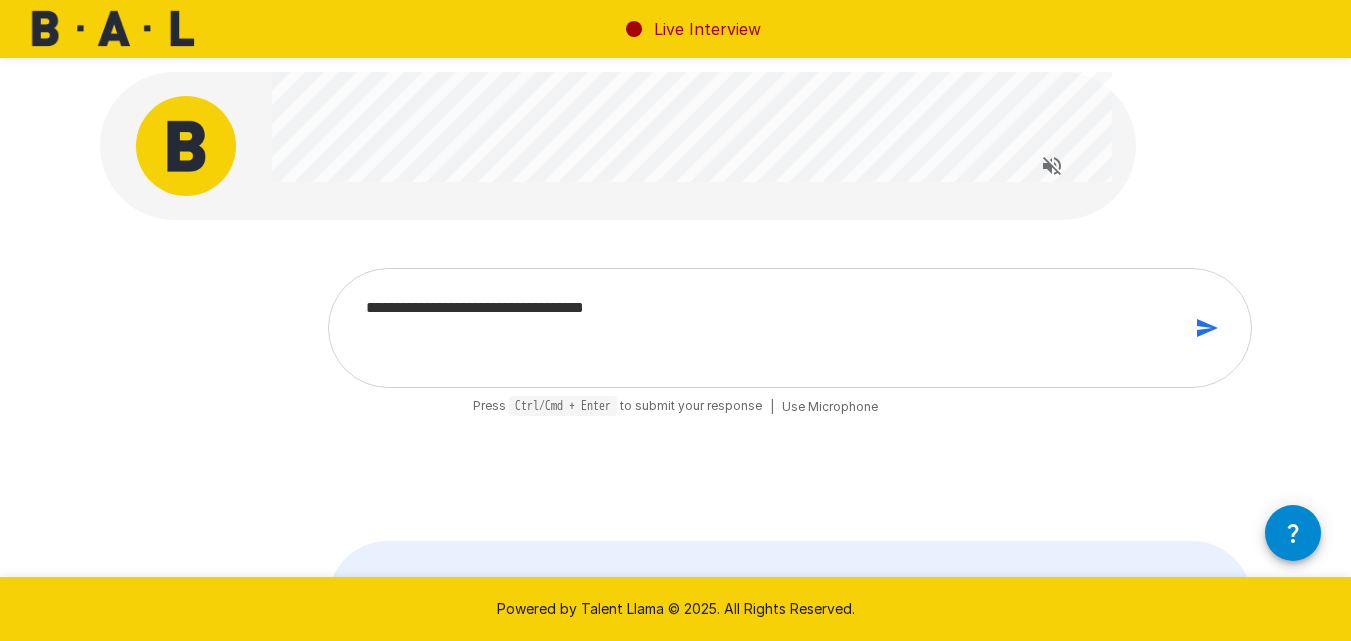 type on "**********" 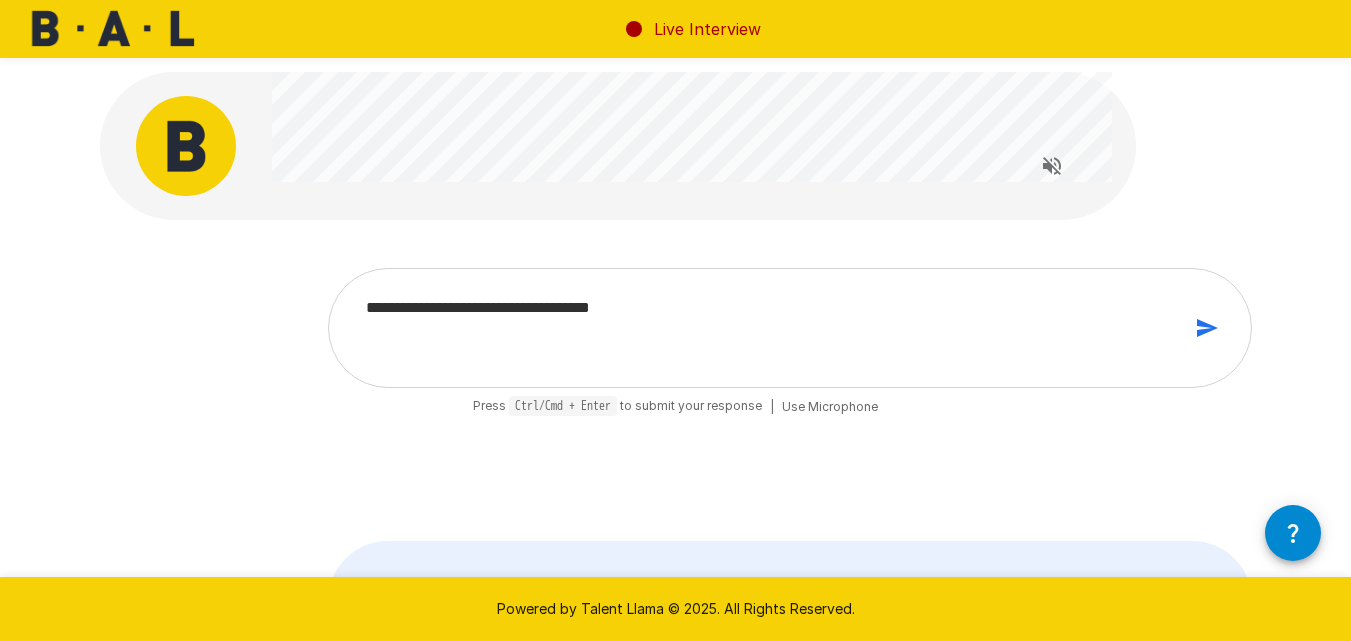 type on "**********" 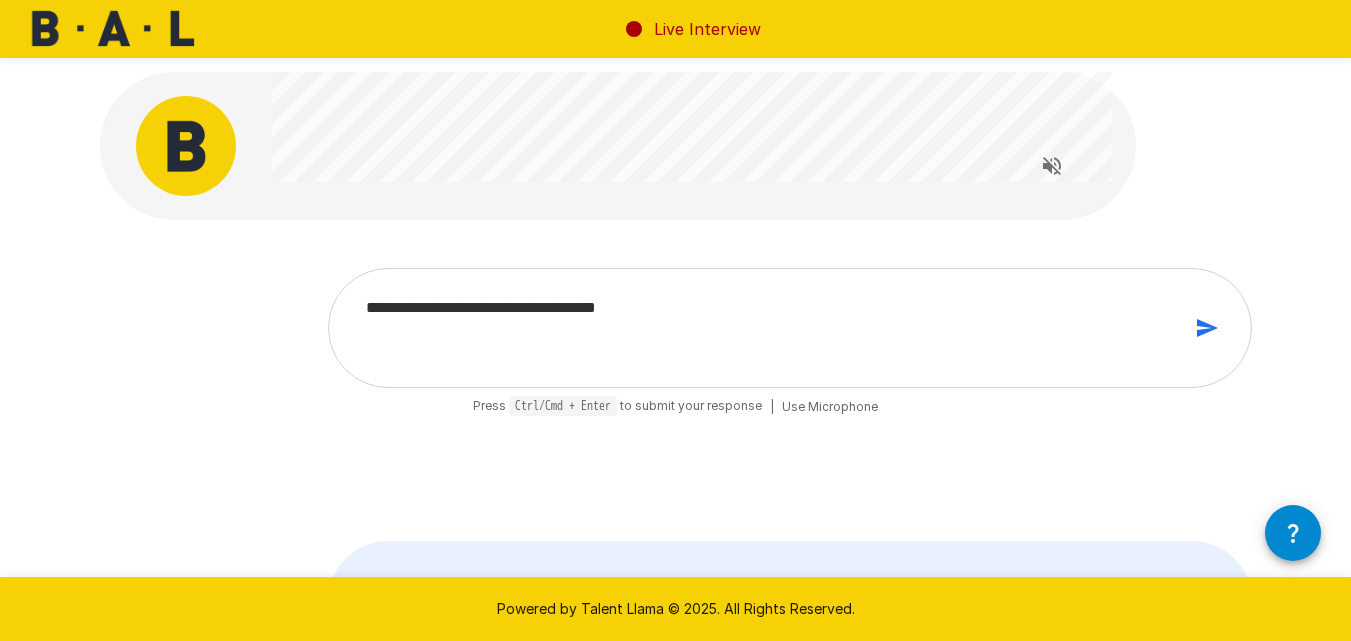 type on "**********" 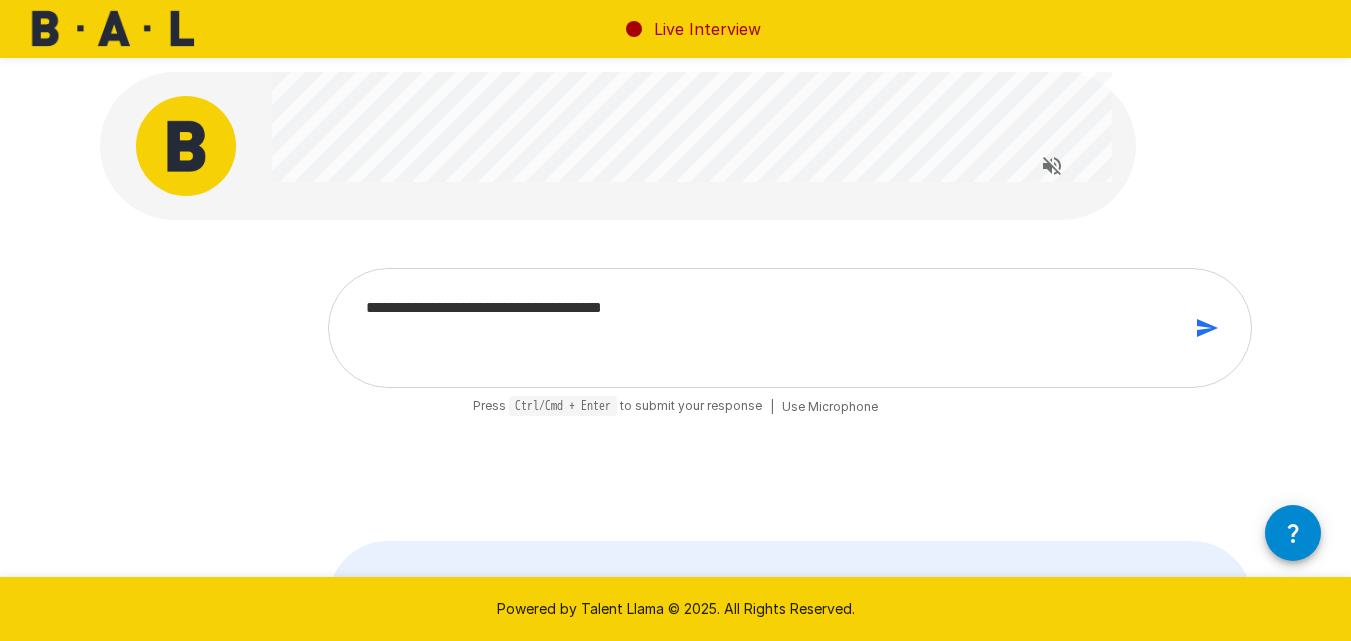 type on "**********" 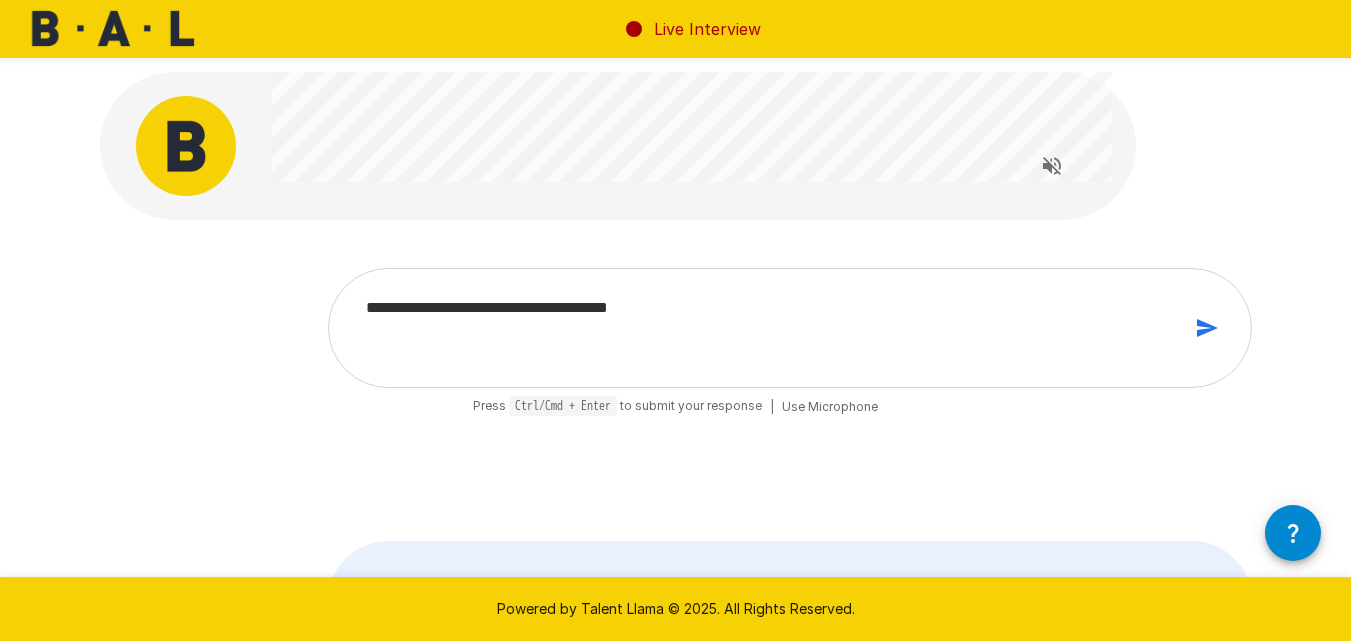 type on "**********" 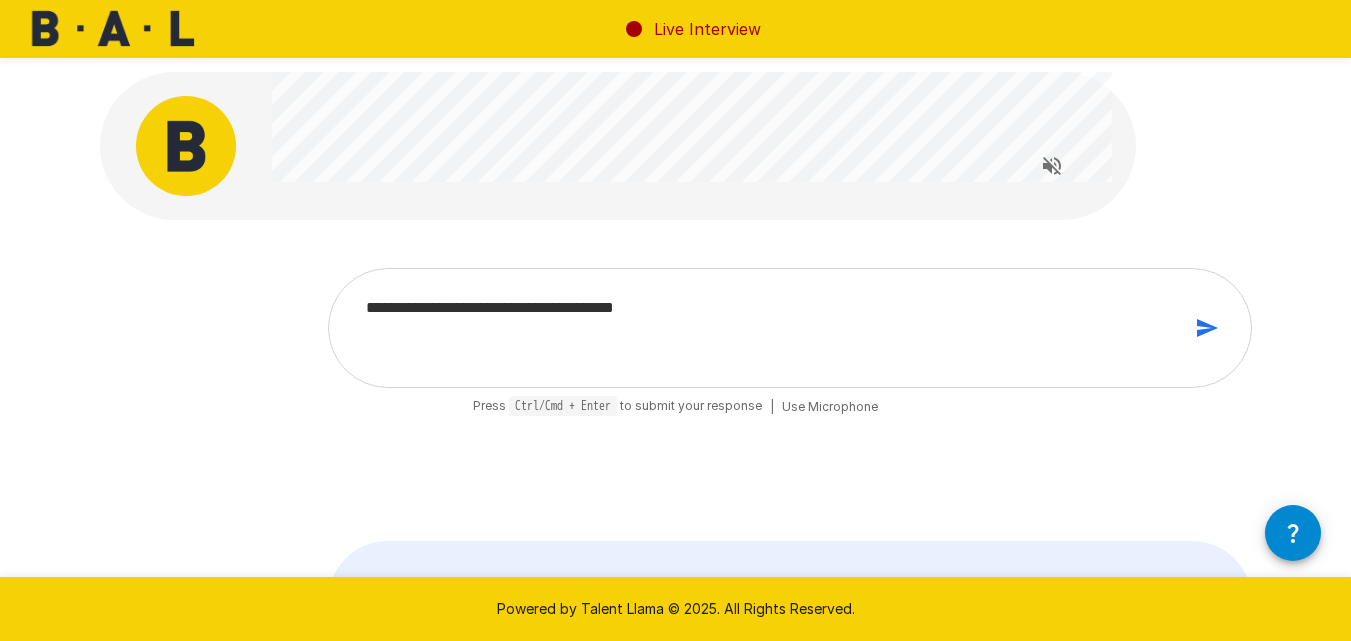 type on "**********" 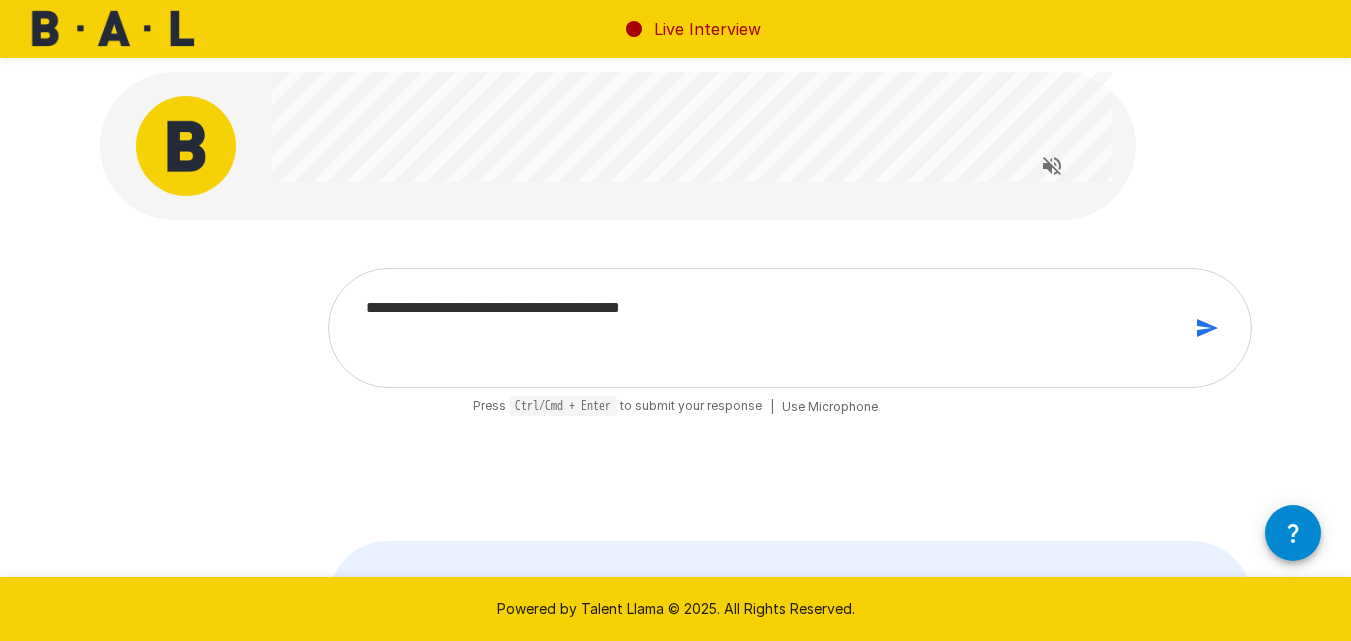 type on "**********" 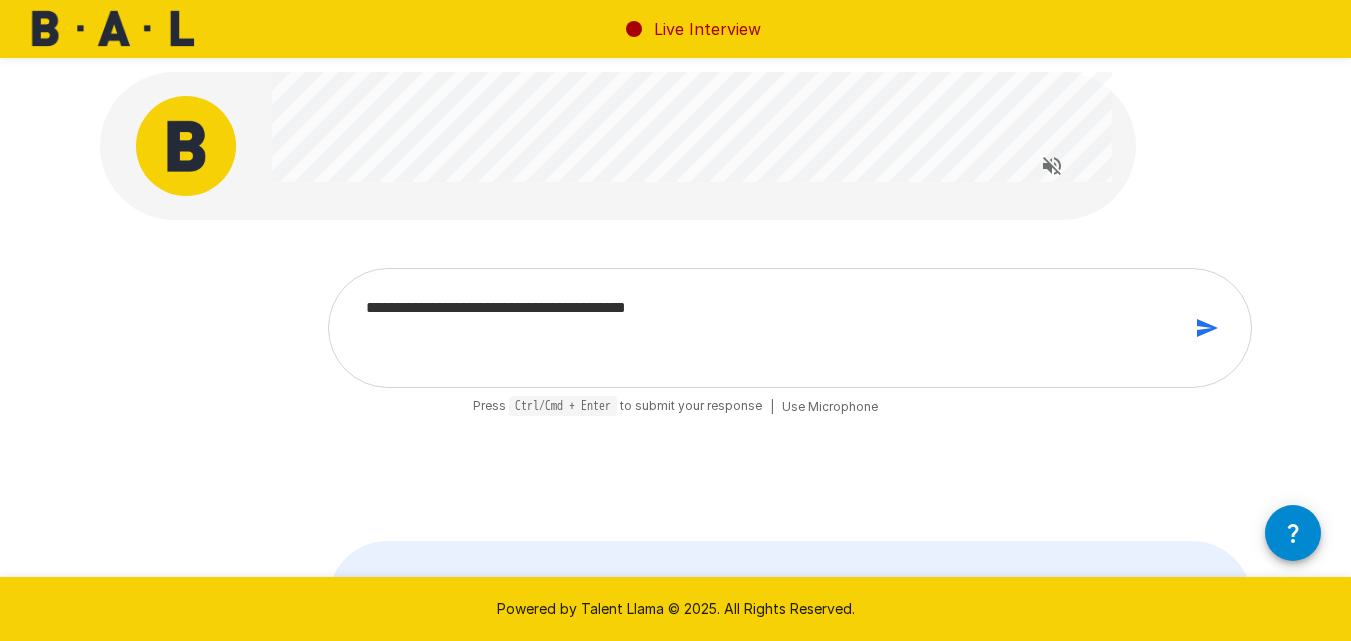 type on "**********" 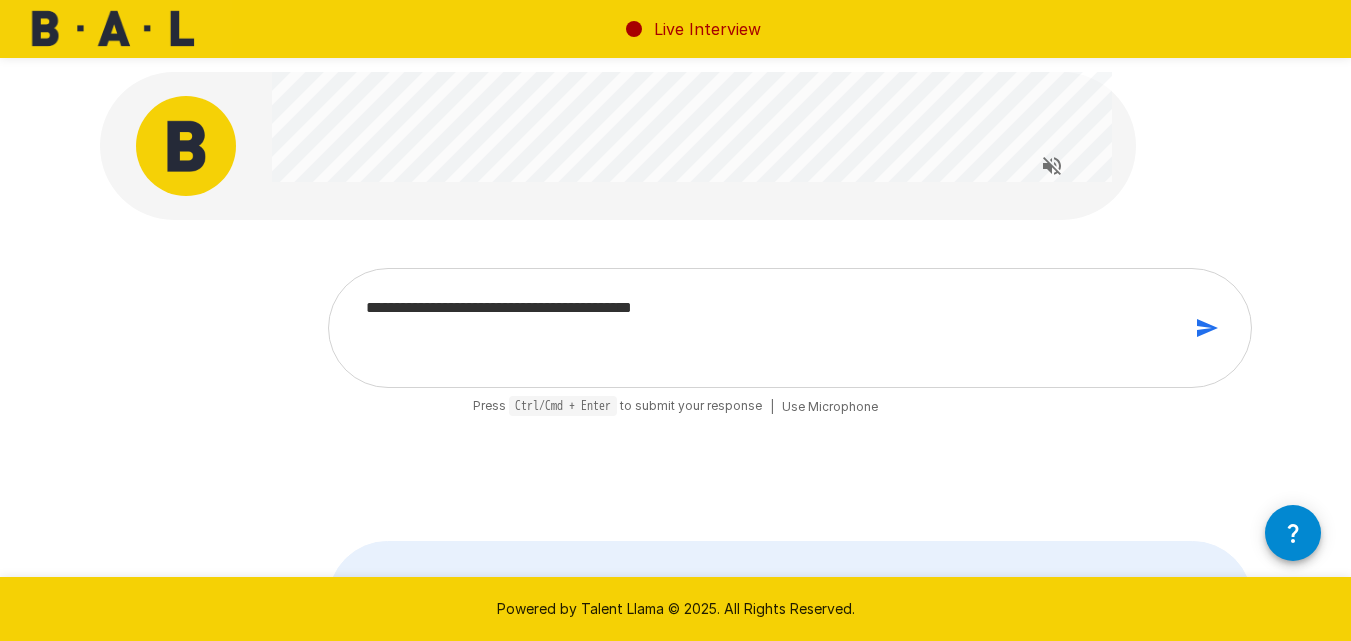 type on "**********" 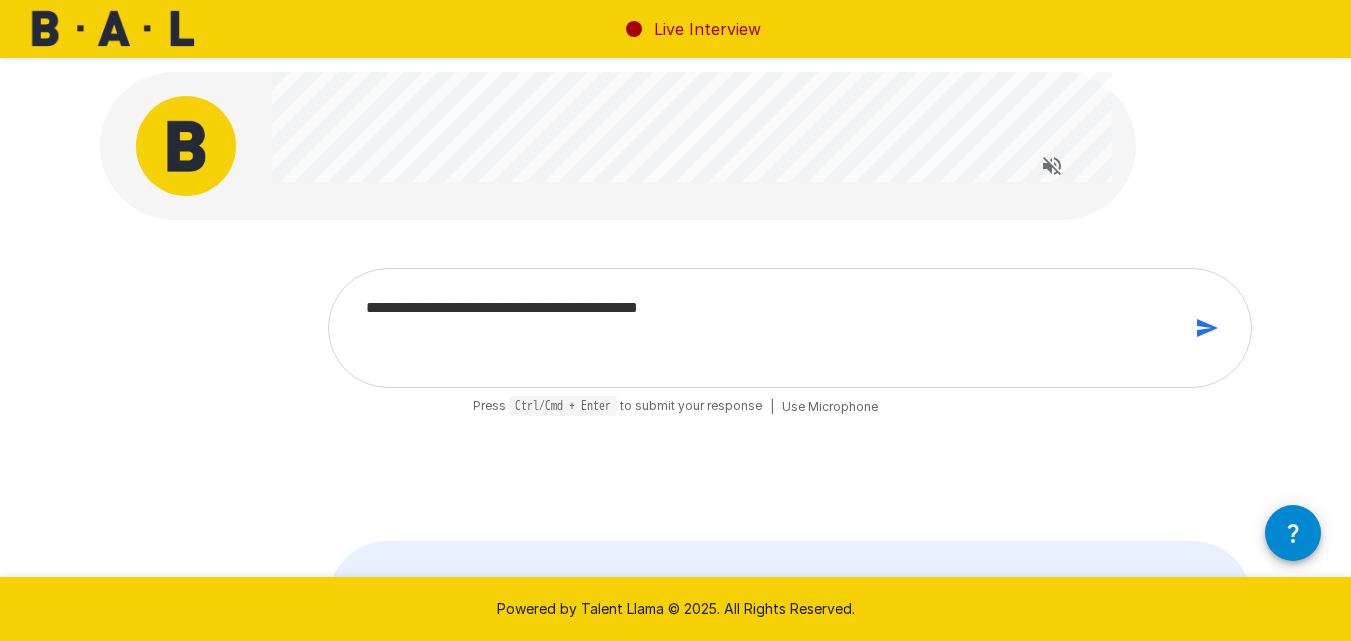 type on "**********" 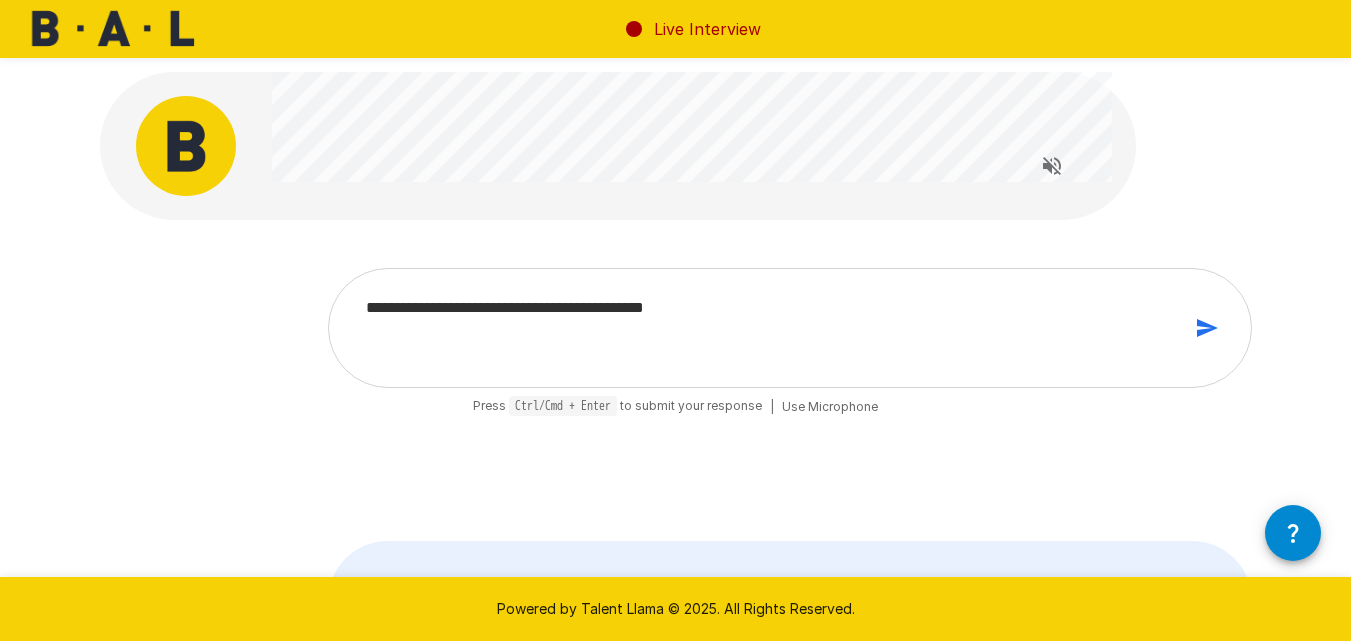 type on "**********" 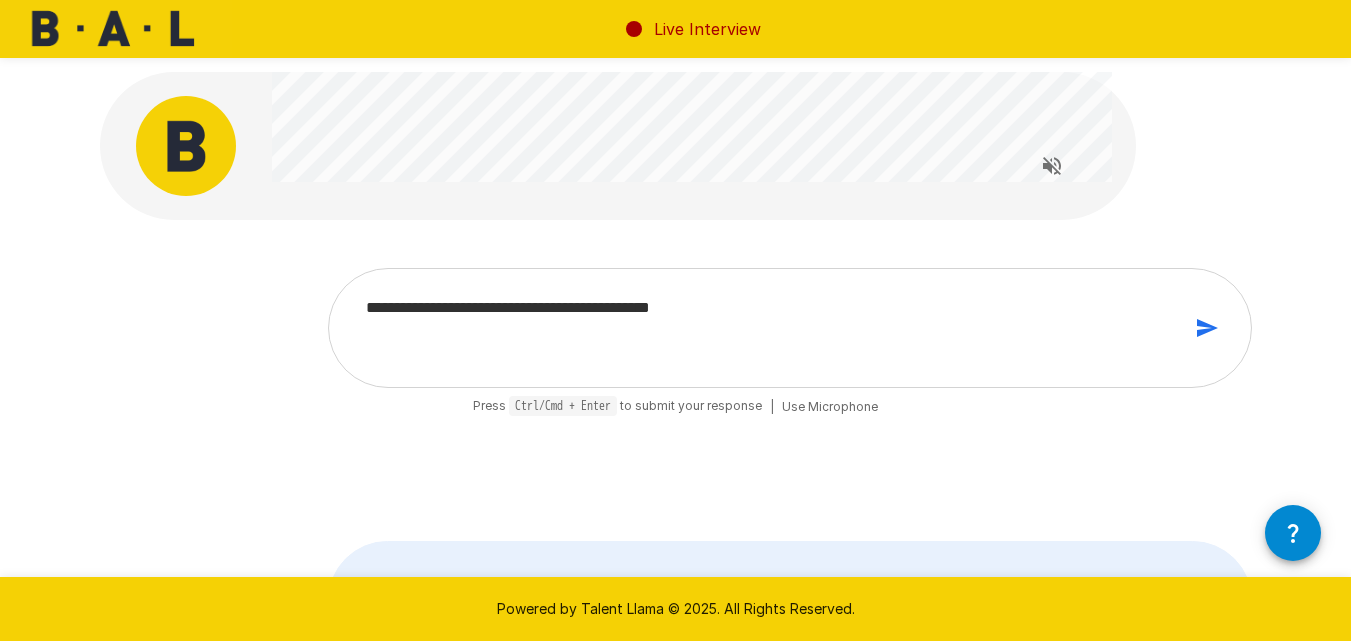 type on "*" 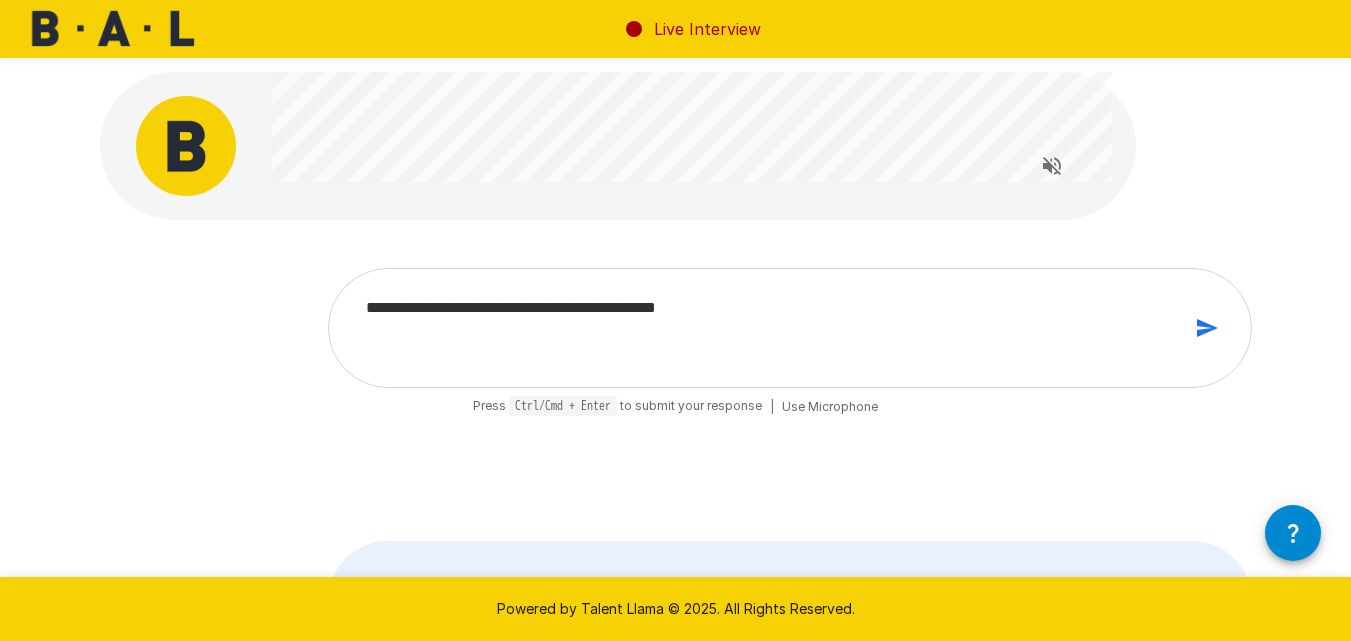 type on "*" 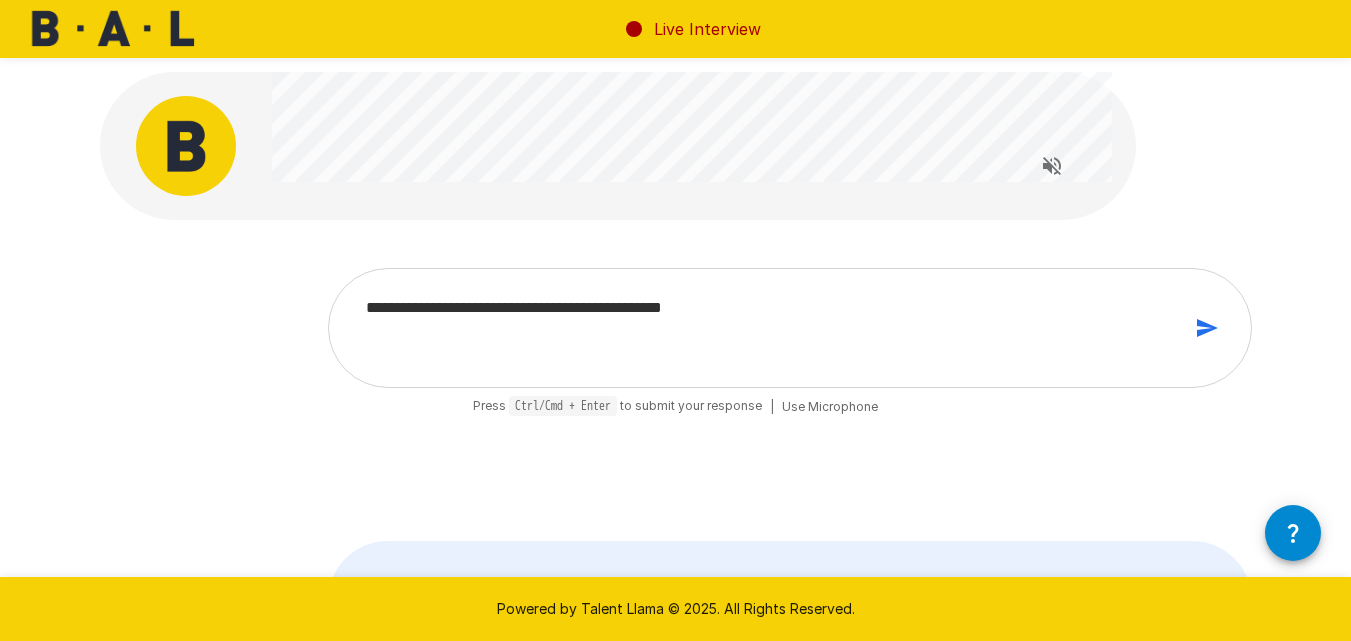 type on "**********" 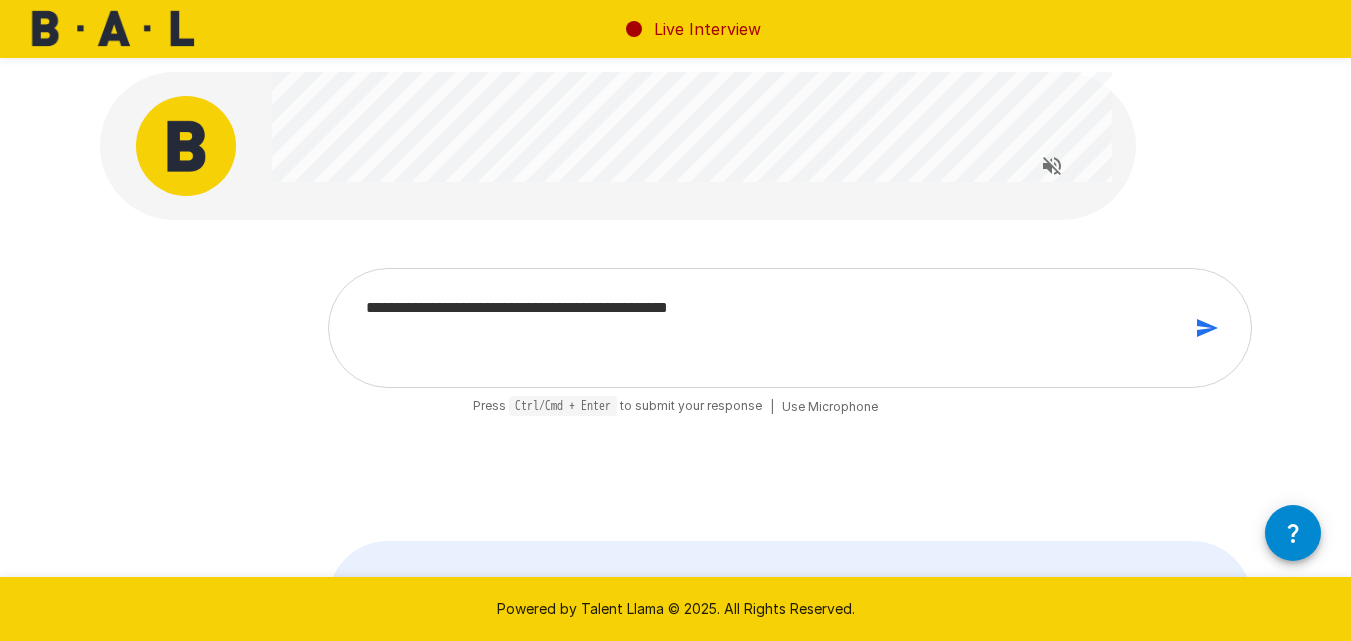 type on "*" 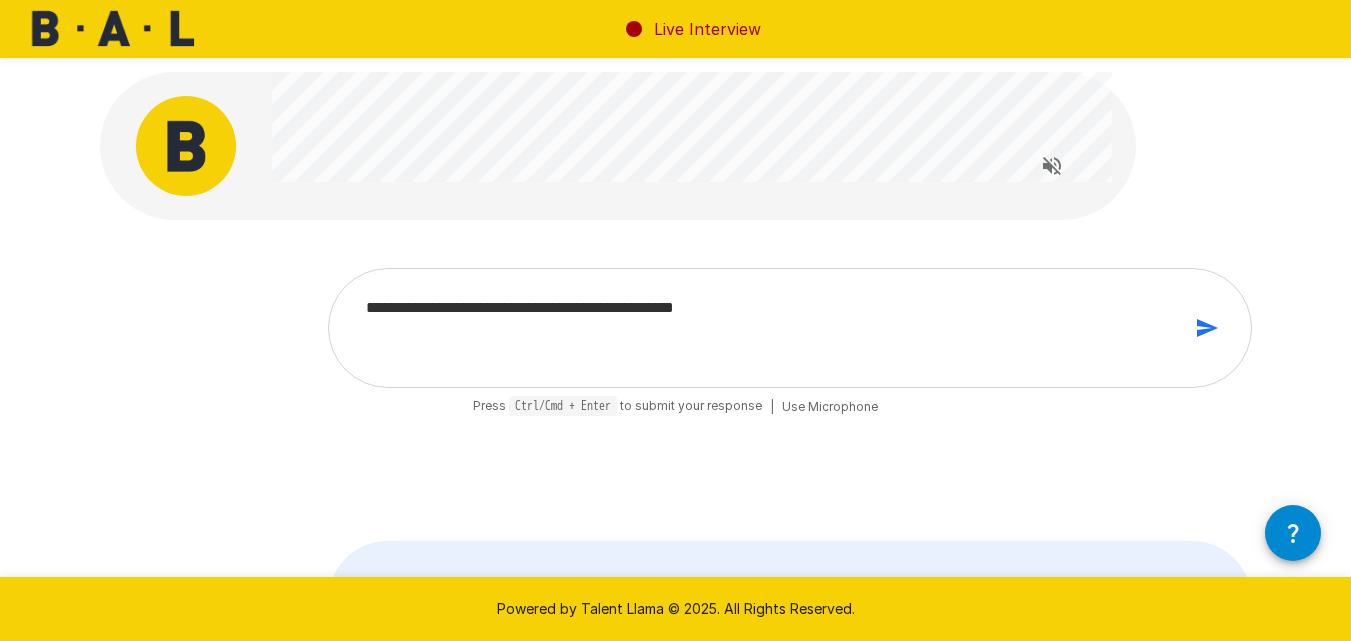 type on "**********" 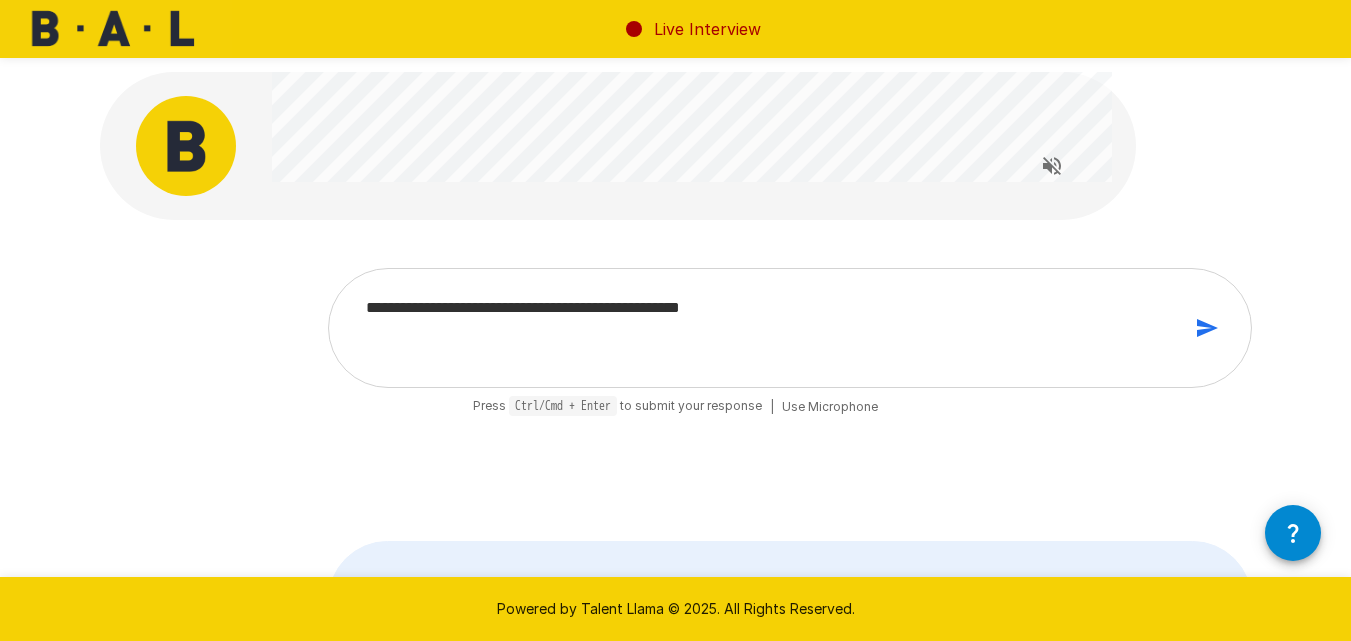 type on "**********" 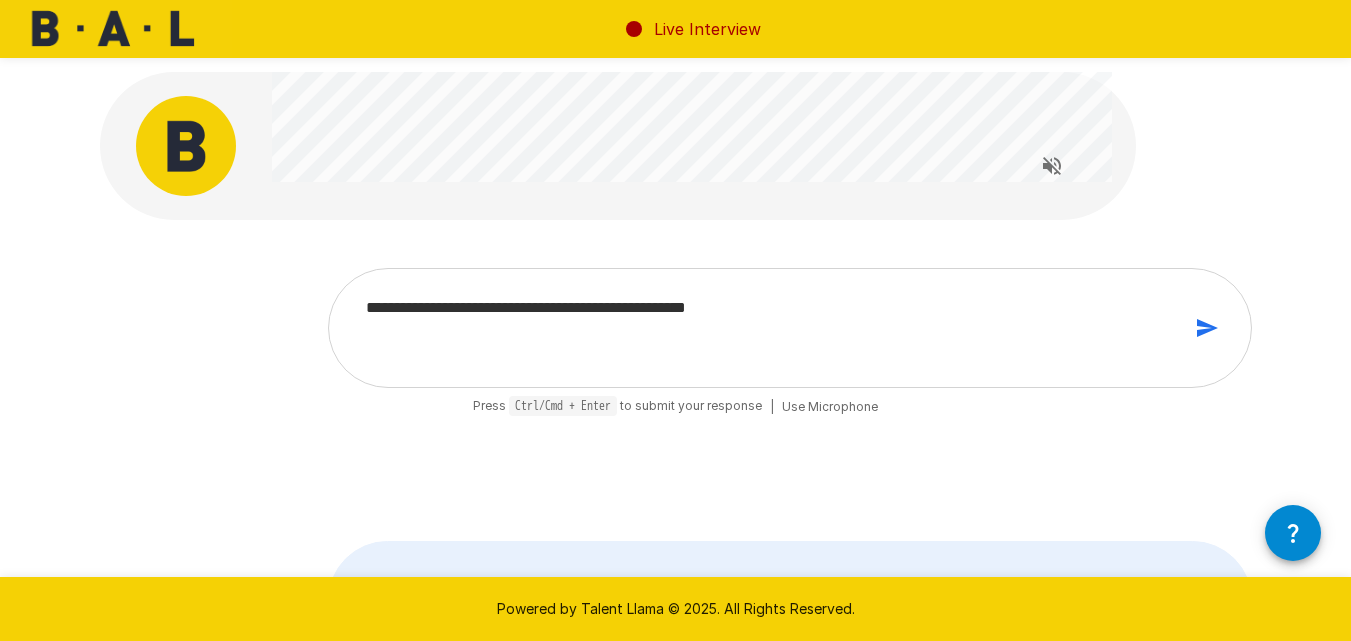 type on "**********" 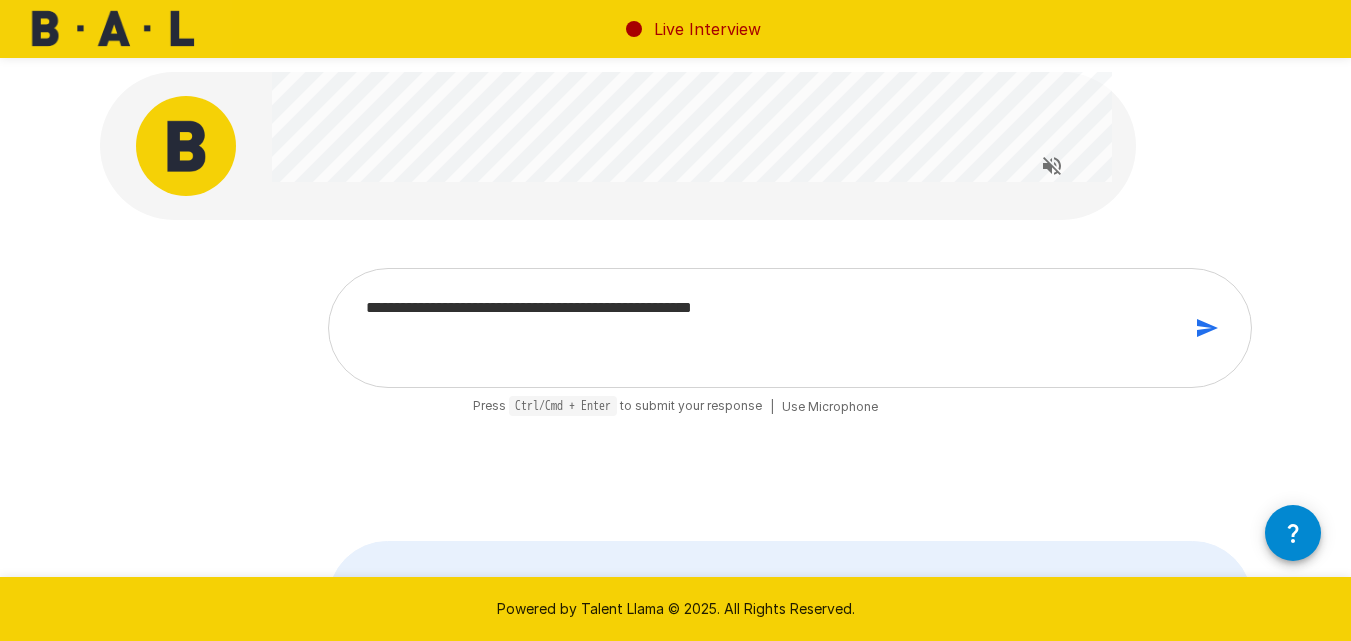 type on "*" 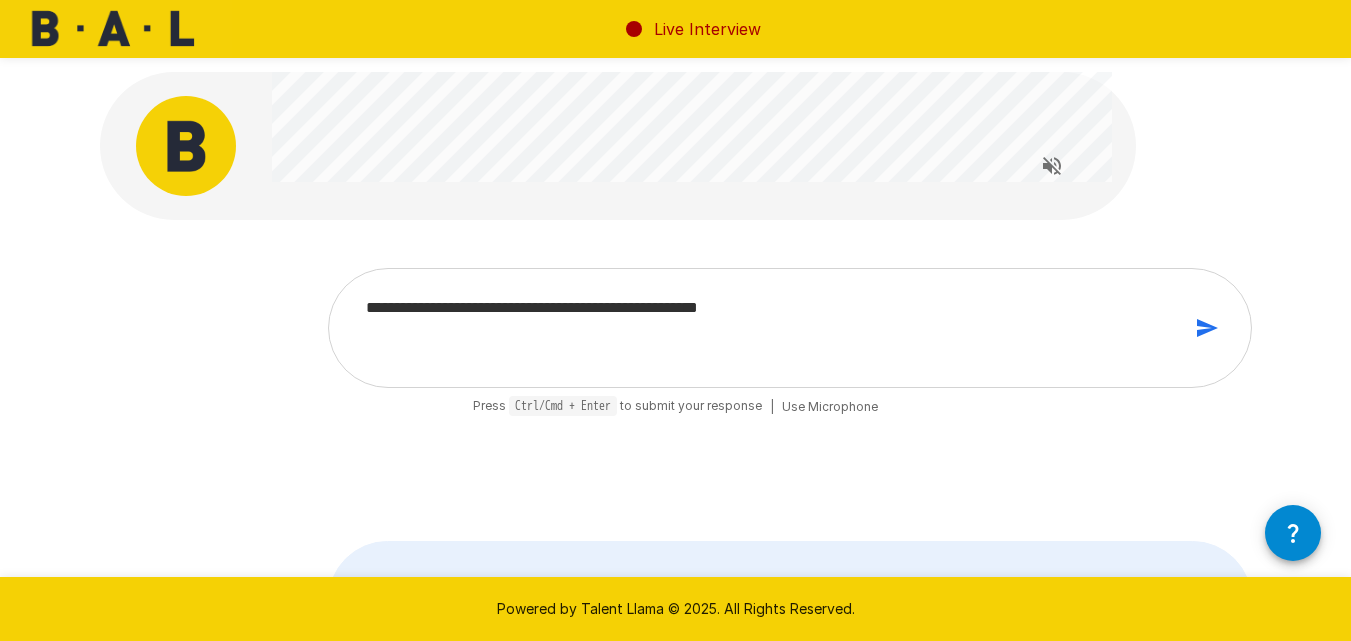 type on "**********" 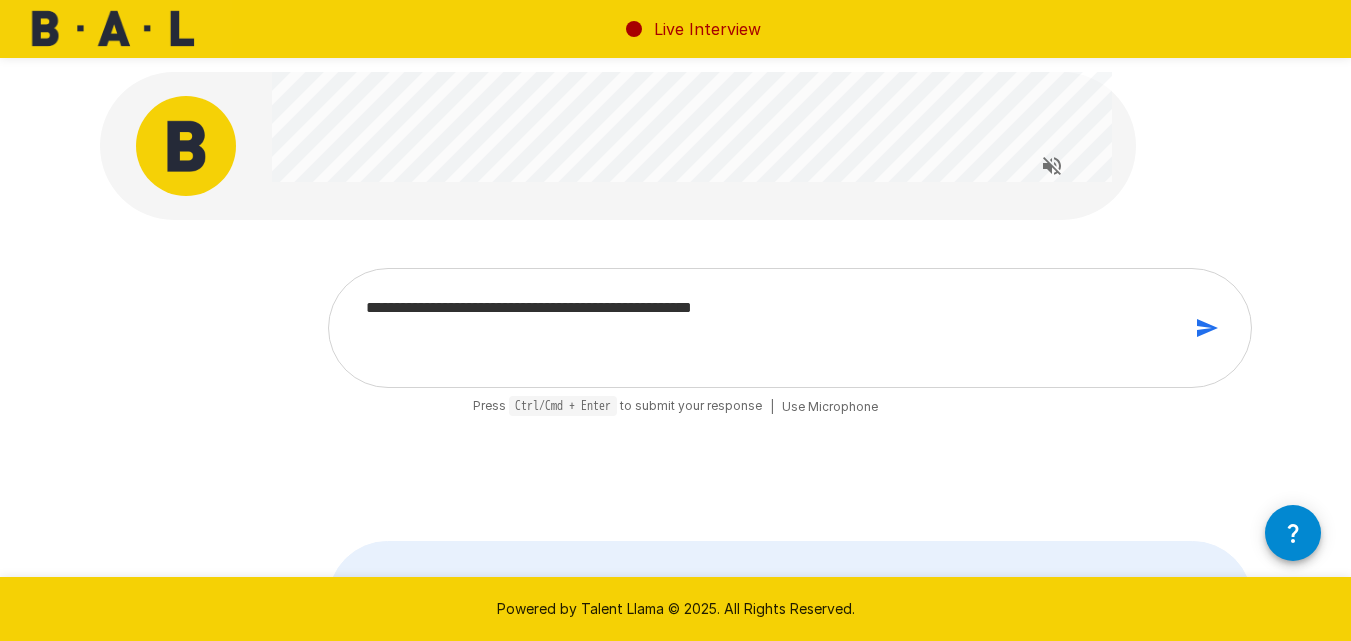 type on "**********" 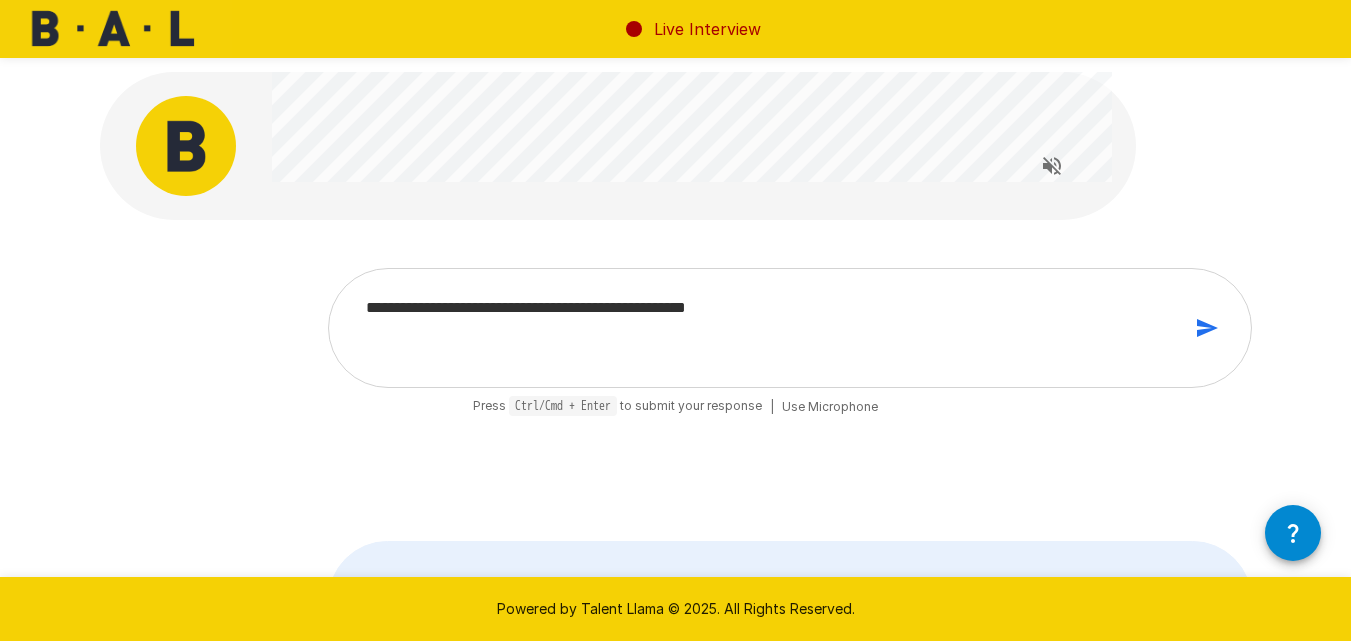 type on "**********" 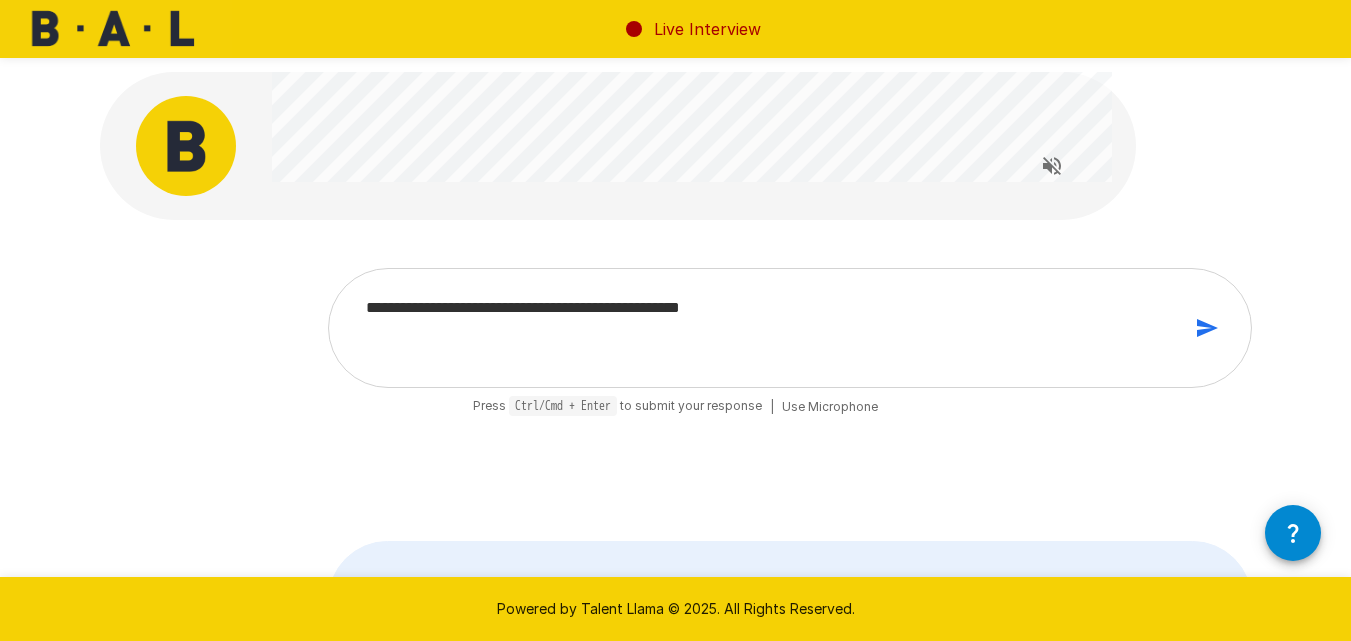 type on "**********" 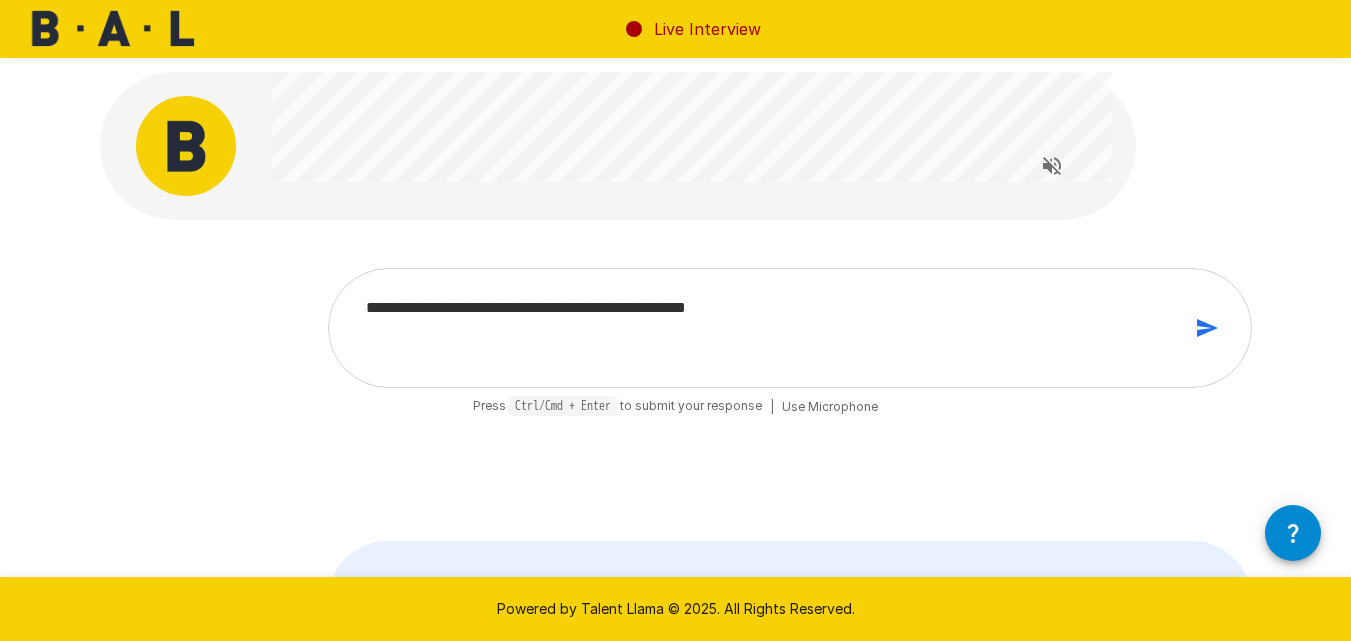 type on "**********" 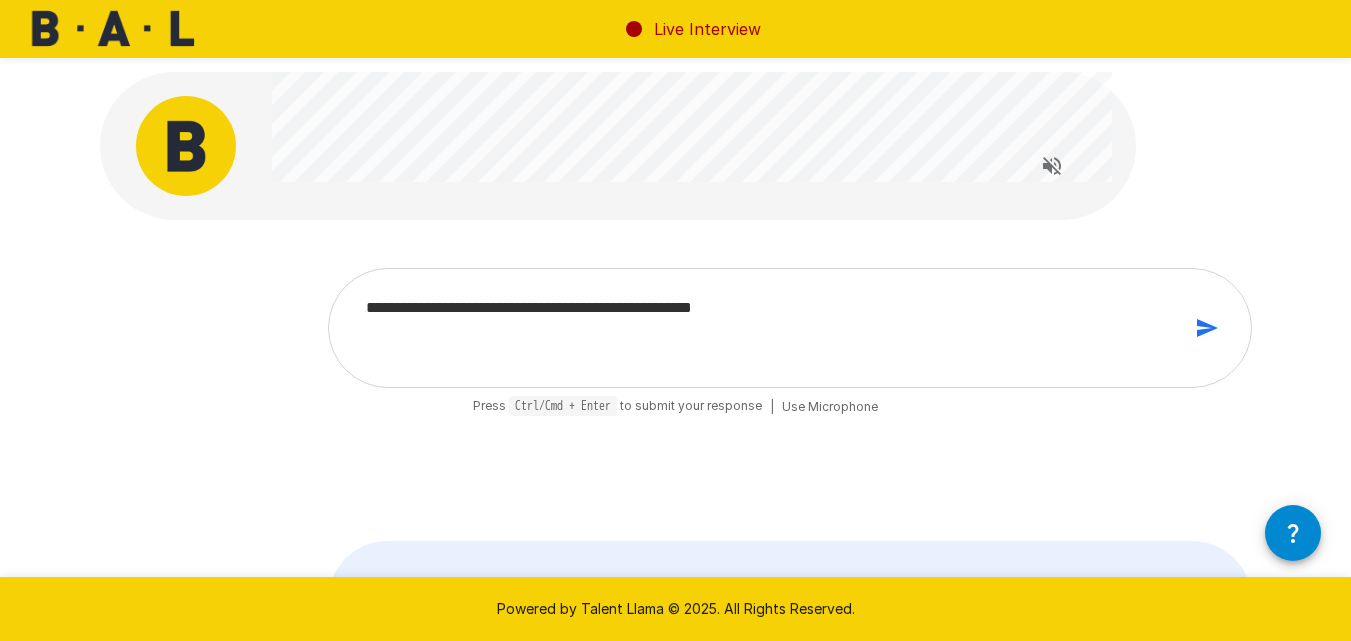 type on "**********" 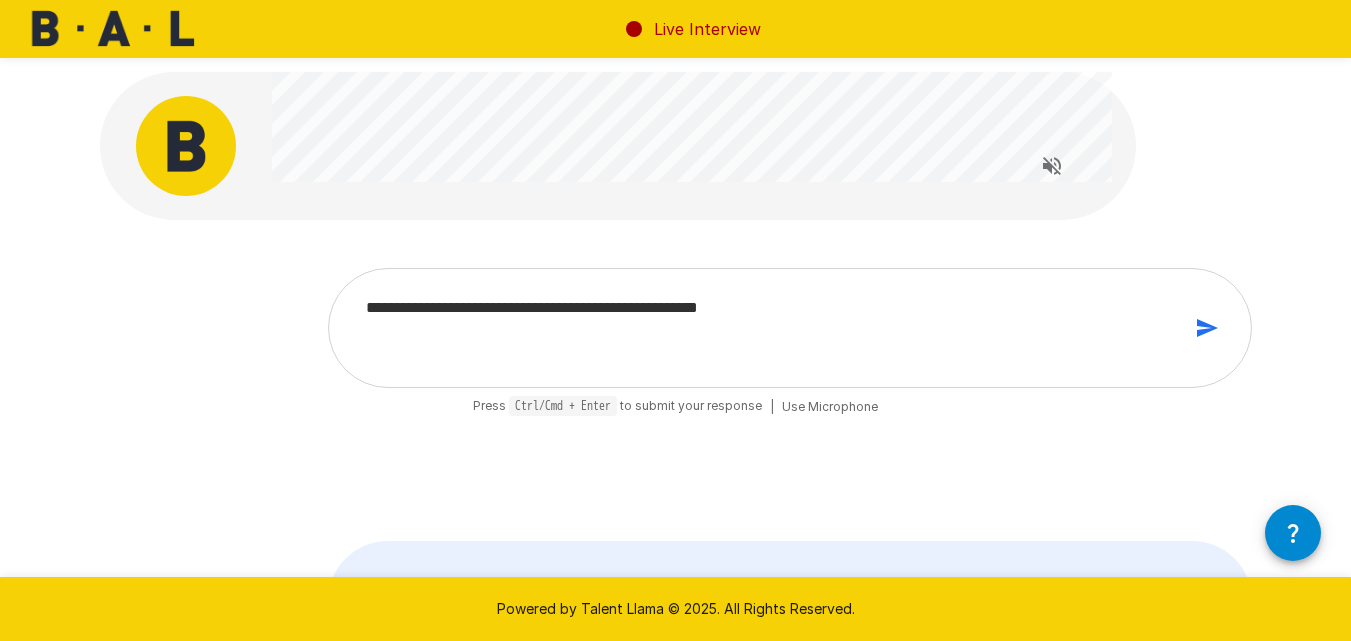 type on "*" 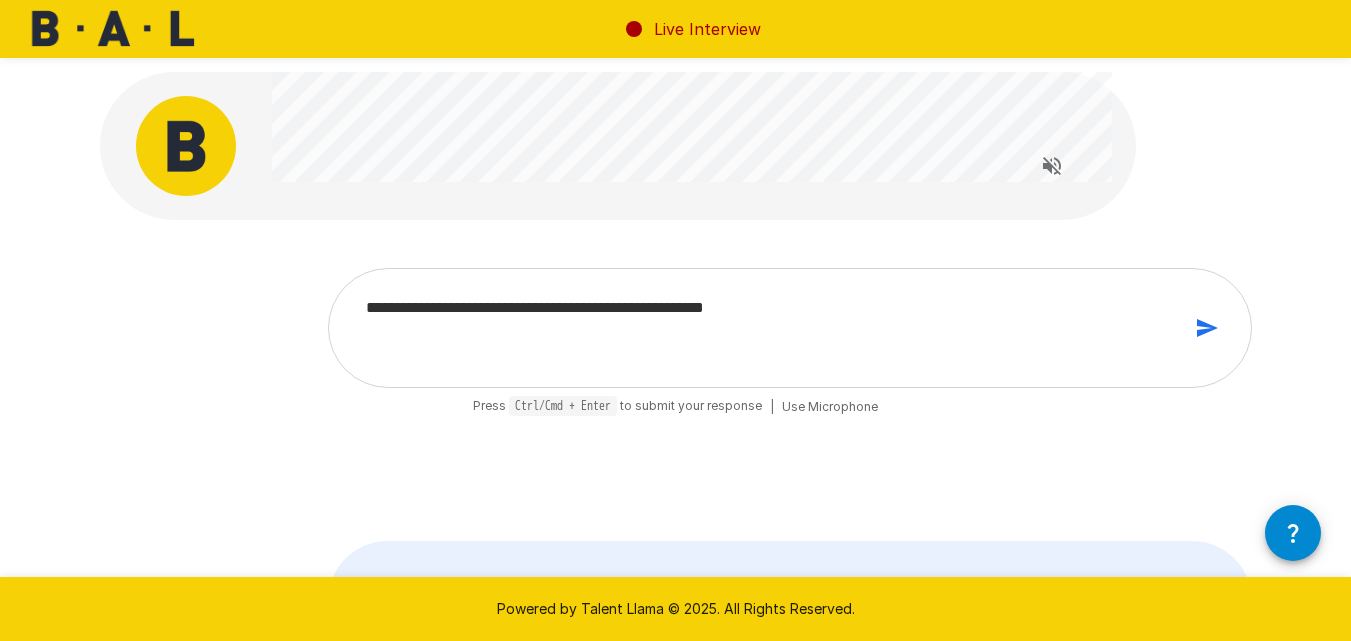 type on "**********" 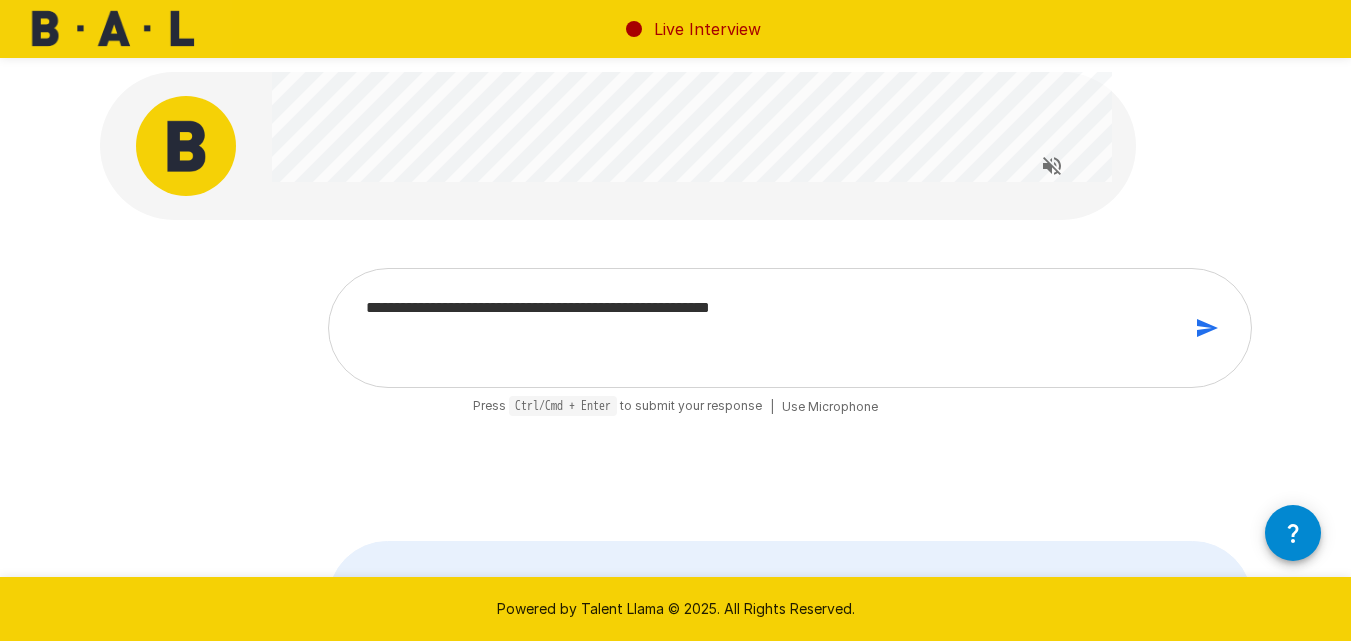type on "**********" 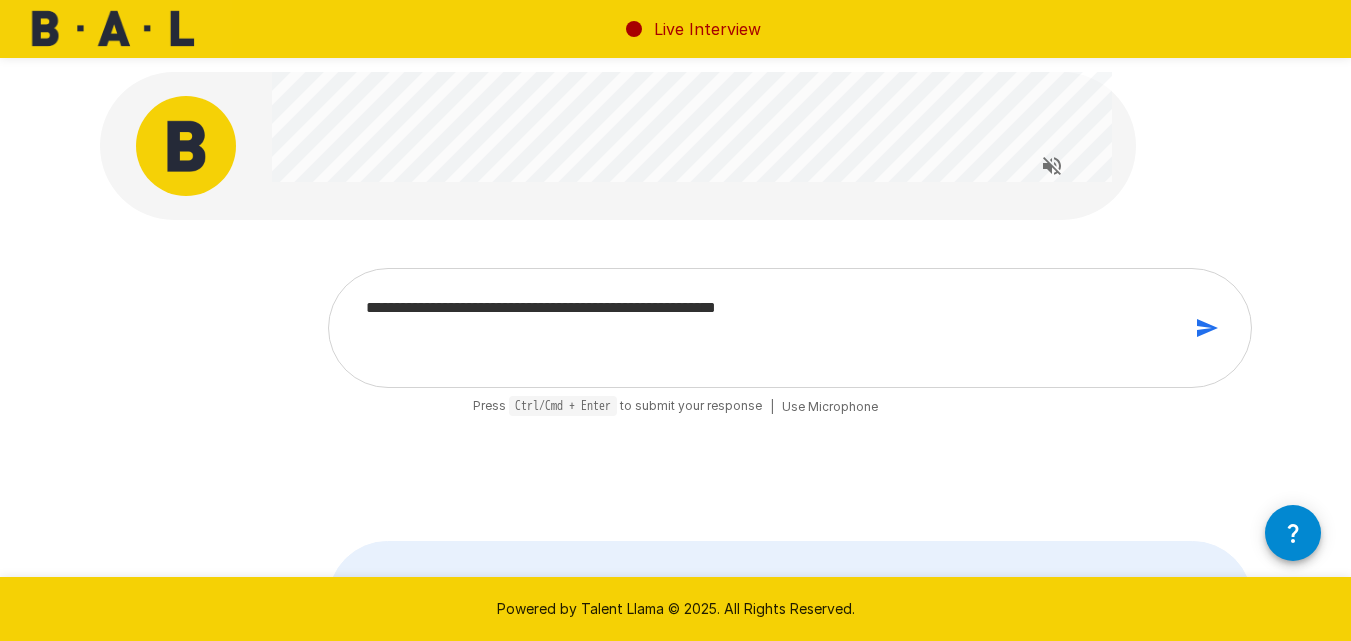 type on "**********" 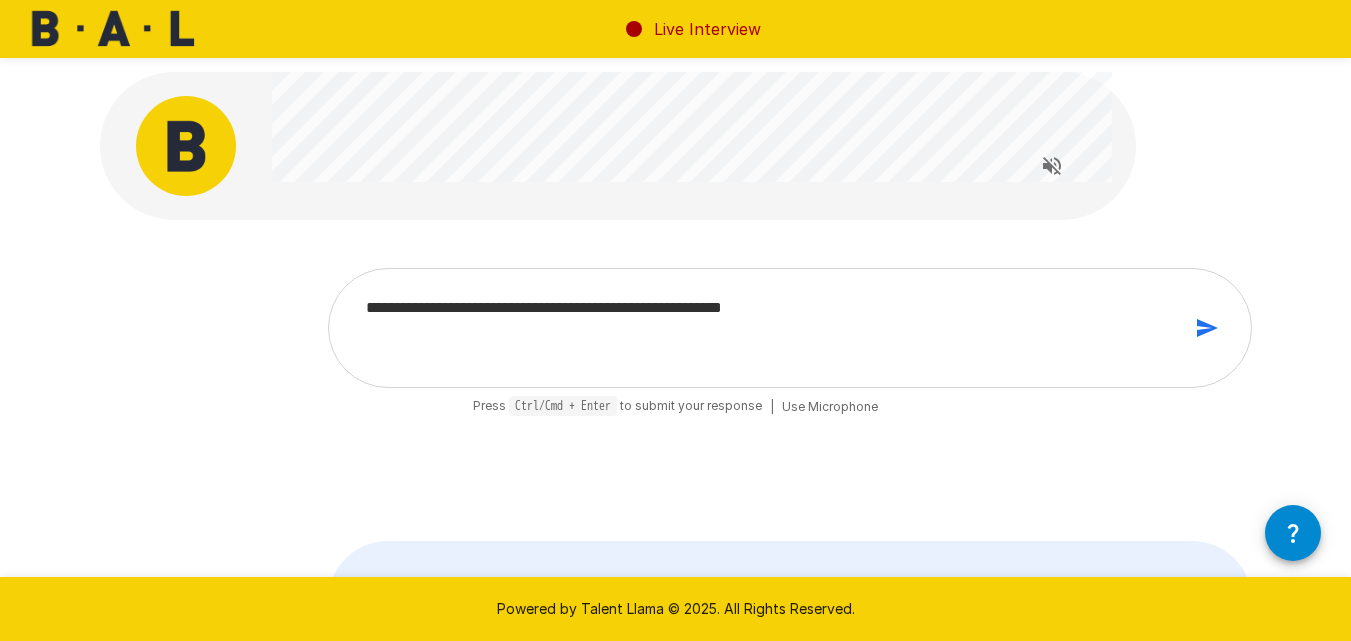 type on "**********" 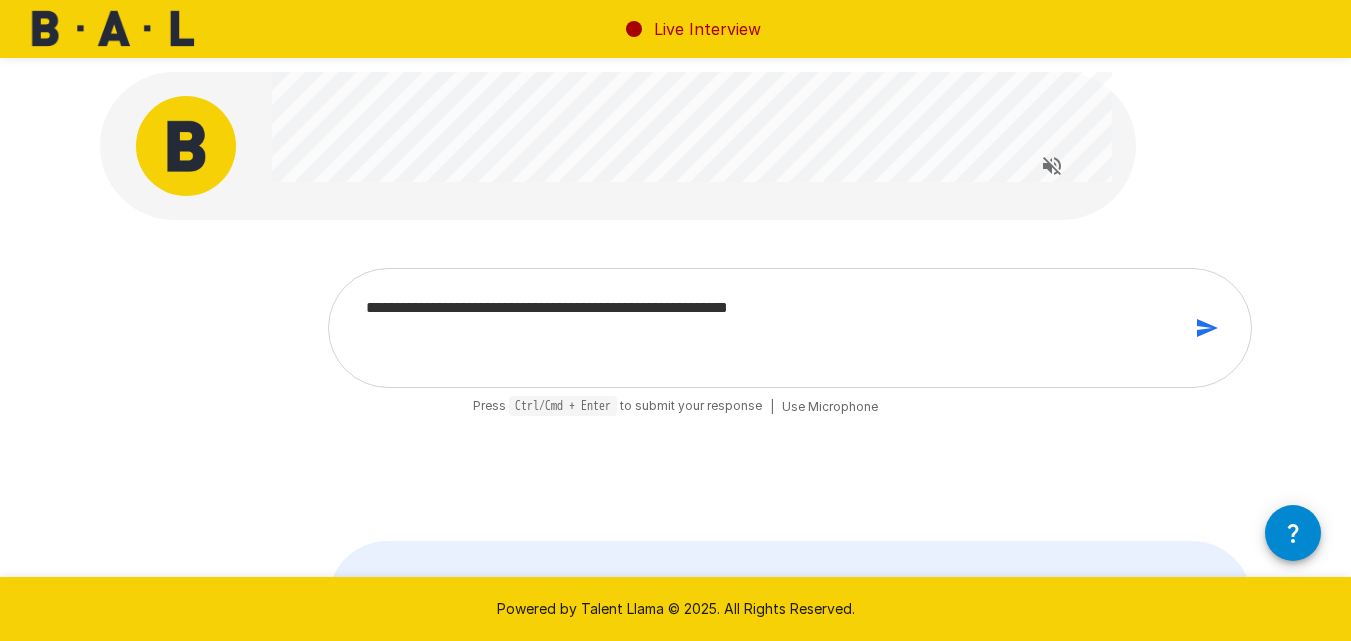 type on "**********" 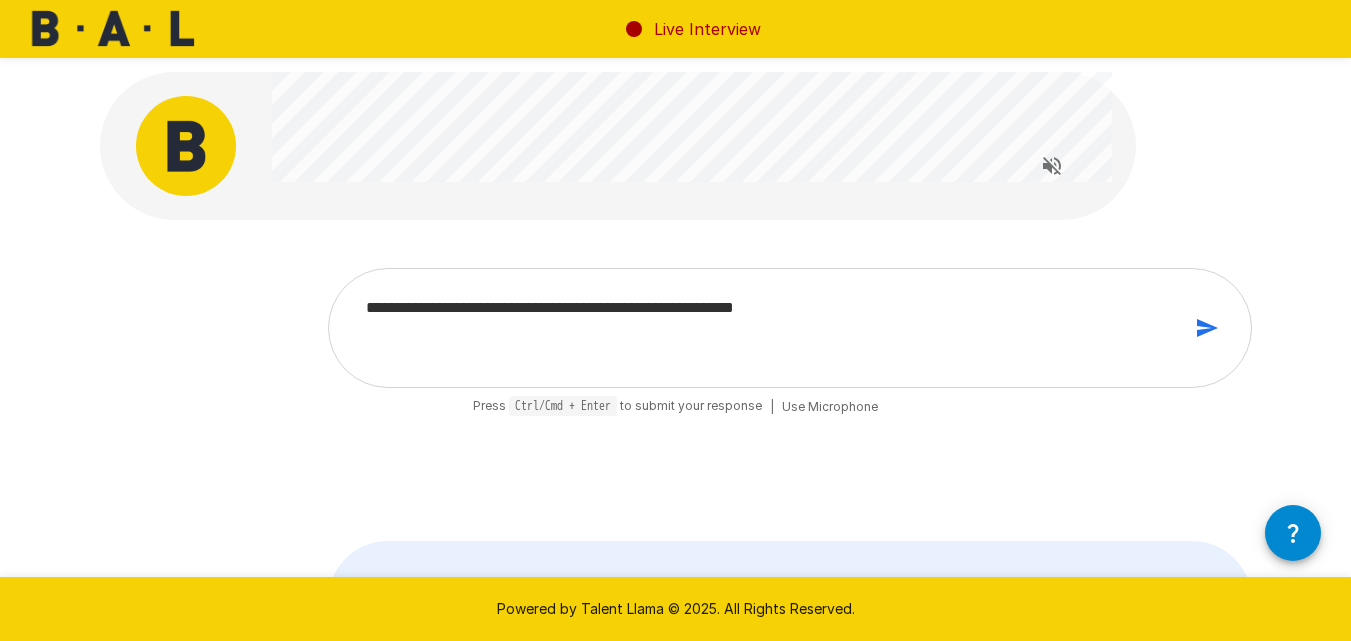 type on "**********" 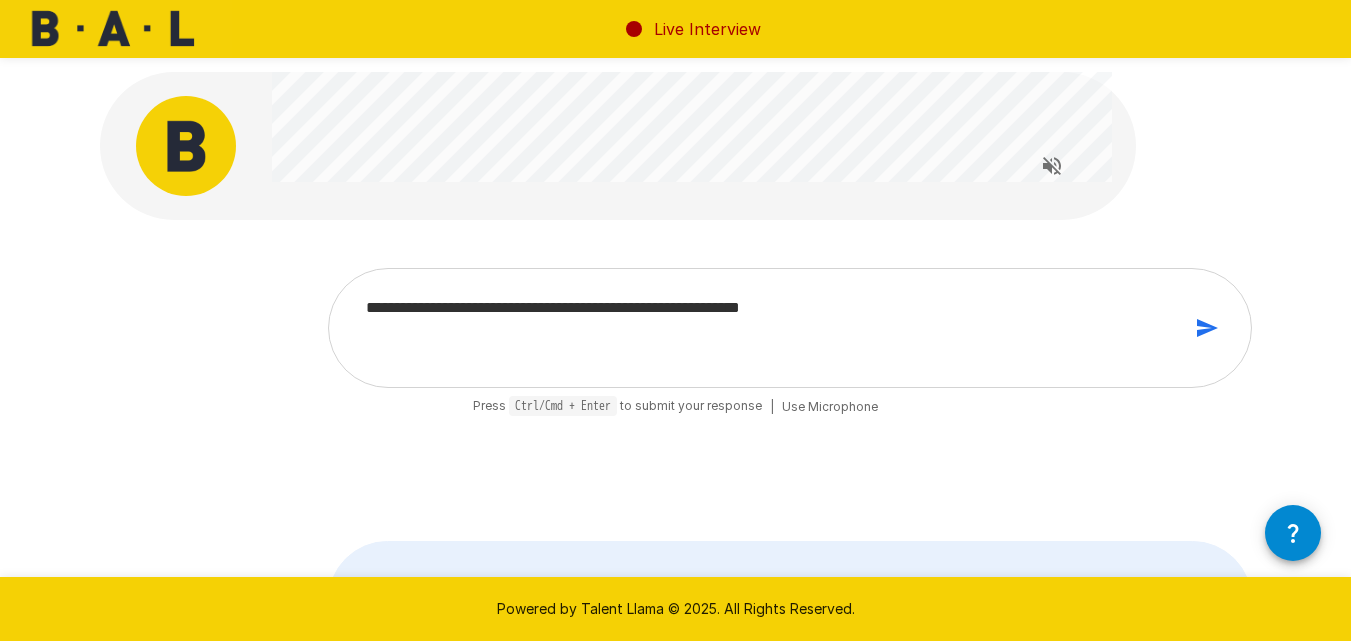 type on "**********" 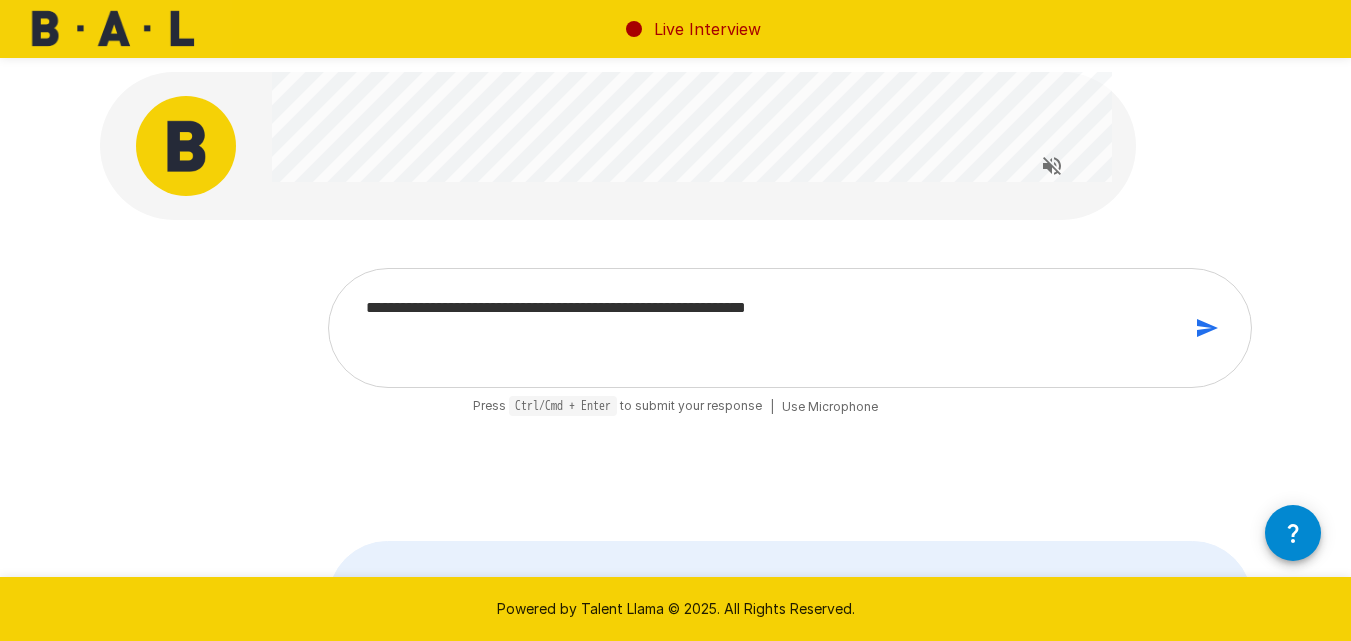 type on "*" 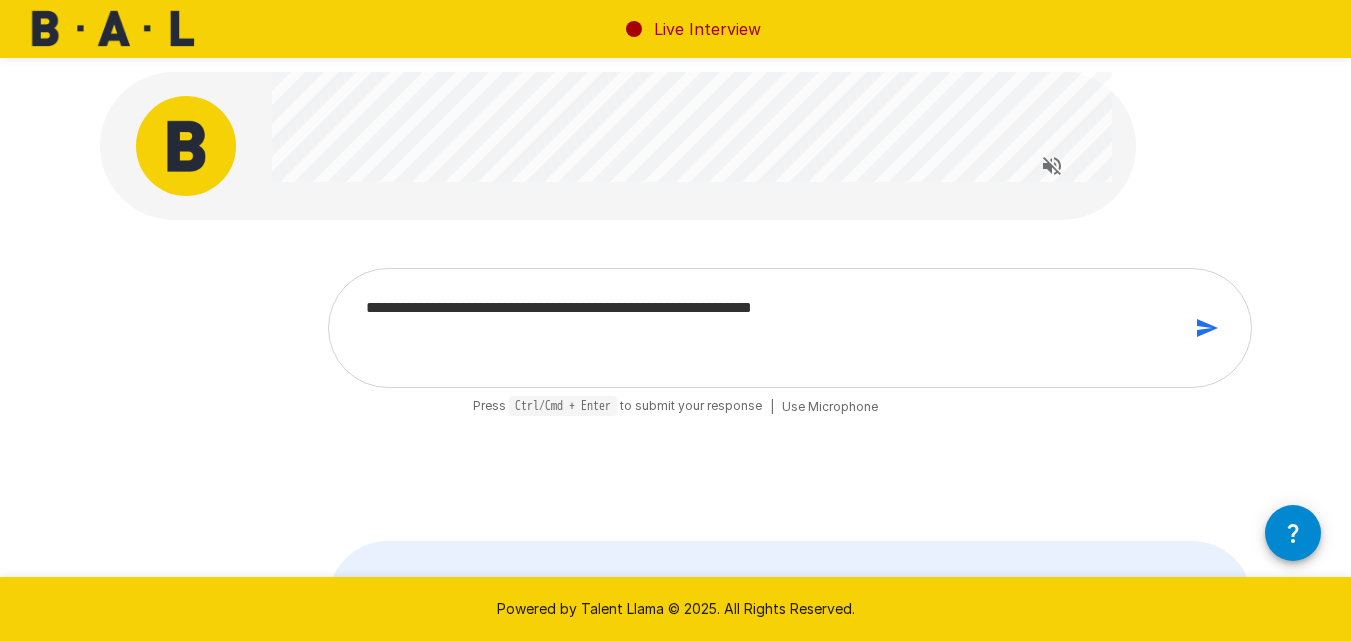 type on "**********" 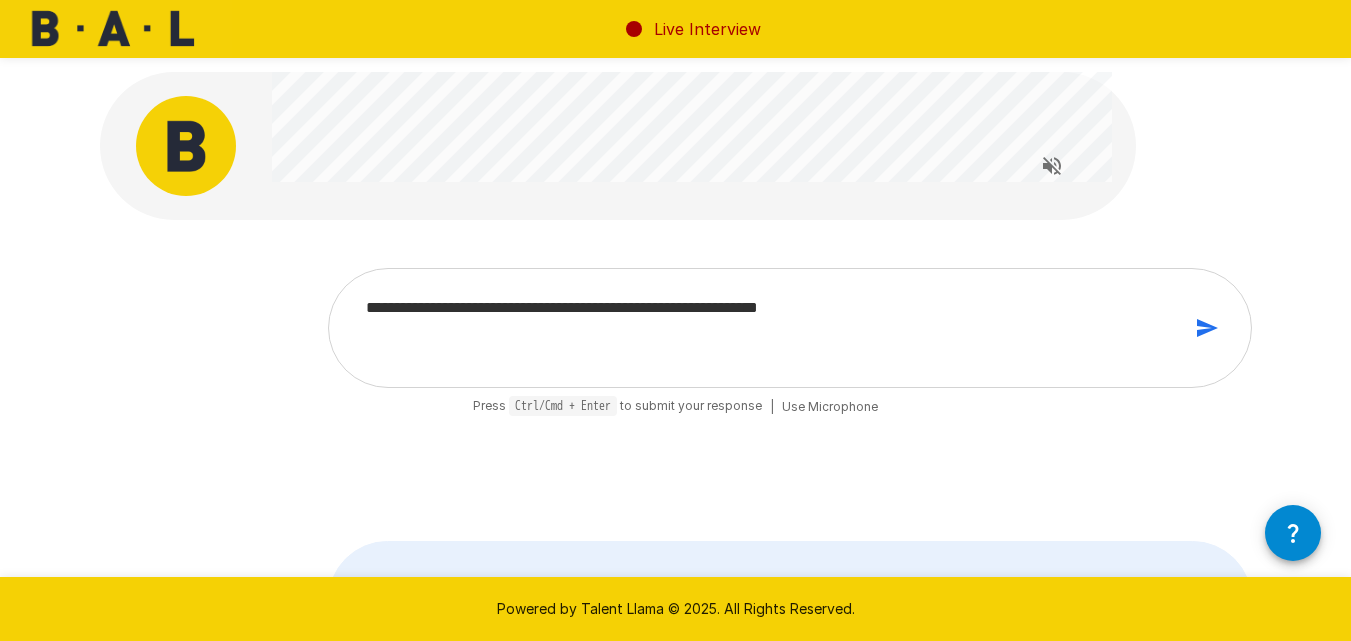 type on "**********" 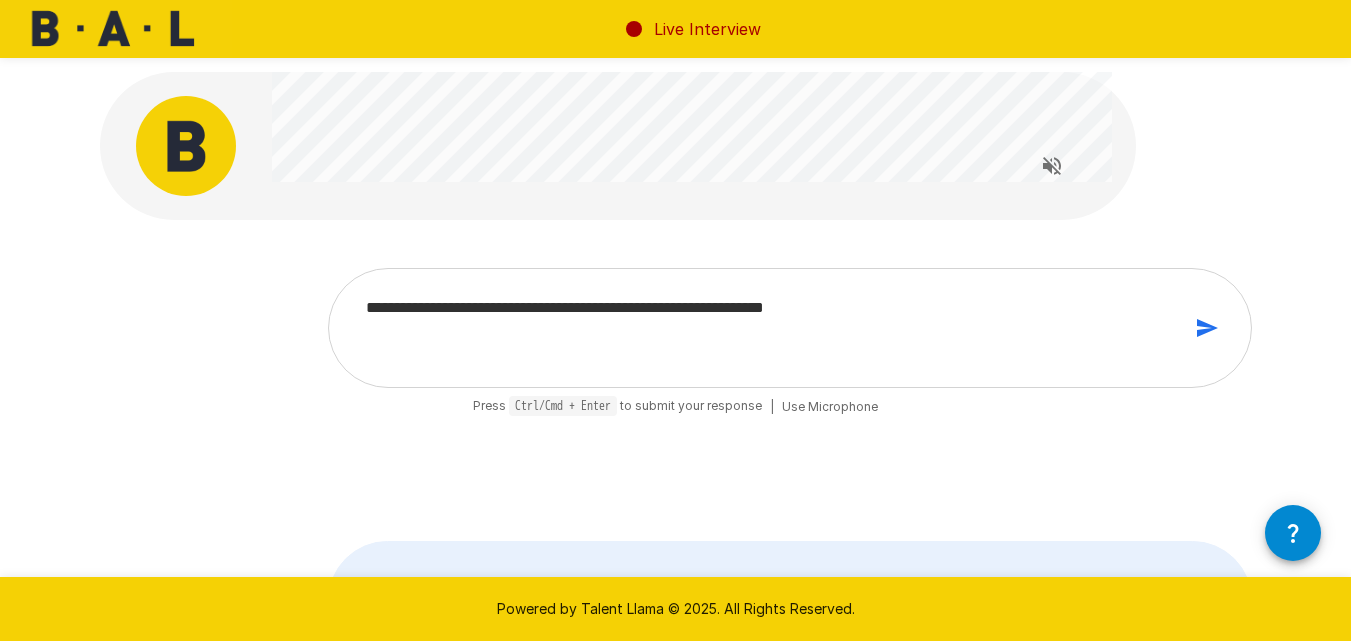 type on "**********" 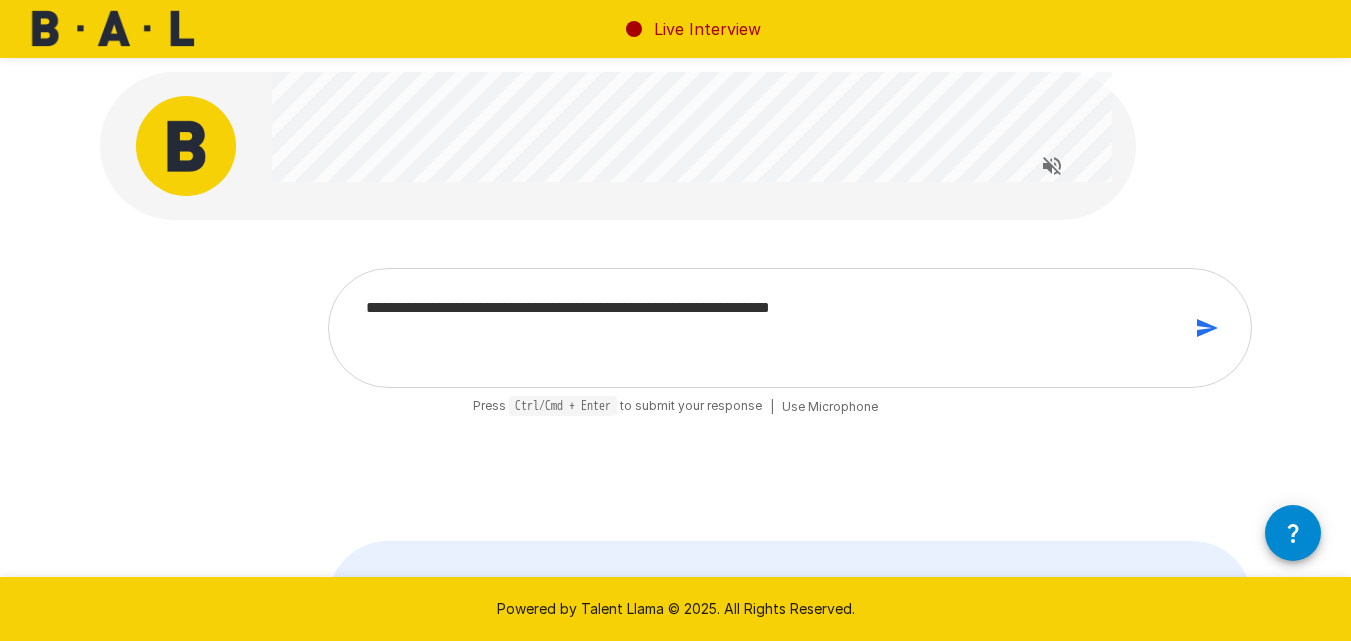 type on "*" 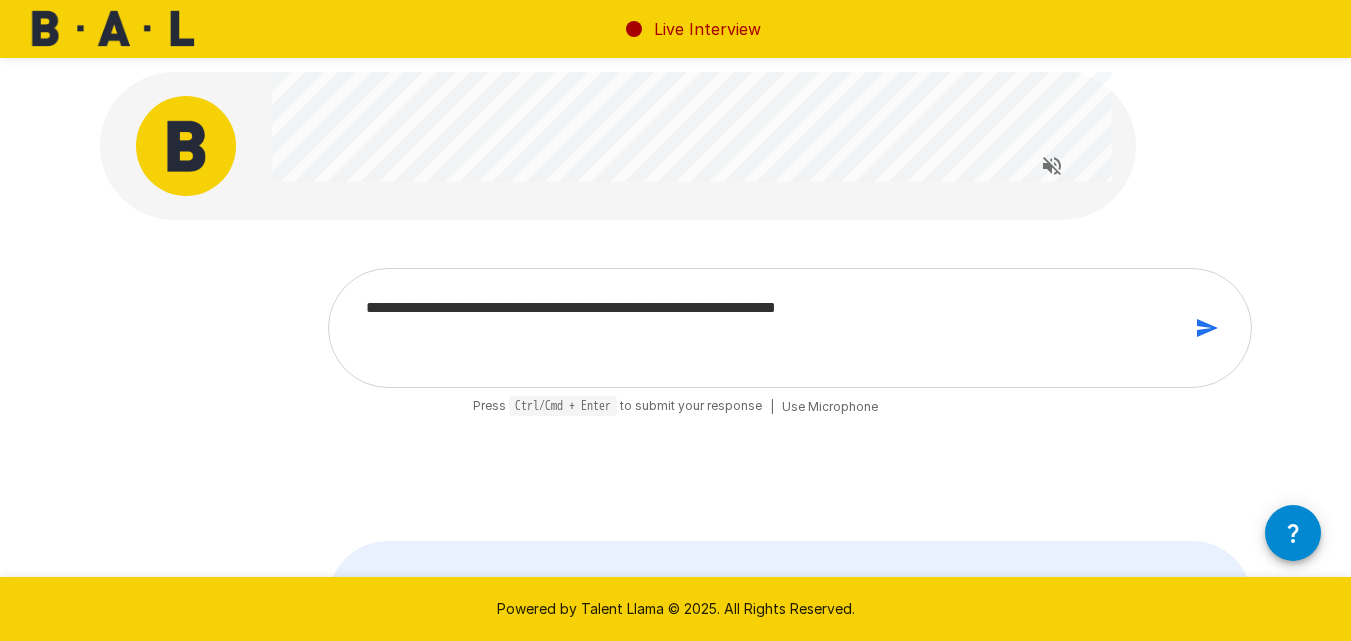 type on "*" 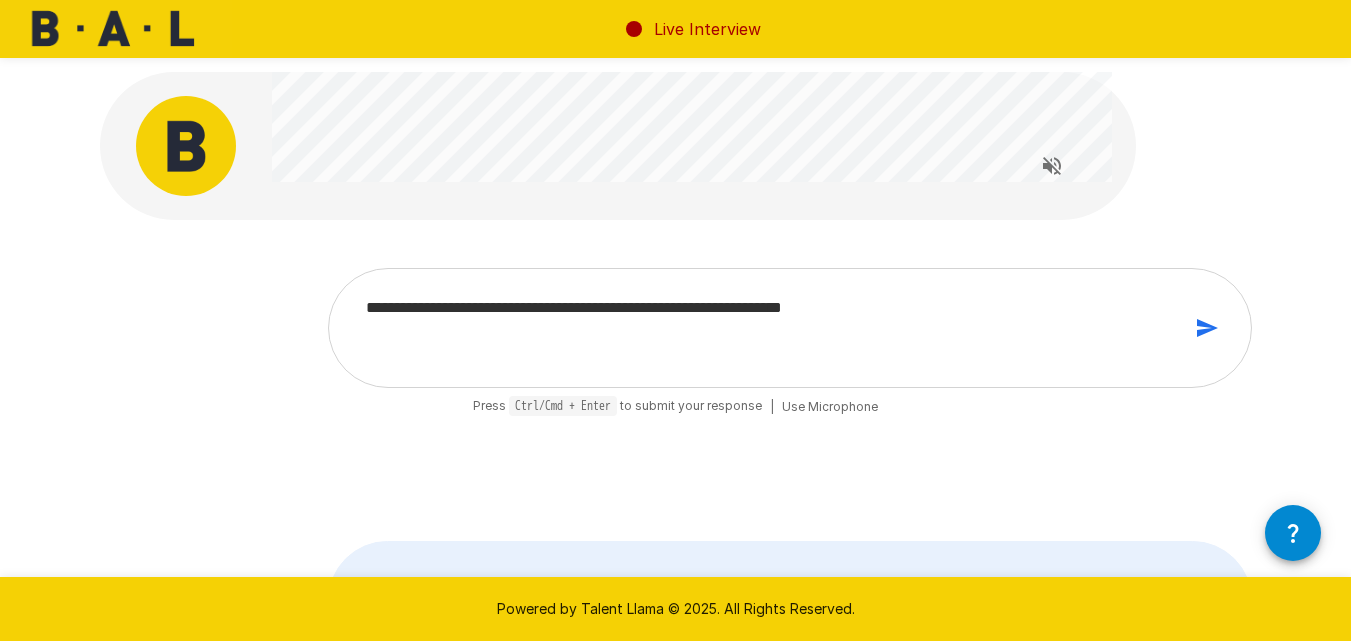 type on "**********" 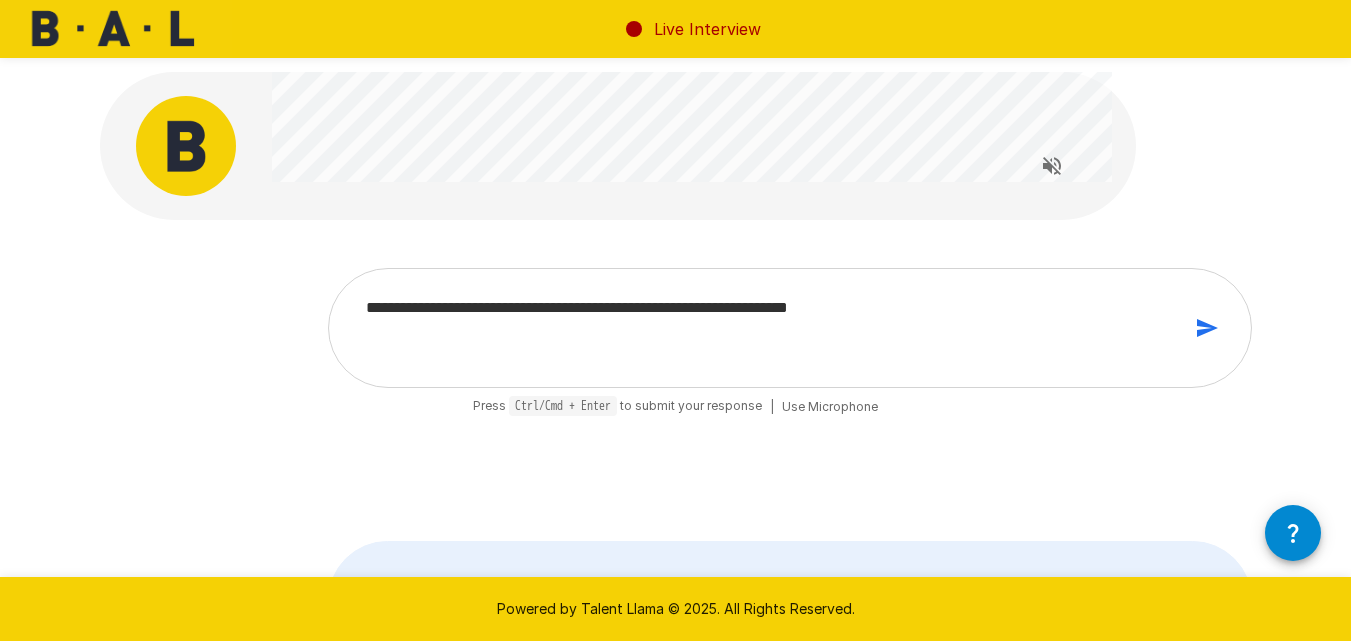 type on "**********" 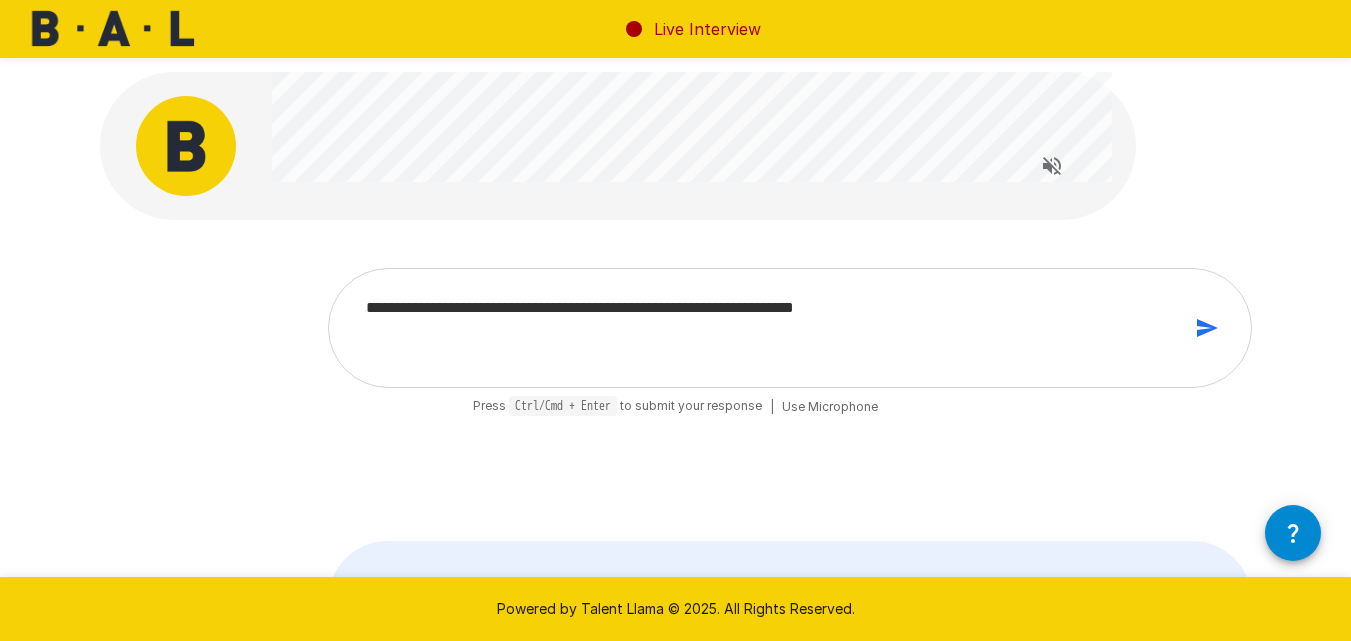 type on "*" 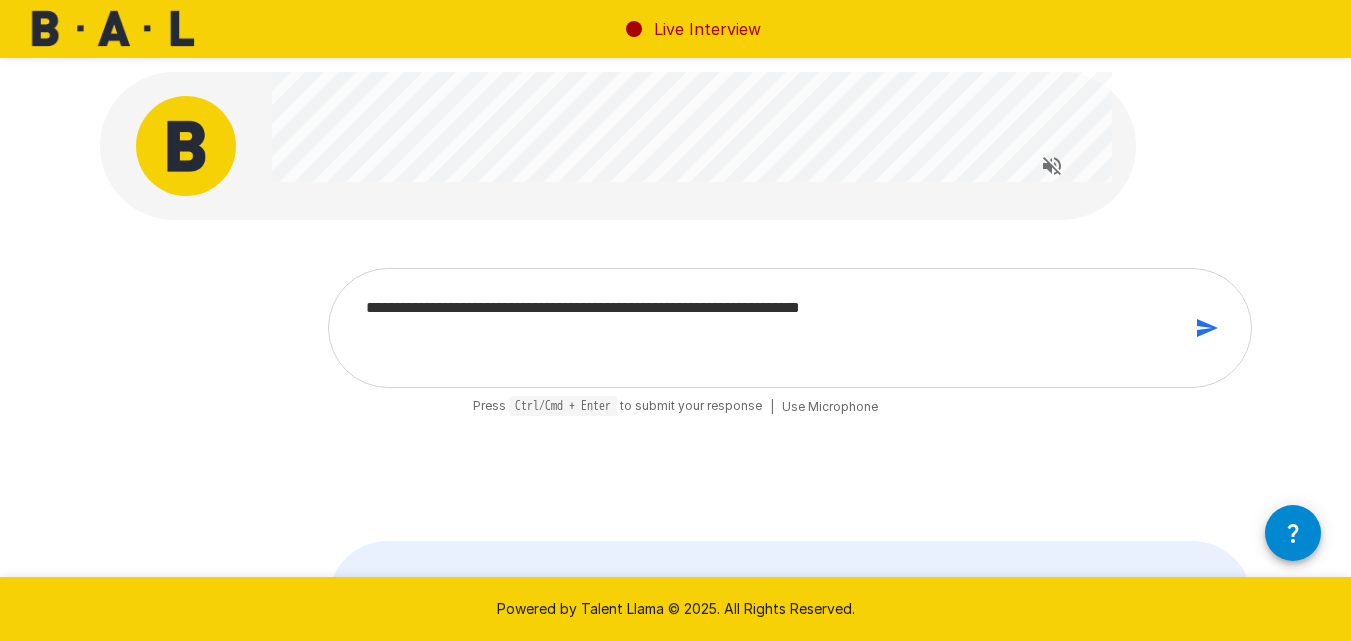 type on "**********" 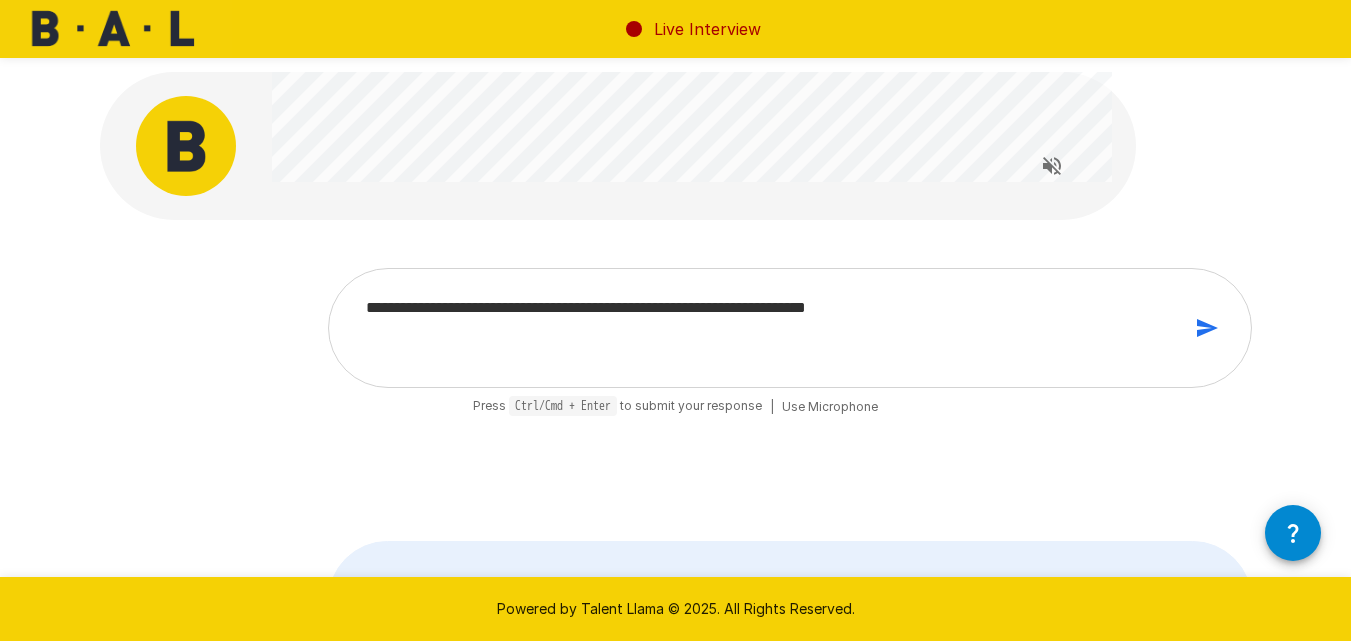 type on "**********" 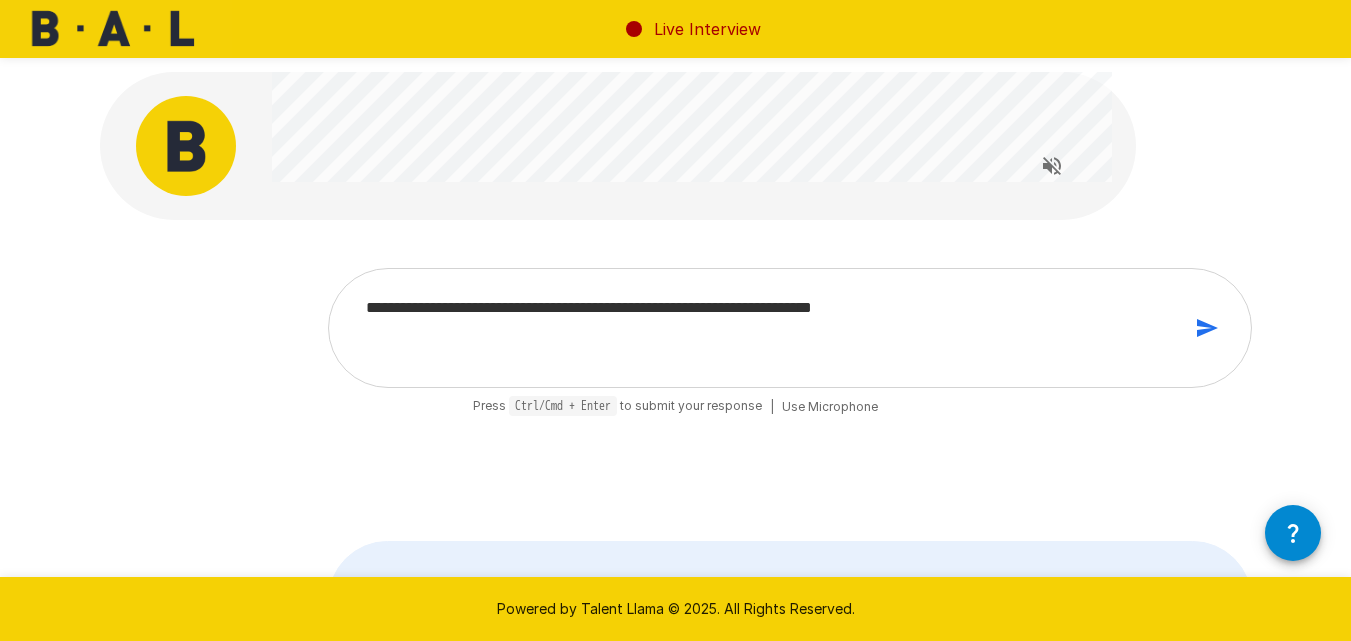 type on "**********" 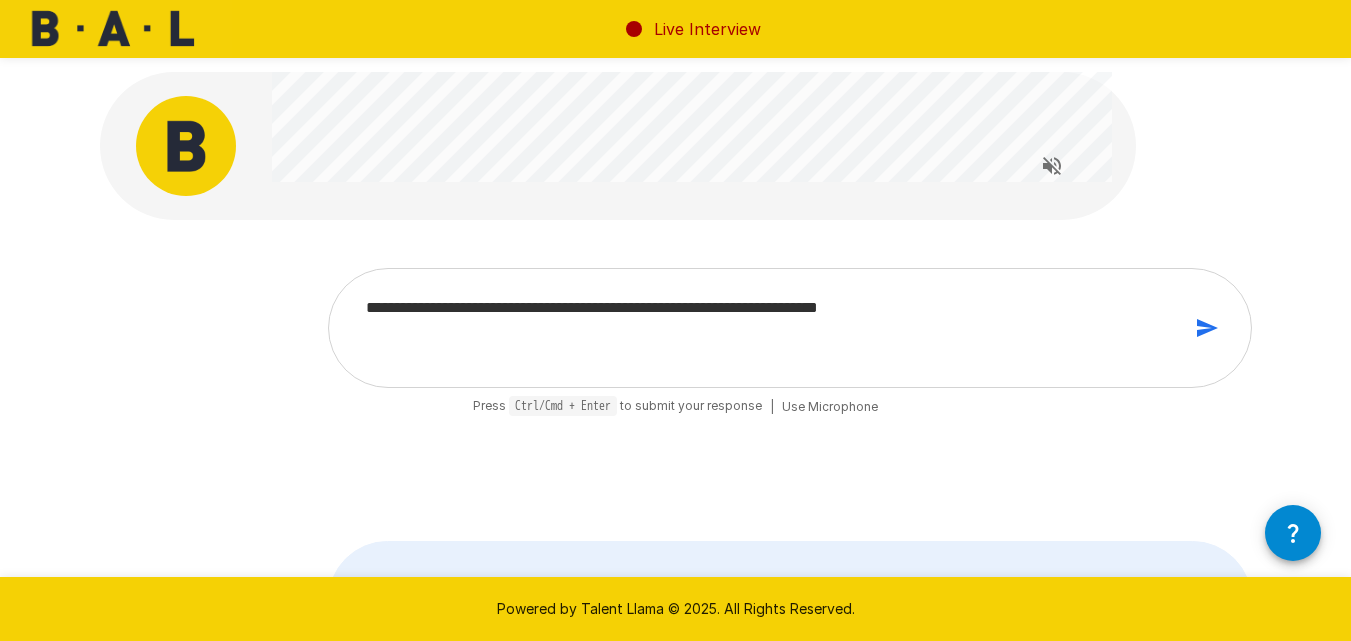 type on "**********" 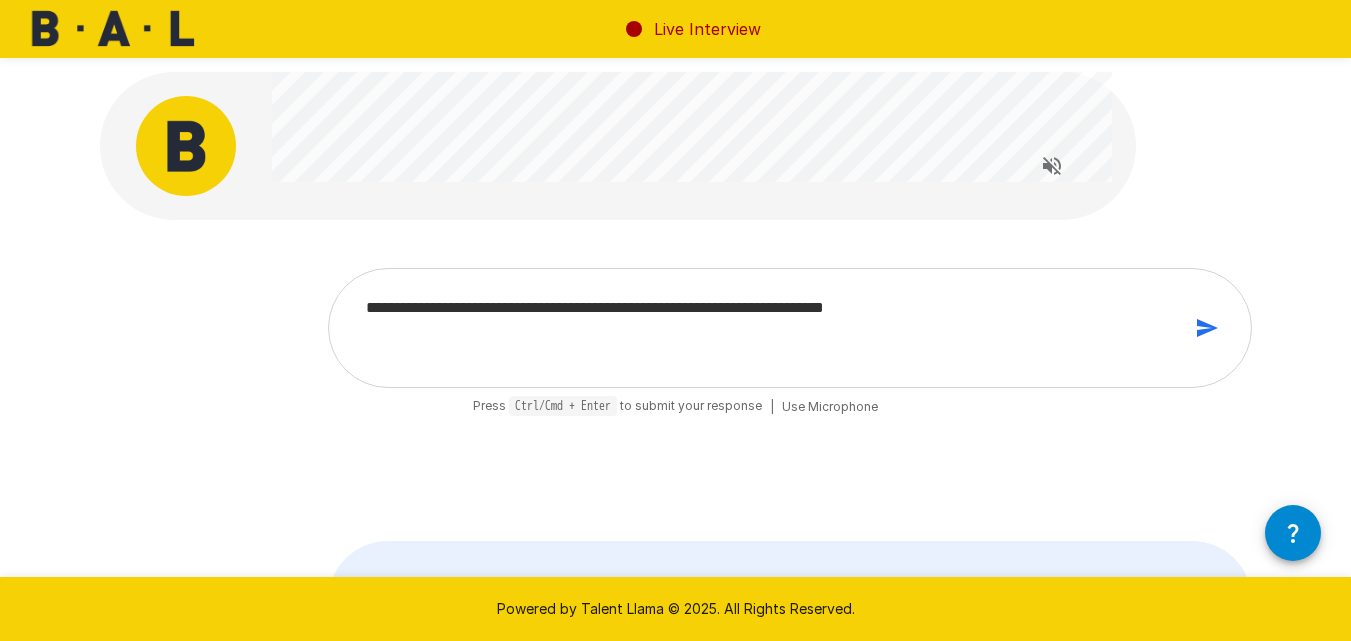 type 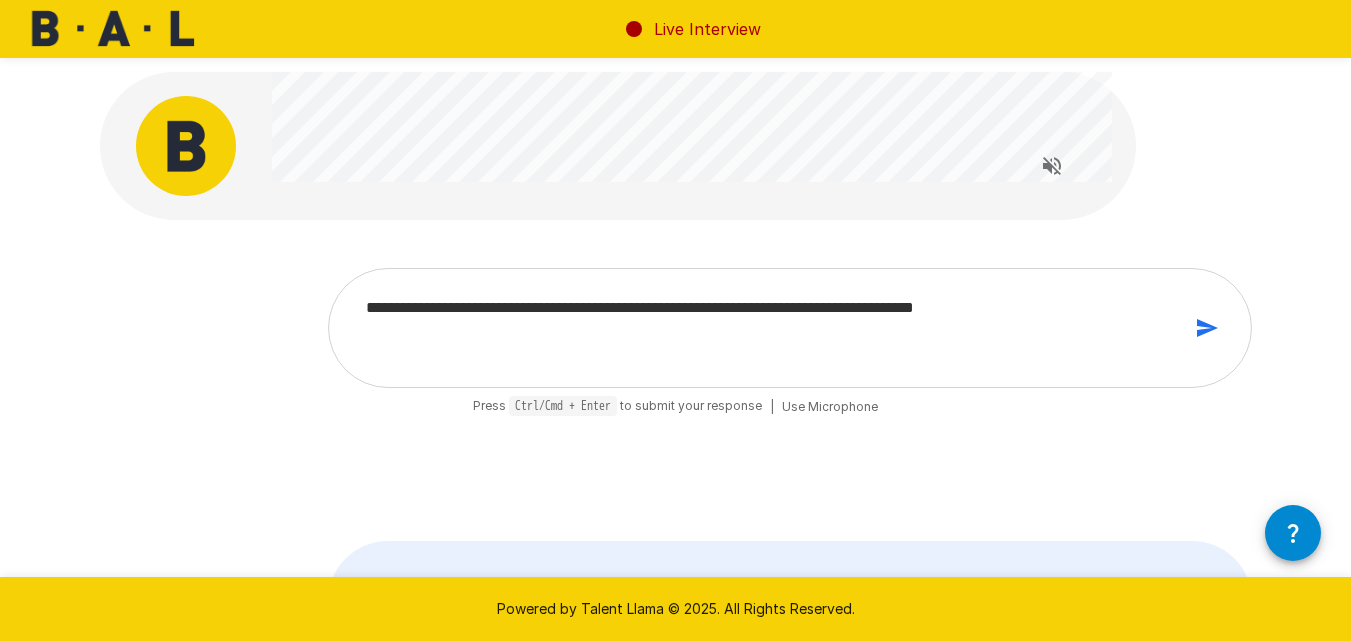 click 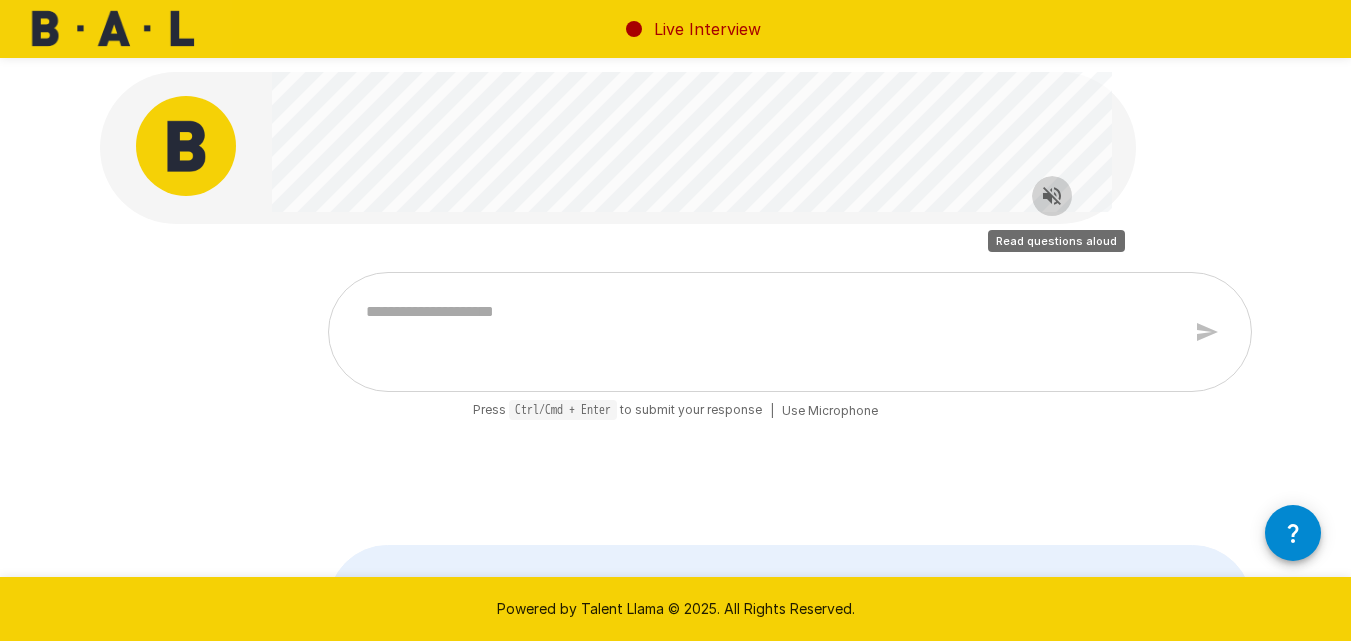 click 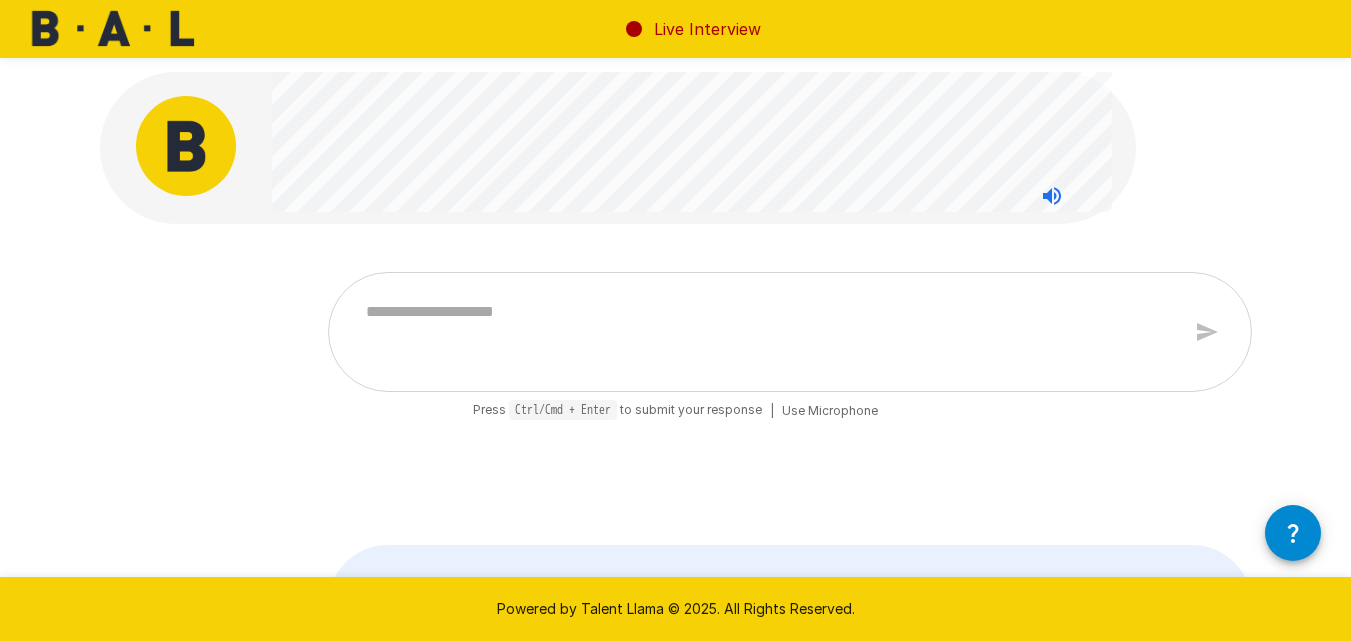 click at bounding box center [766, 332] 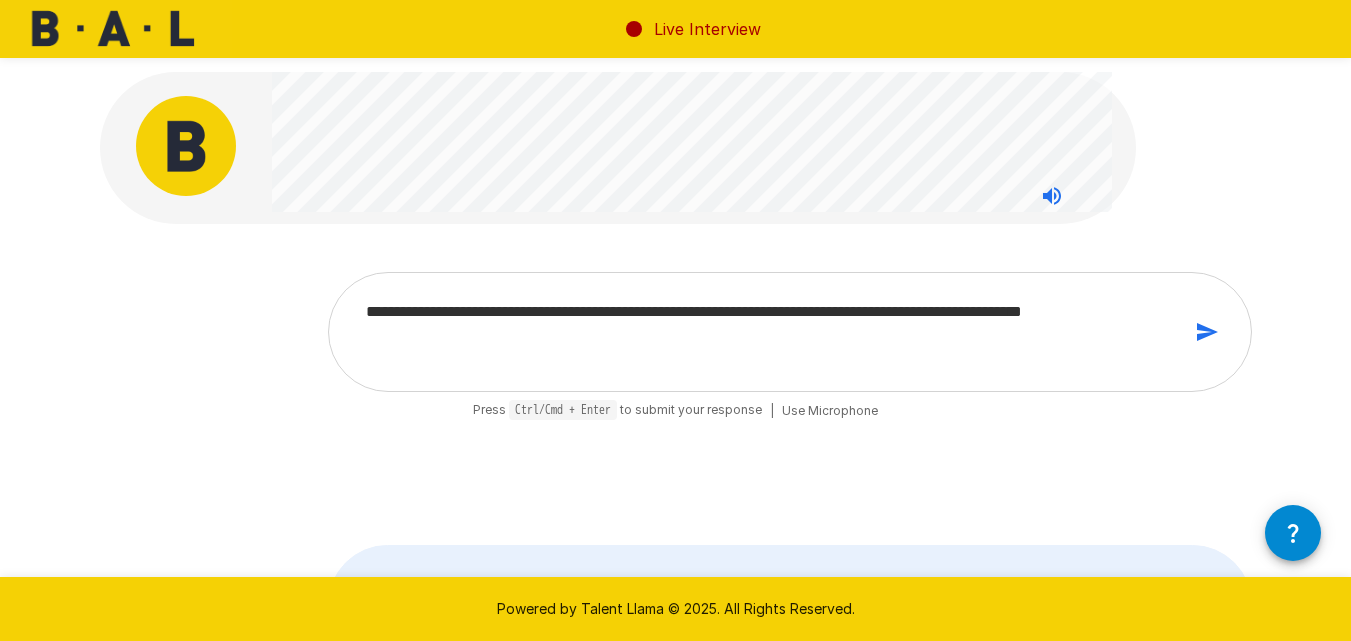 click 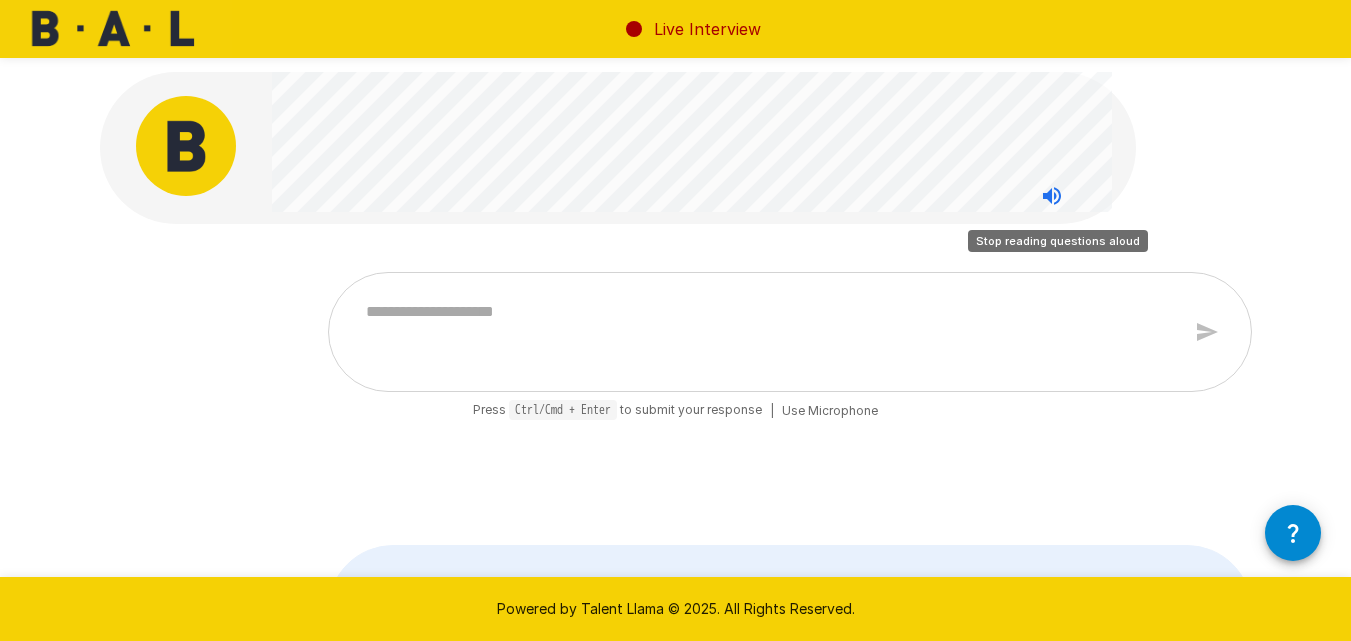 click 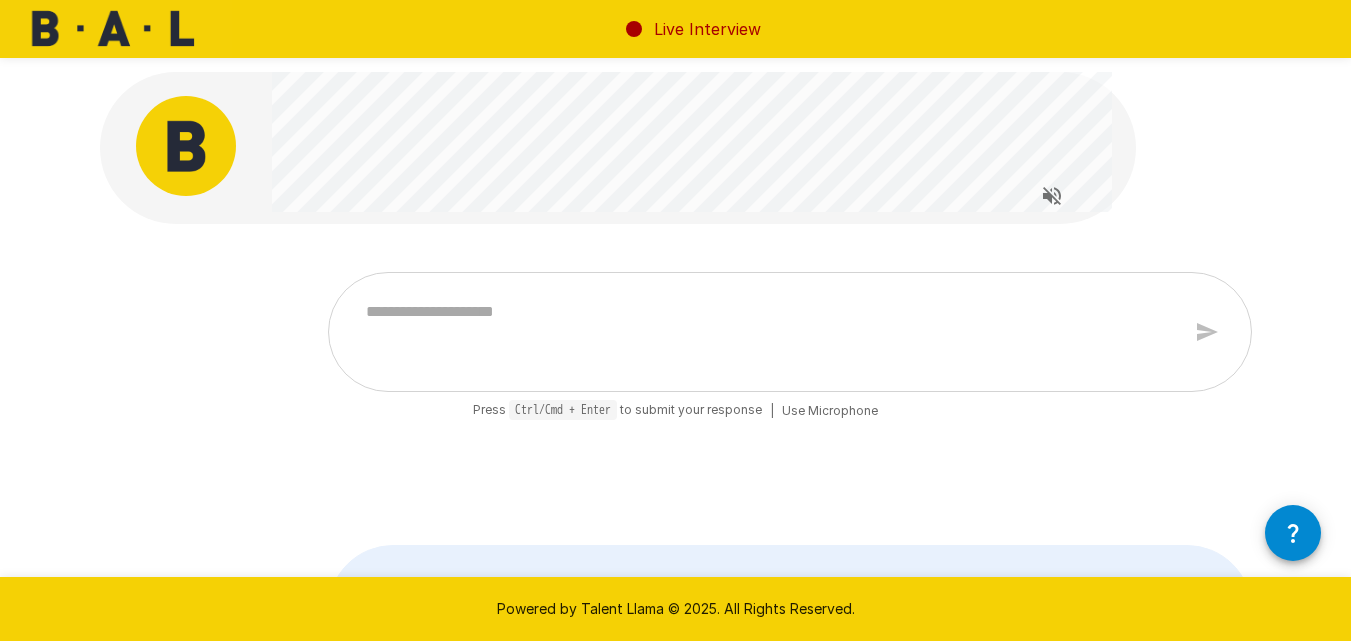 click at bounding box center (766, 332) 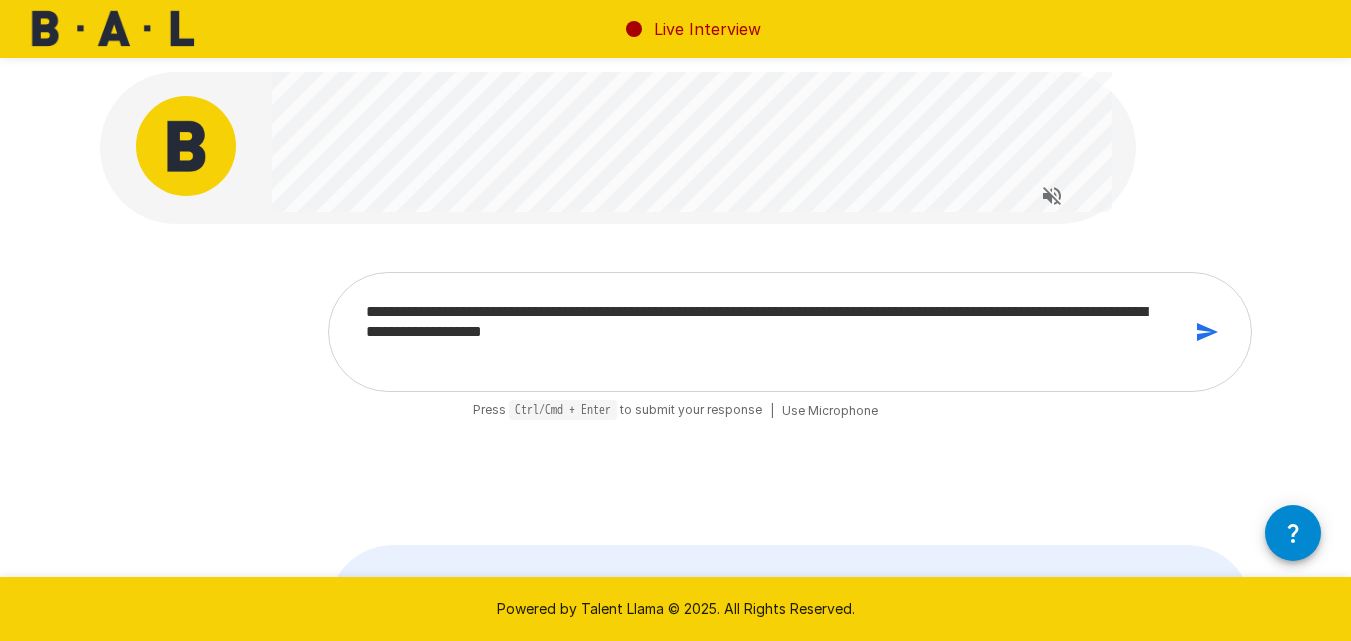 click on "**********" at bounding box center (766, 332) 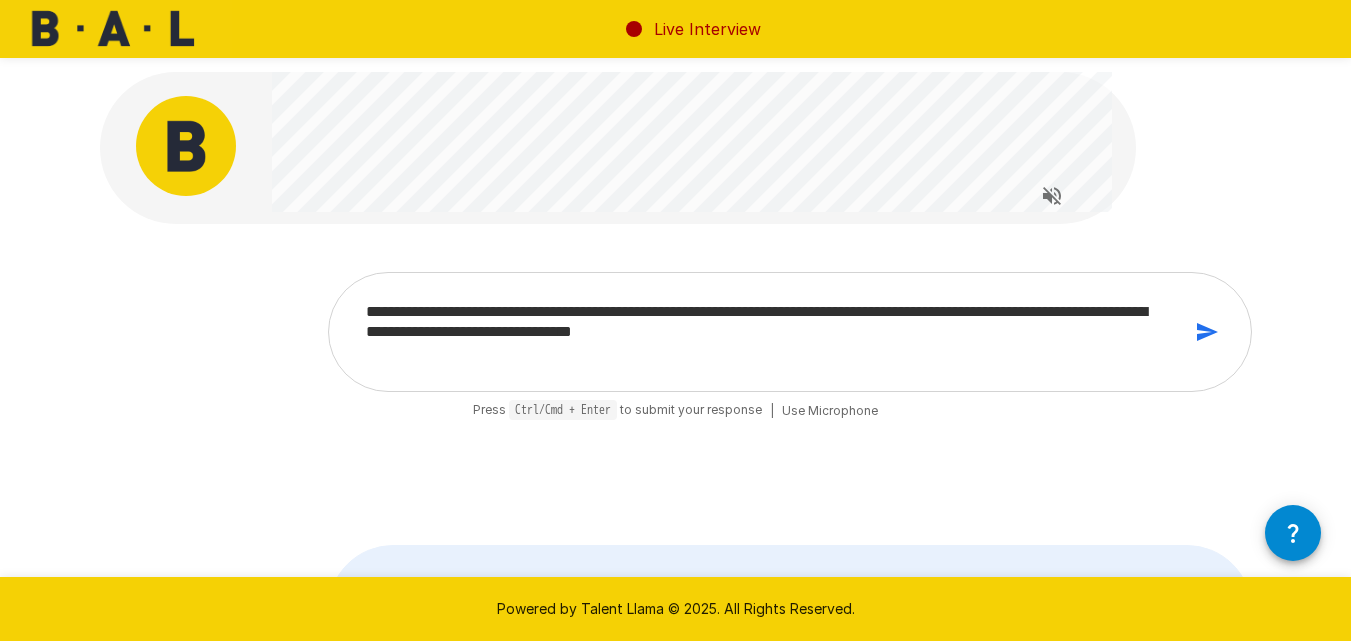 click on "**********" at bounding box center (766, 332) 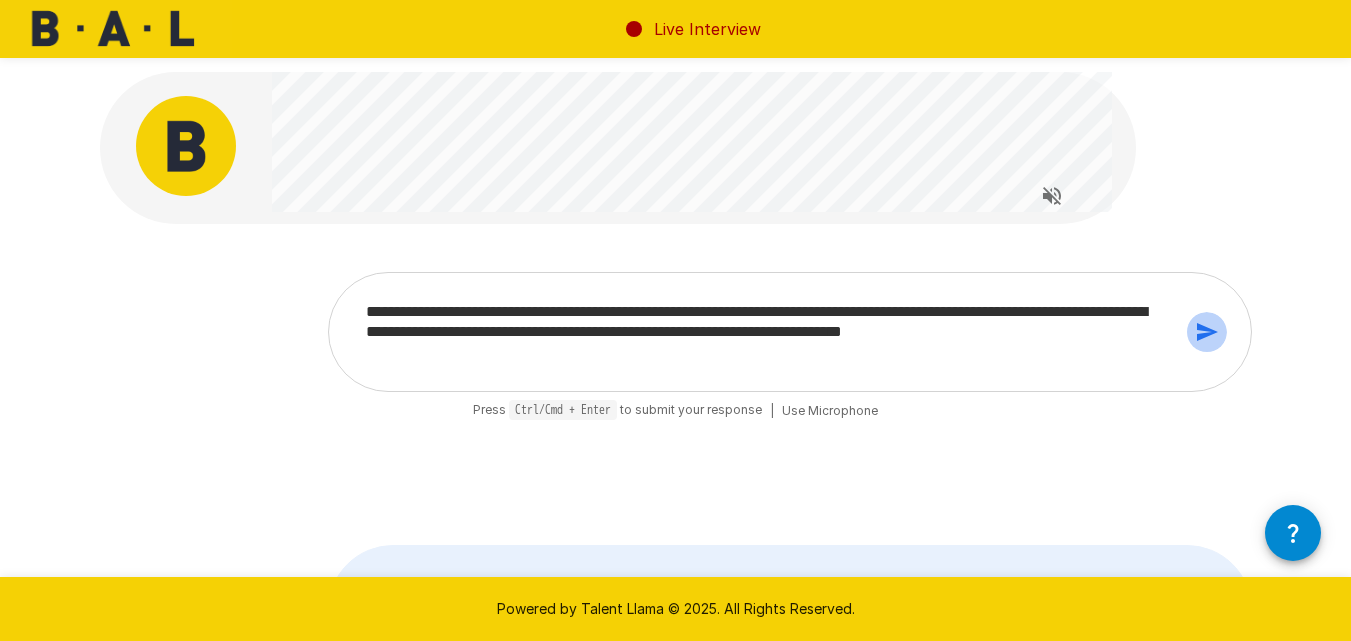 click 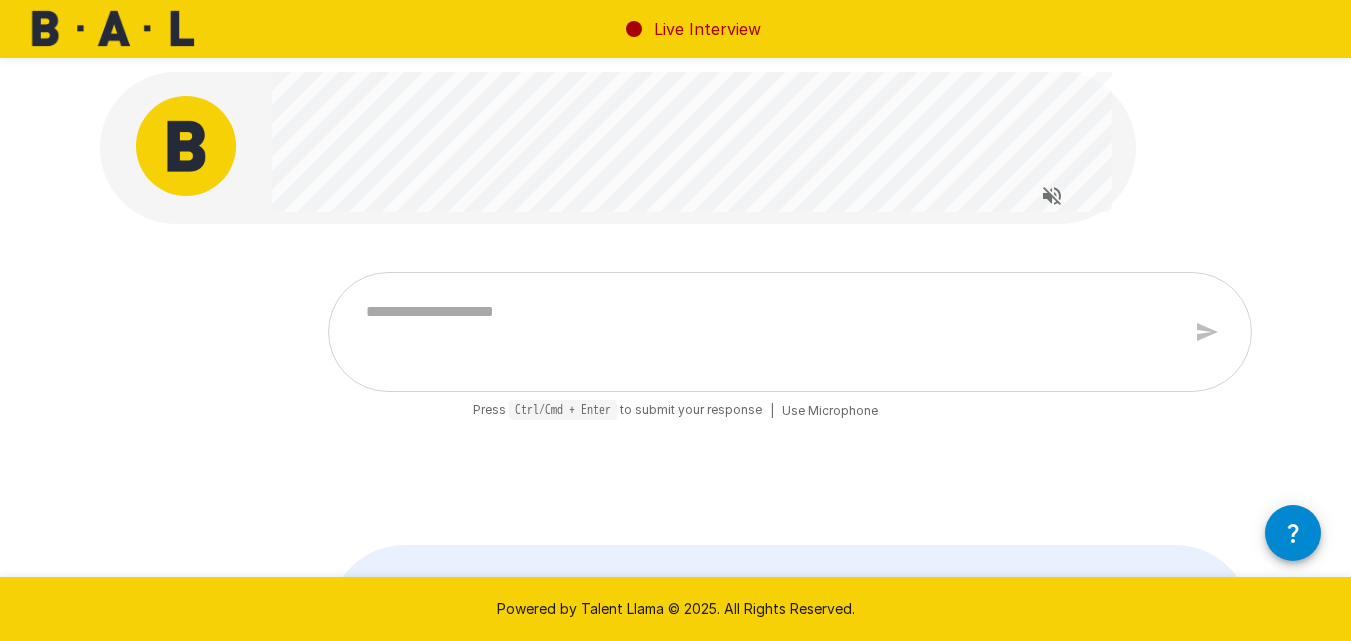 click at bounding box center (766, 332) 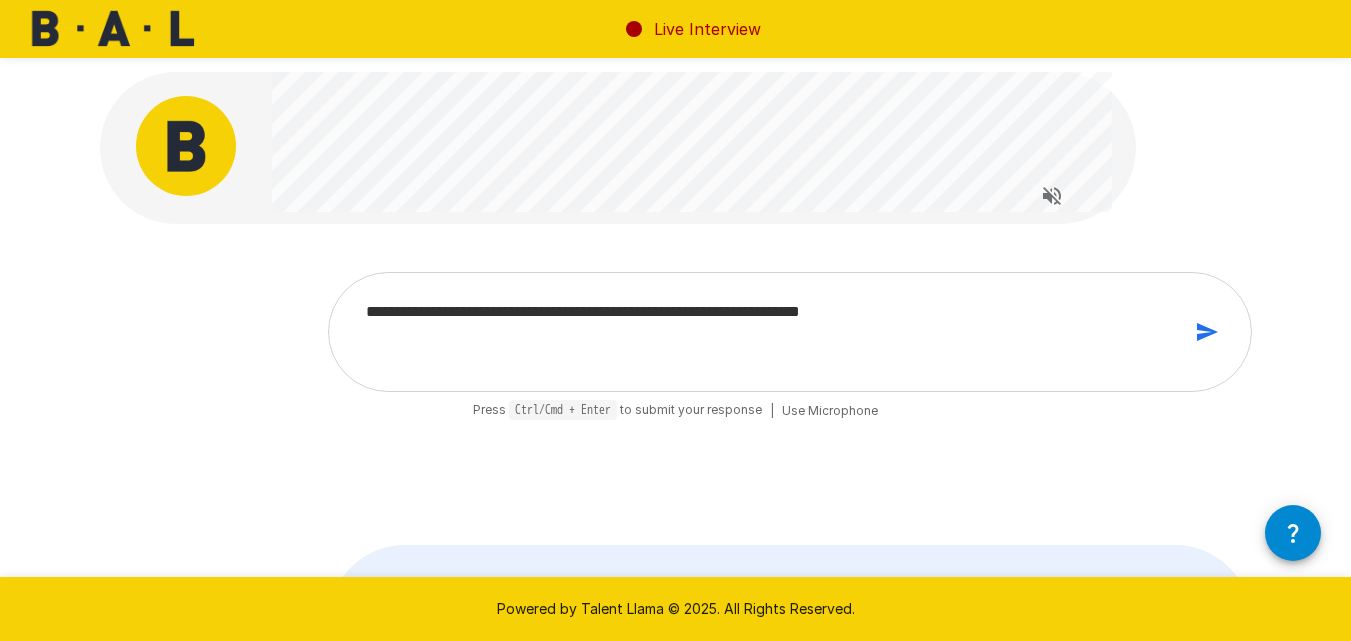 drag, startPoint x: 913, startPoint y: 321, endPoint x: 785, endPoint y: 303, distance: 129.25943 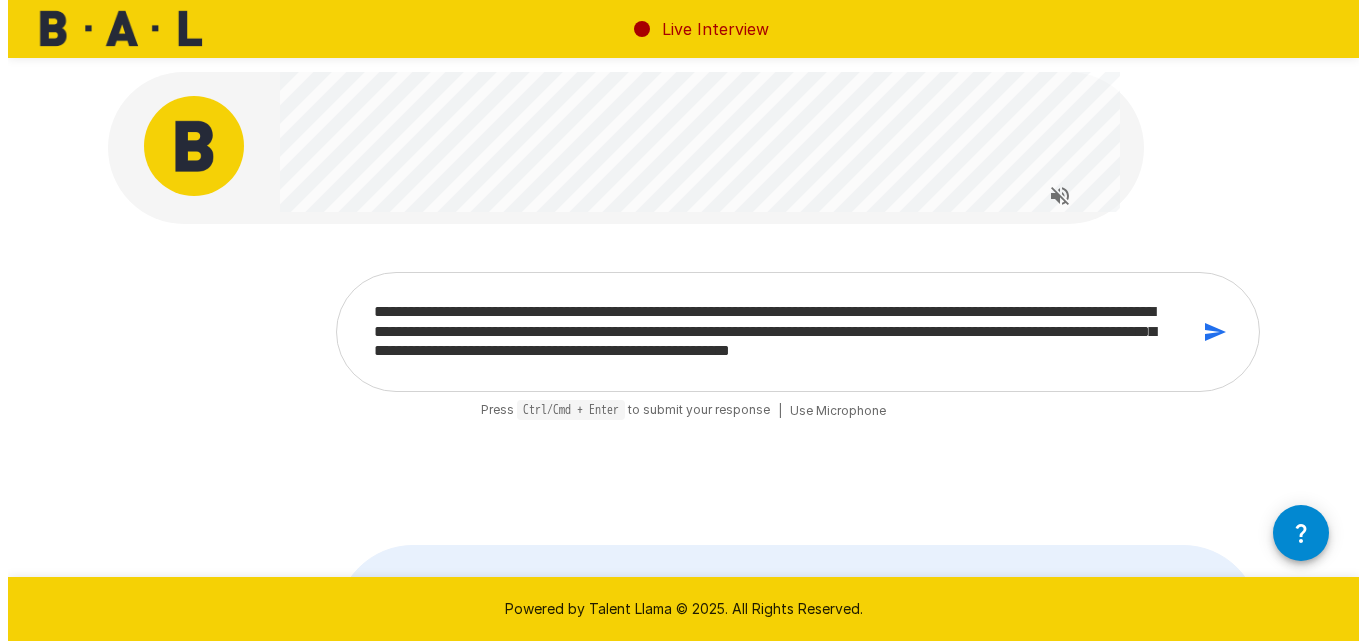 scroll, scrollTop: 12, scrollLeft: 0, axis: vertical 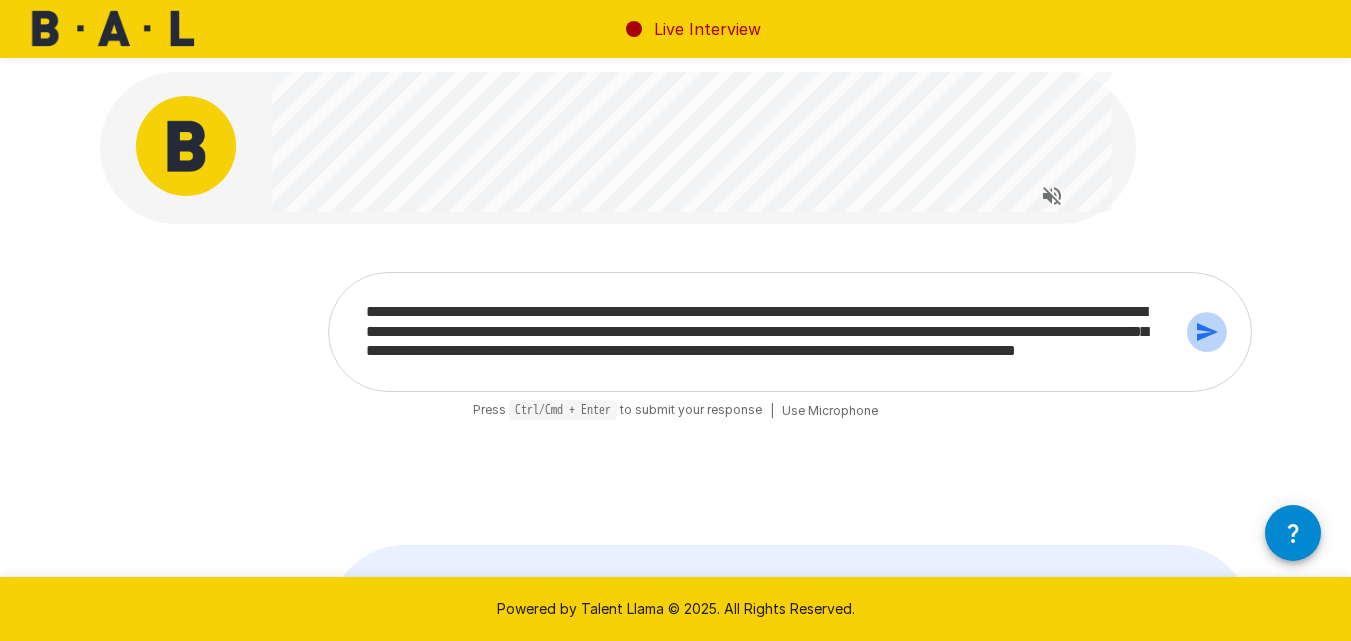 click 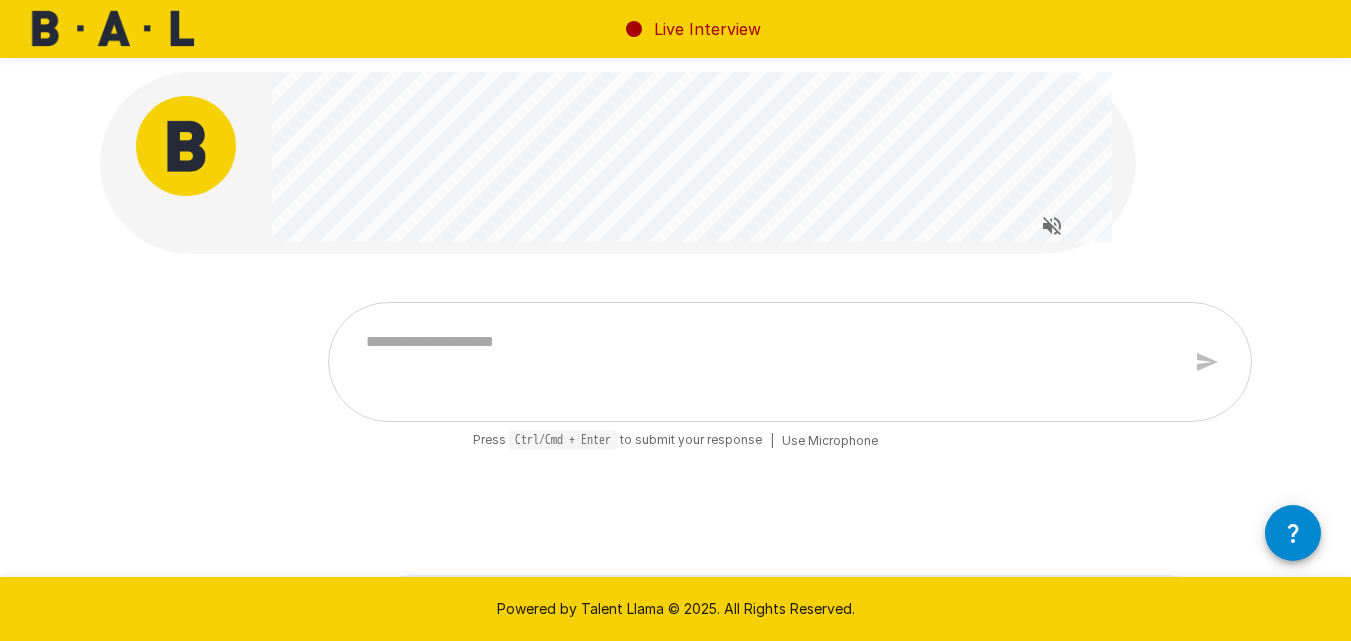 click at bounding box center (766, 362) 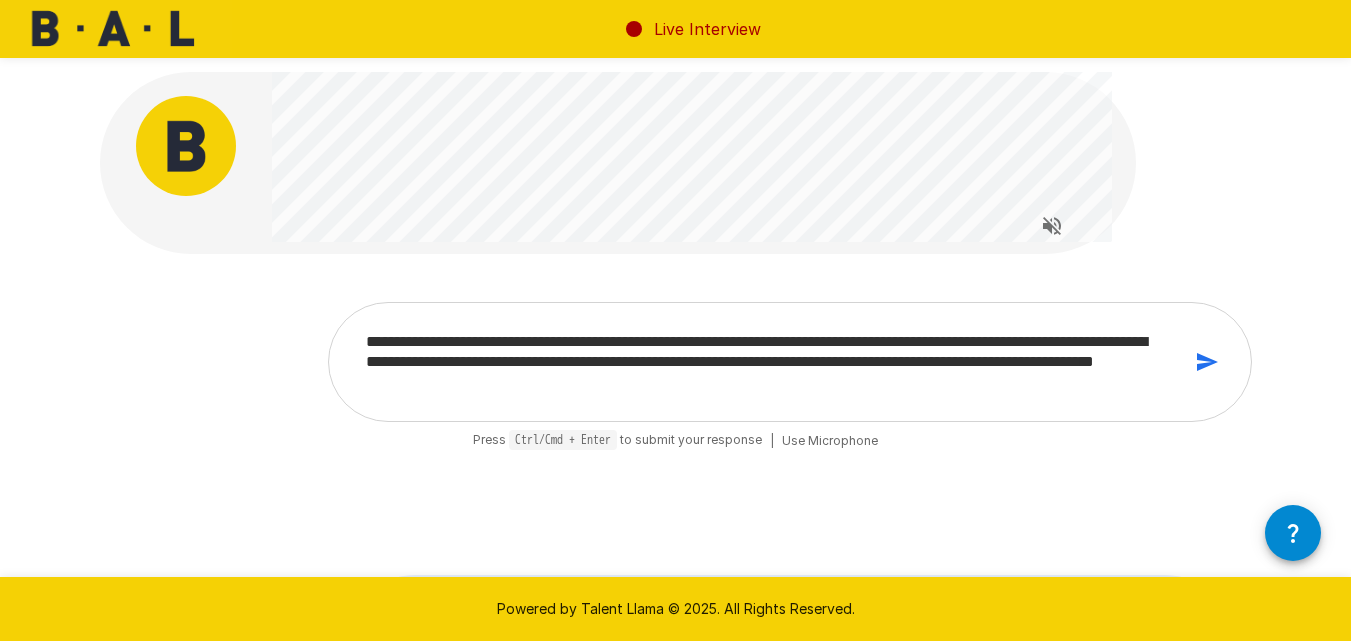 click 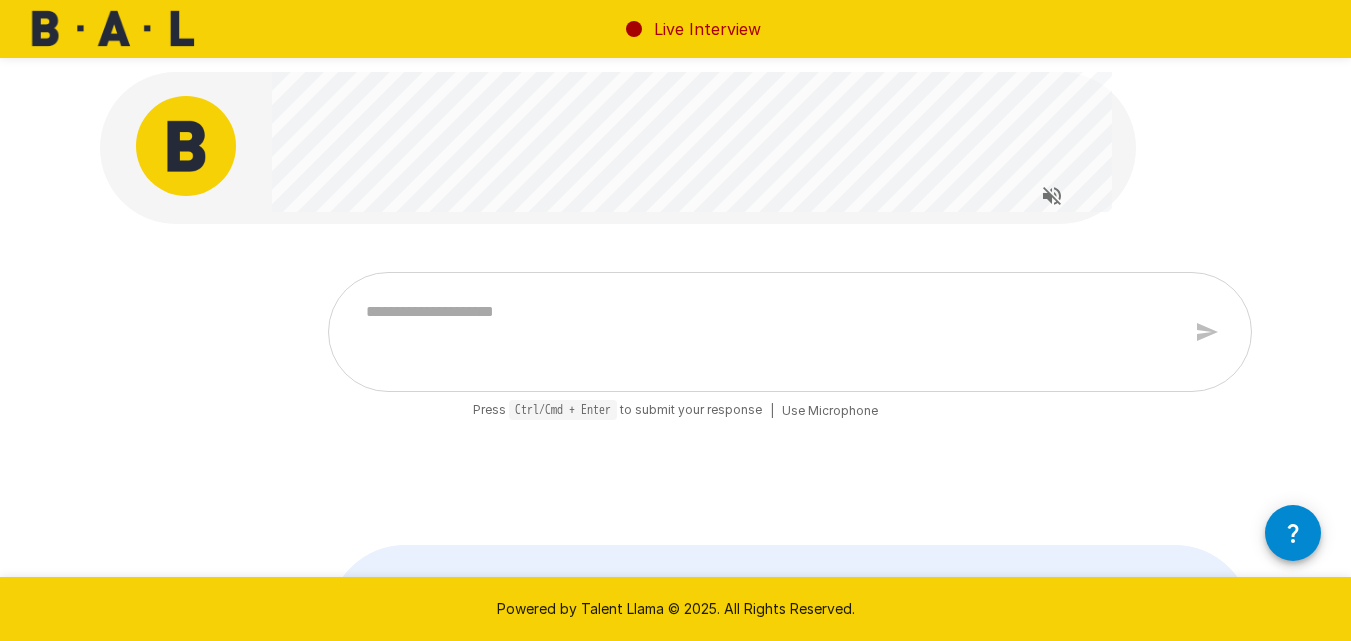click at bounding box center (766, 332) 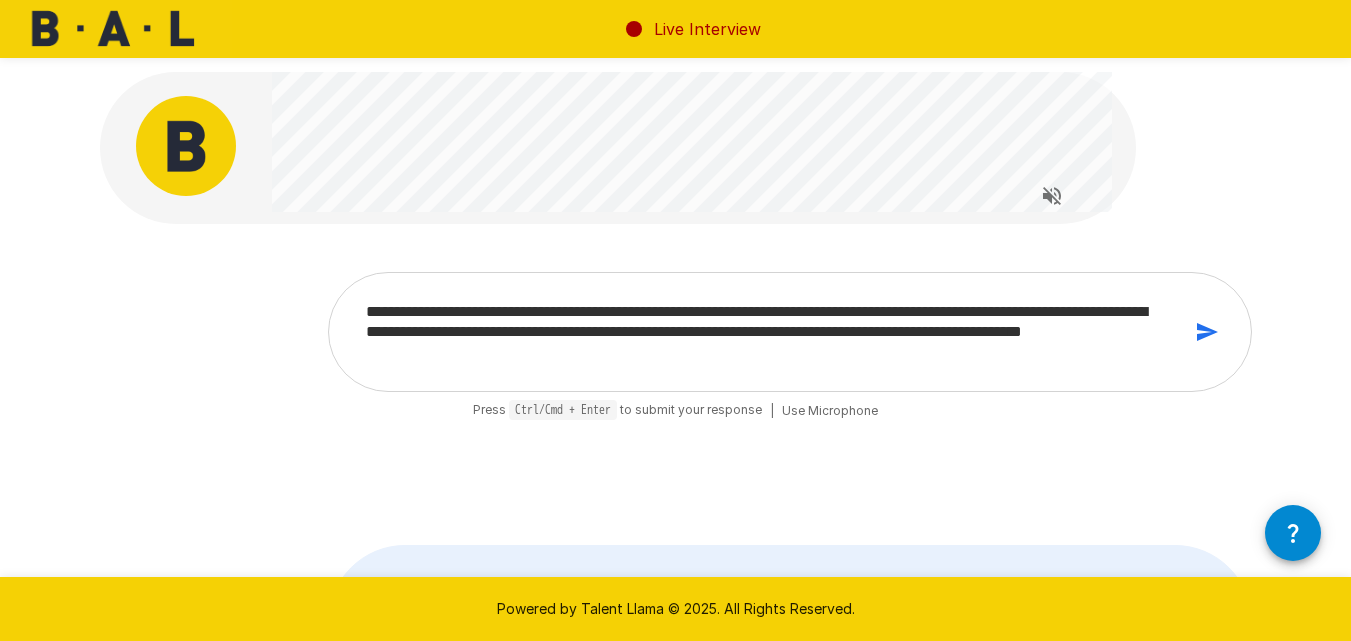 click 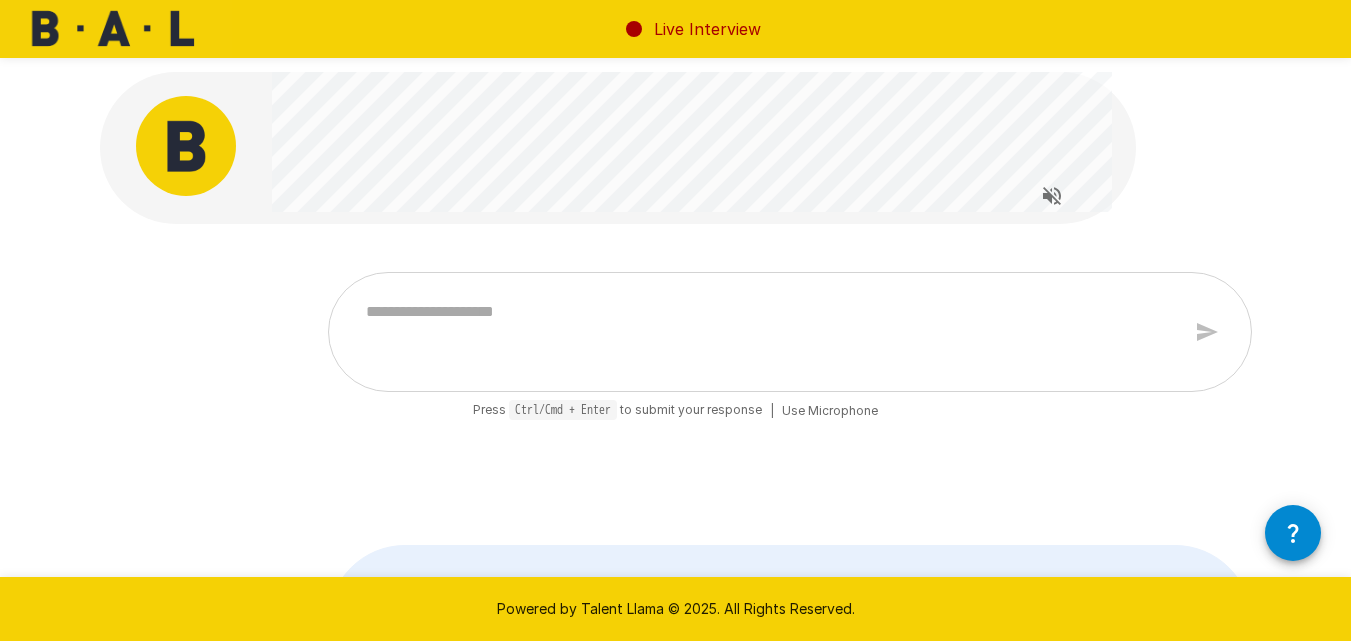 click at bounding box center (766, 332) 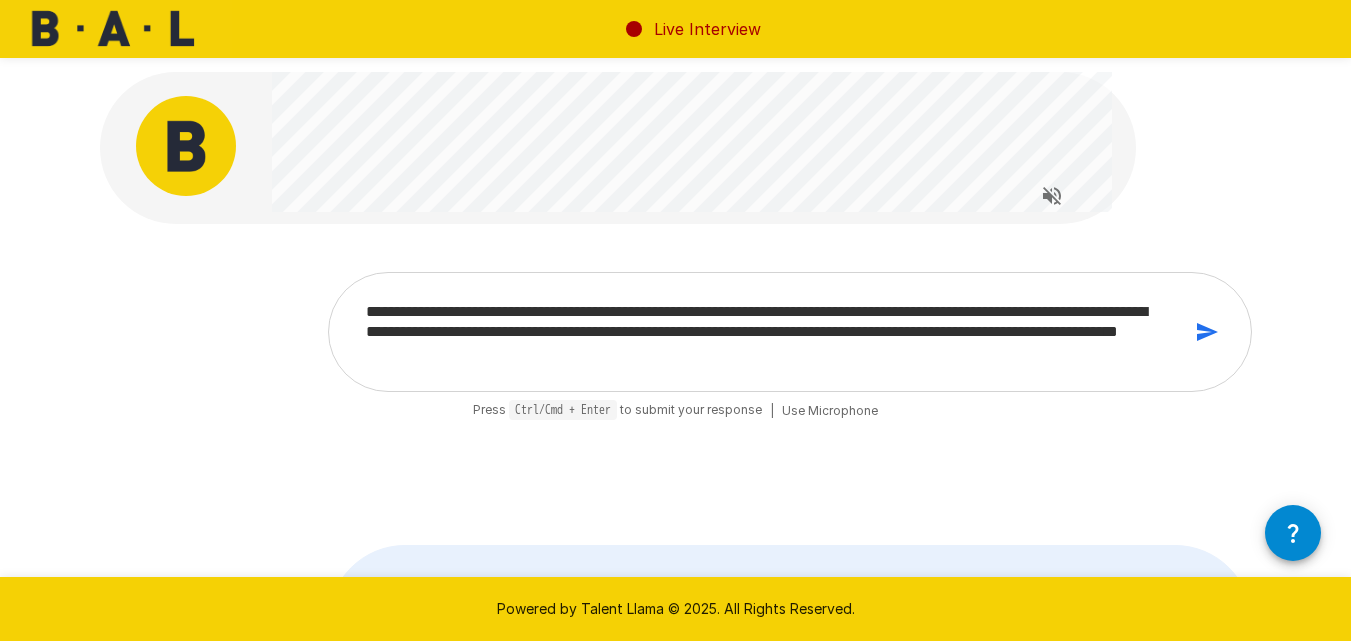 click 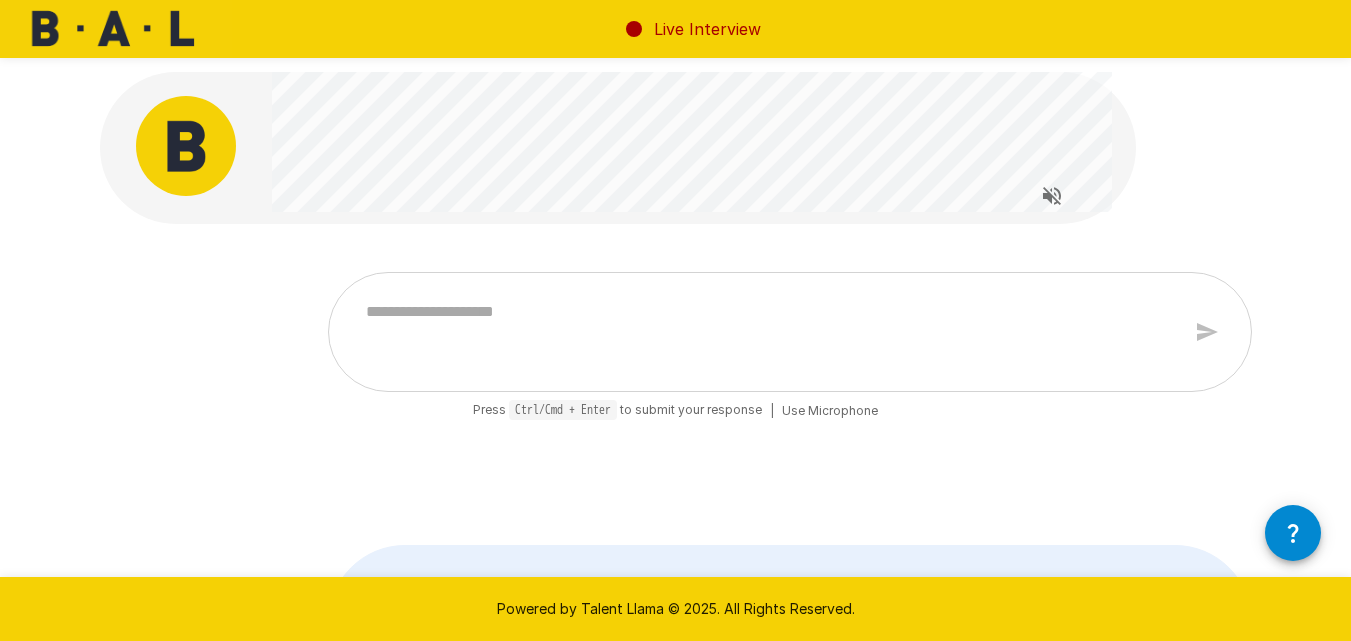click at bounding box center (766, 332) 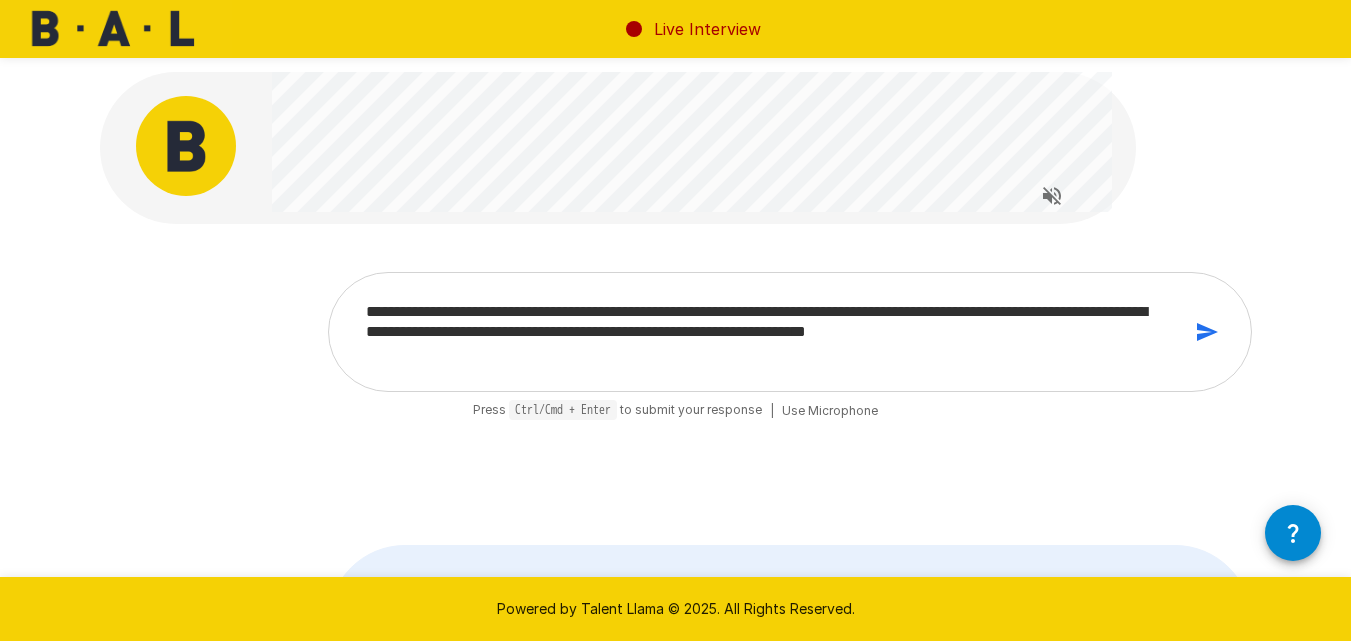 click 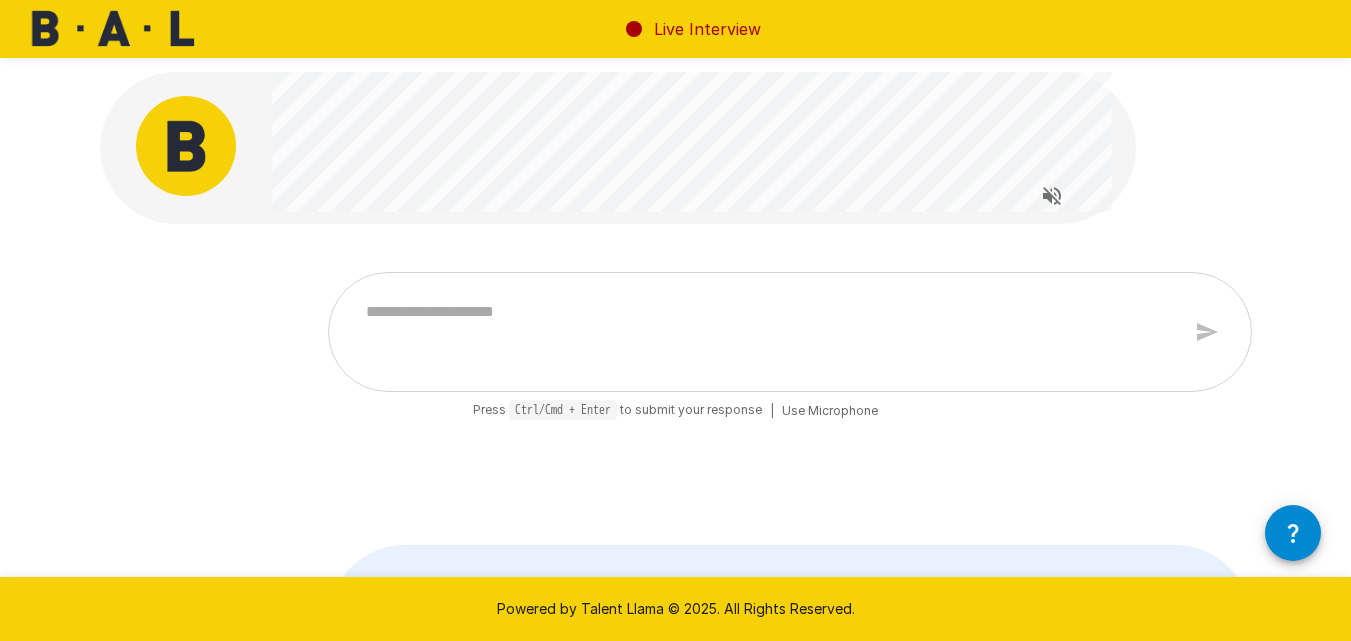 click at bounding box center (766, 332) 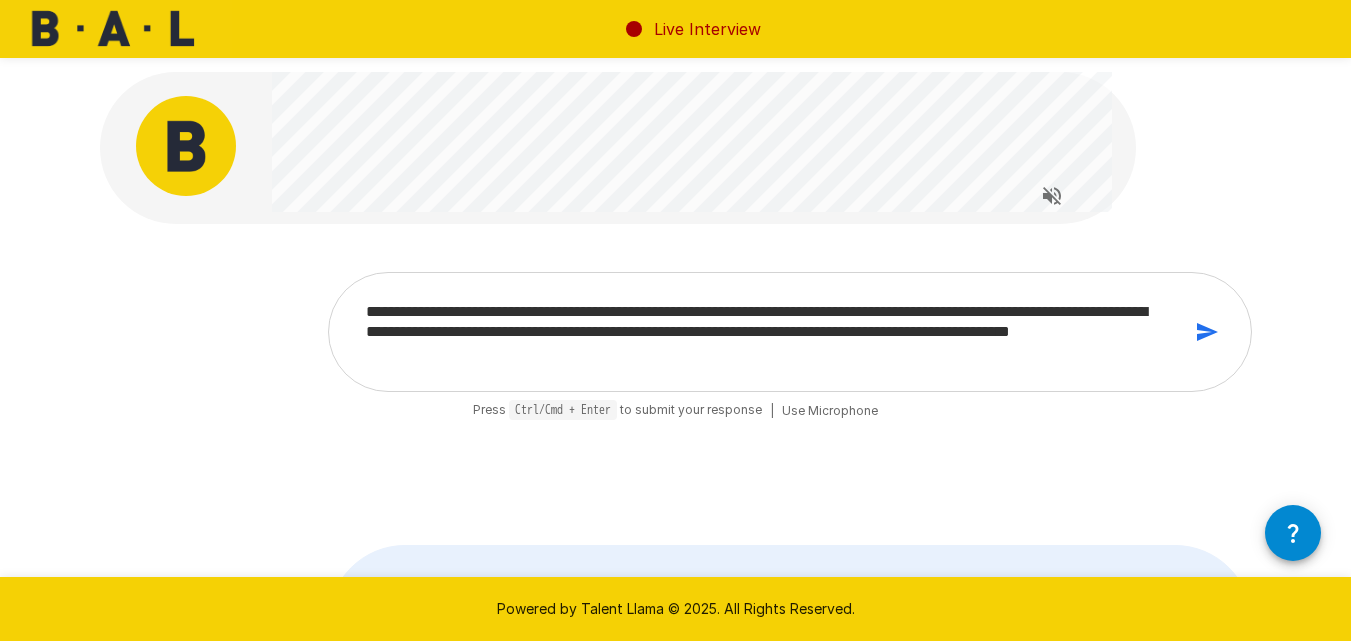click 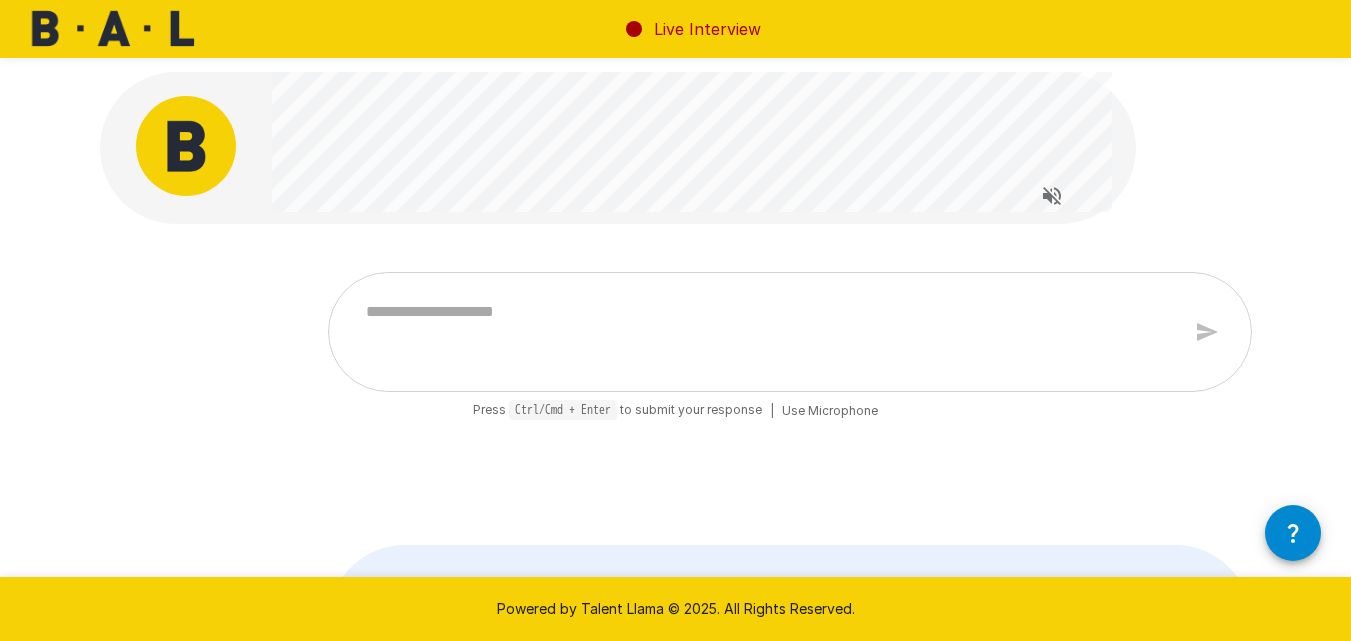 click at bounding box center (766, 332) 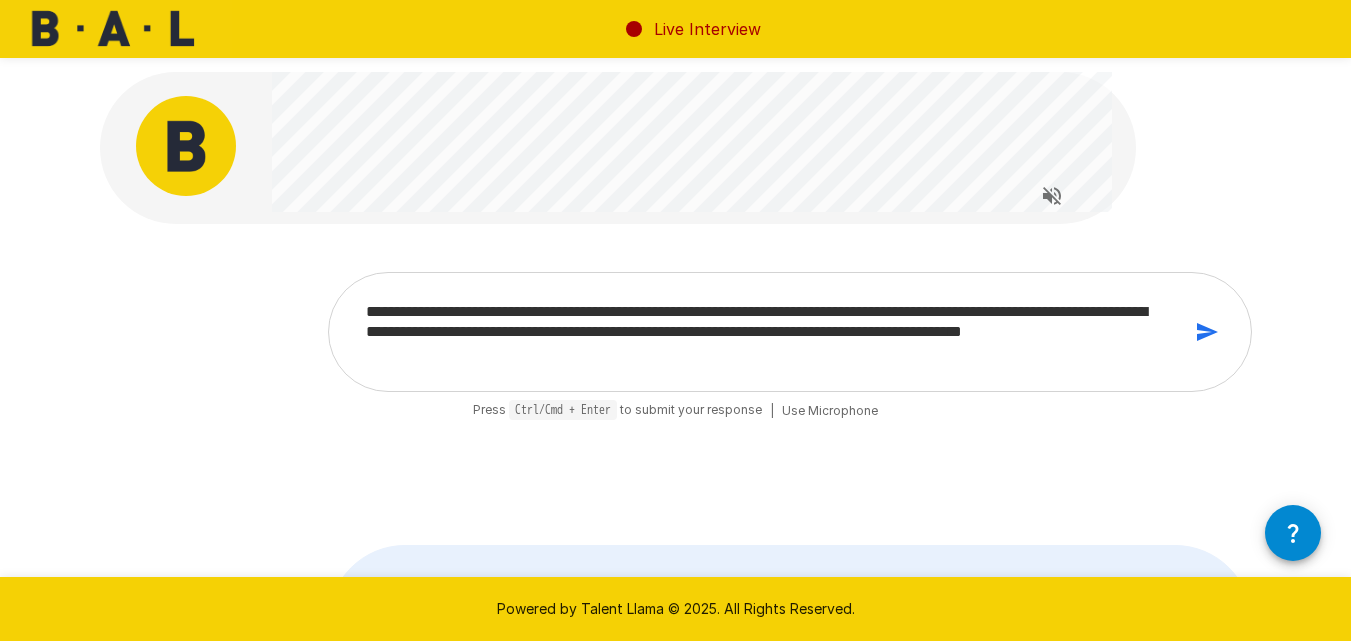 click 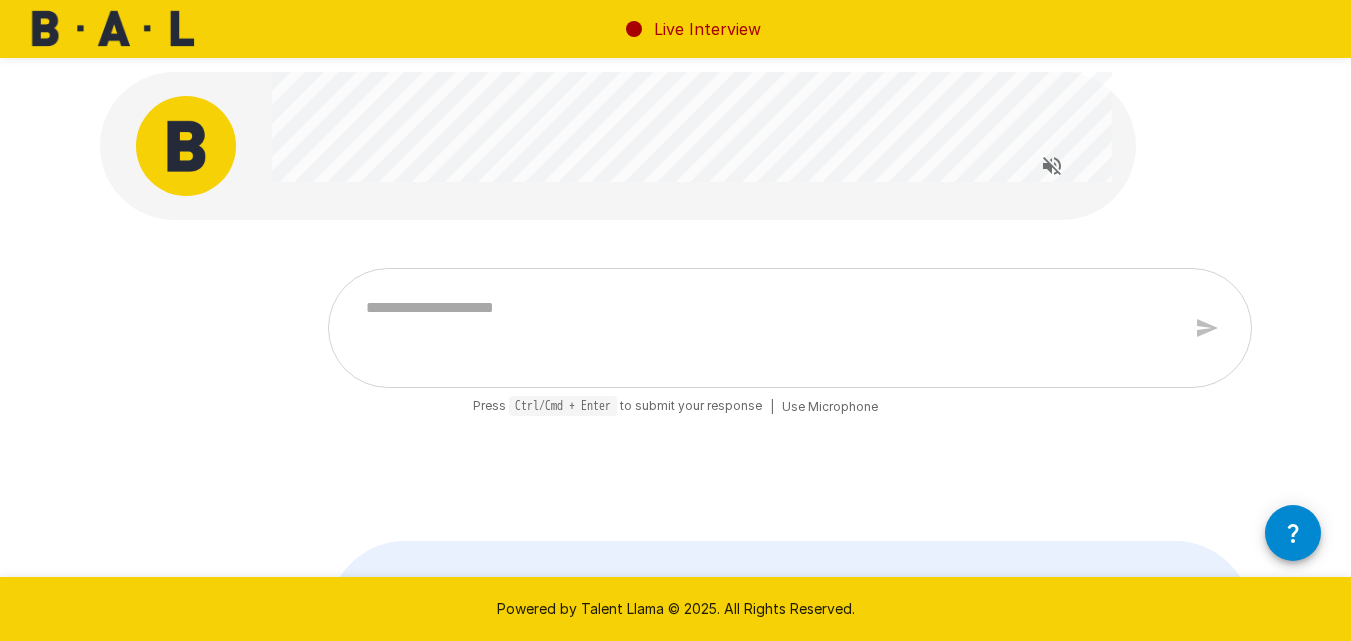 click at bounding box center [766, 328] 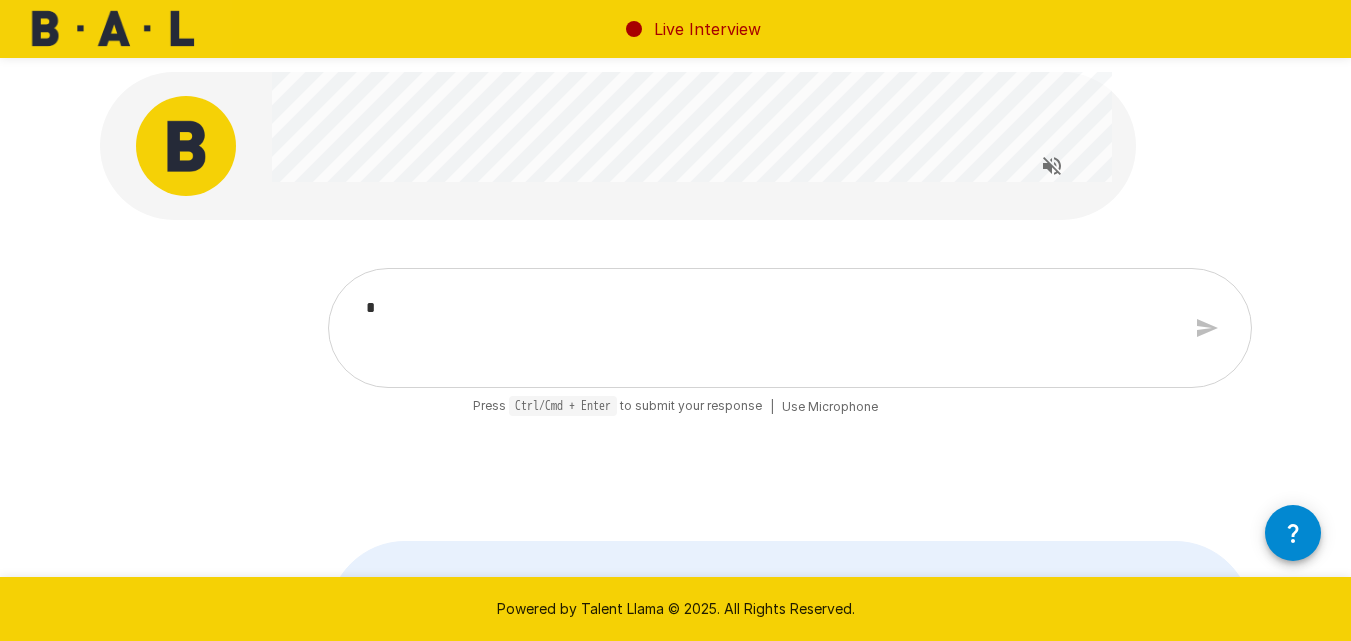 click on "*" at bounding box center (766, 328) 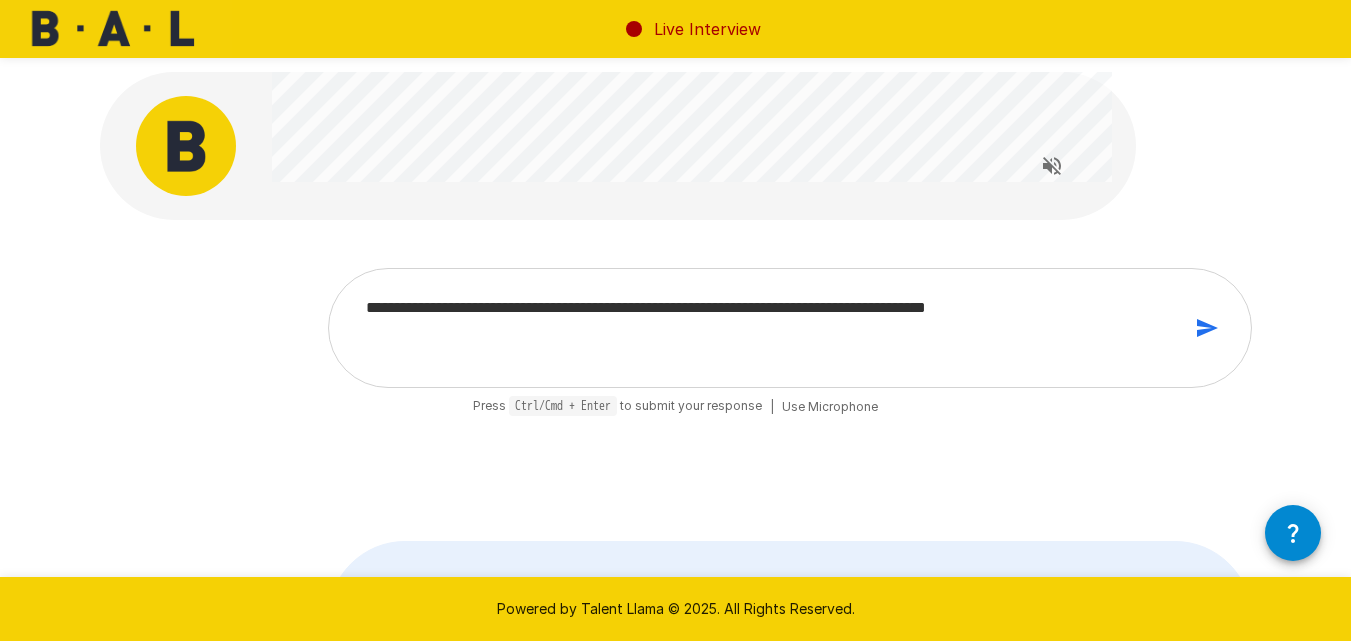 click at bounding box center [1207, 328] 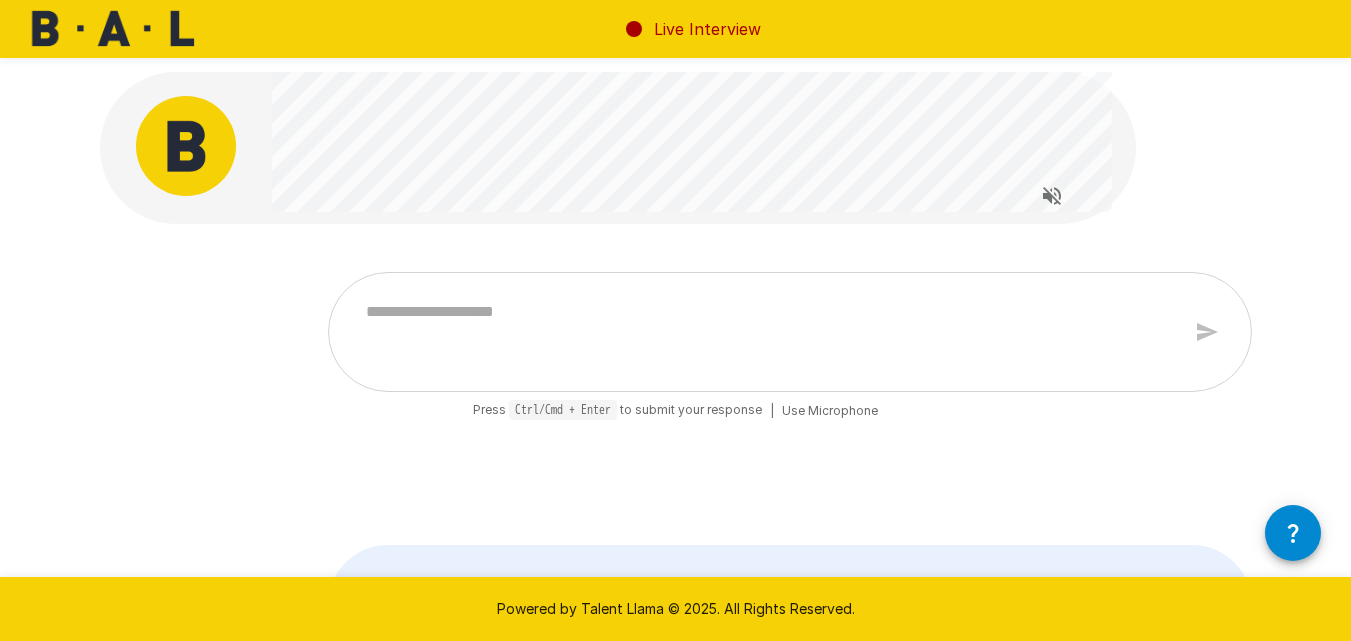 click at bounding box center (766, 332) 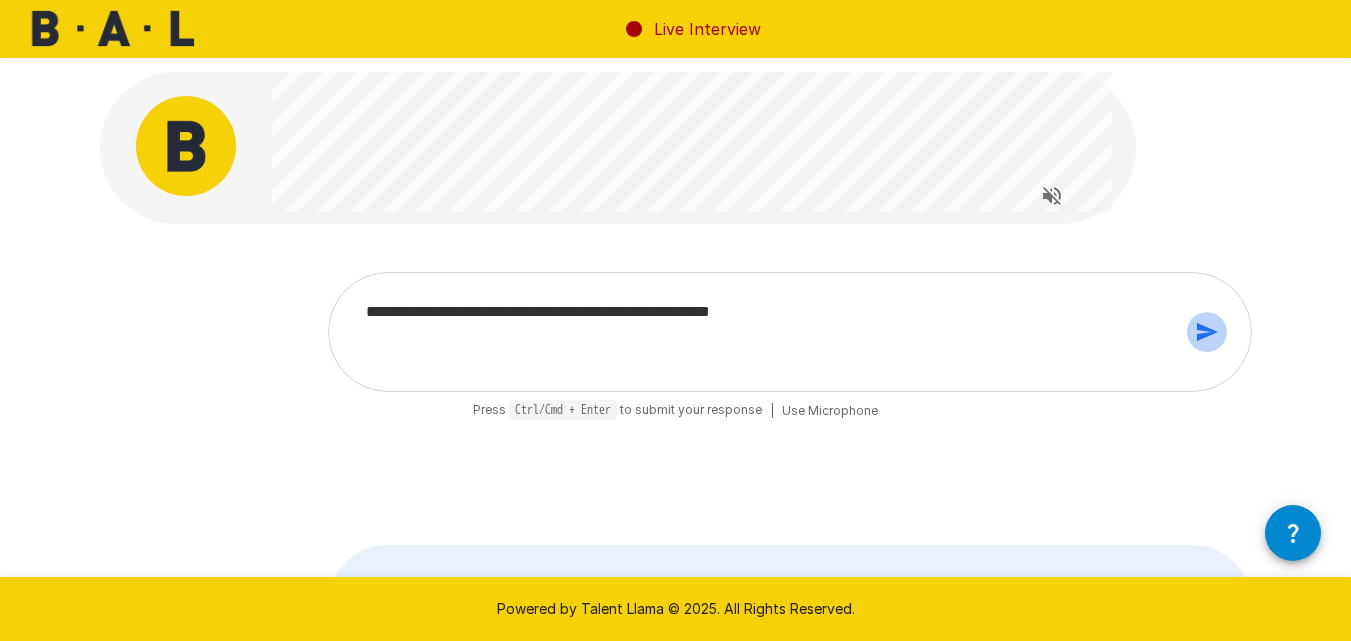 click 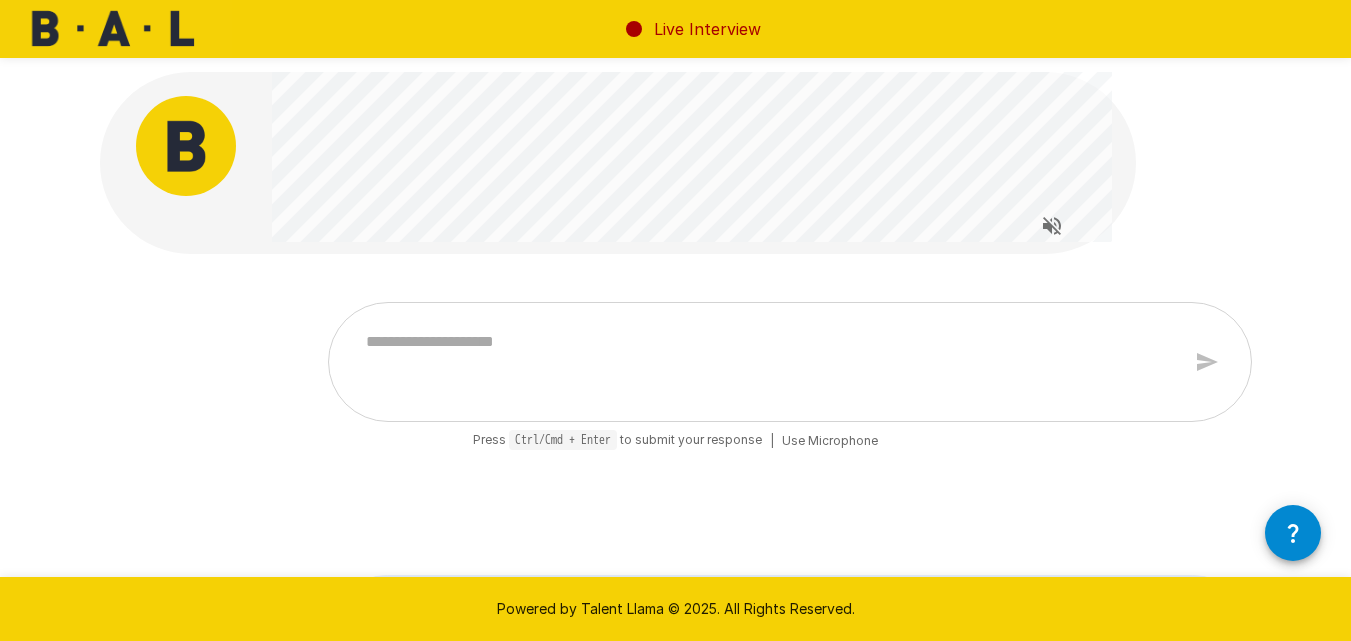 click at bounding box center (766, 362) 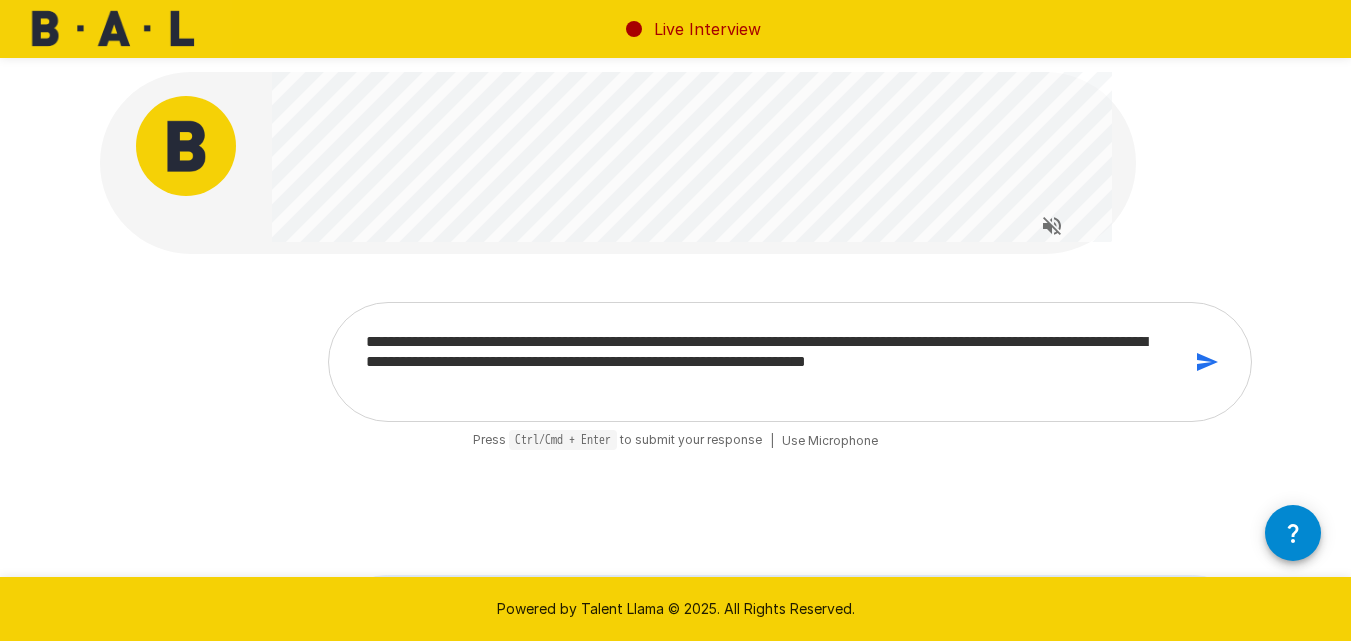 click 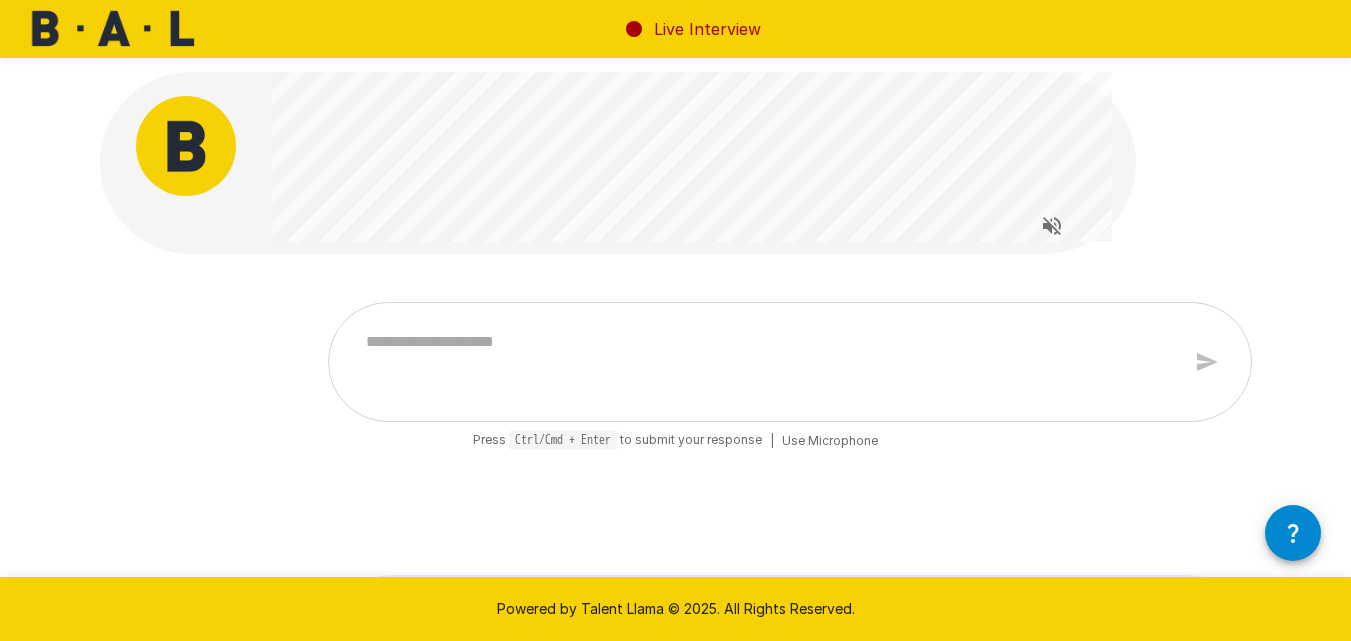 click on "*" at bounding box center [790, 362] 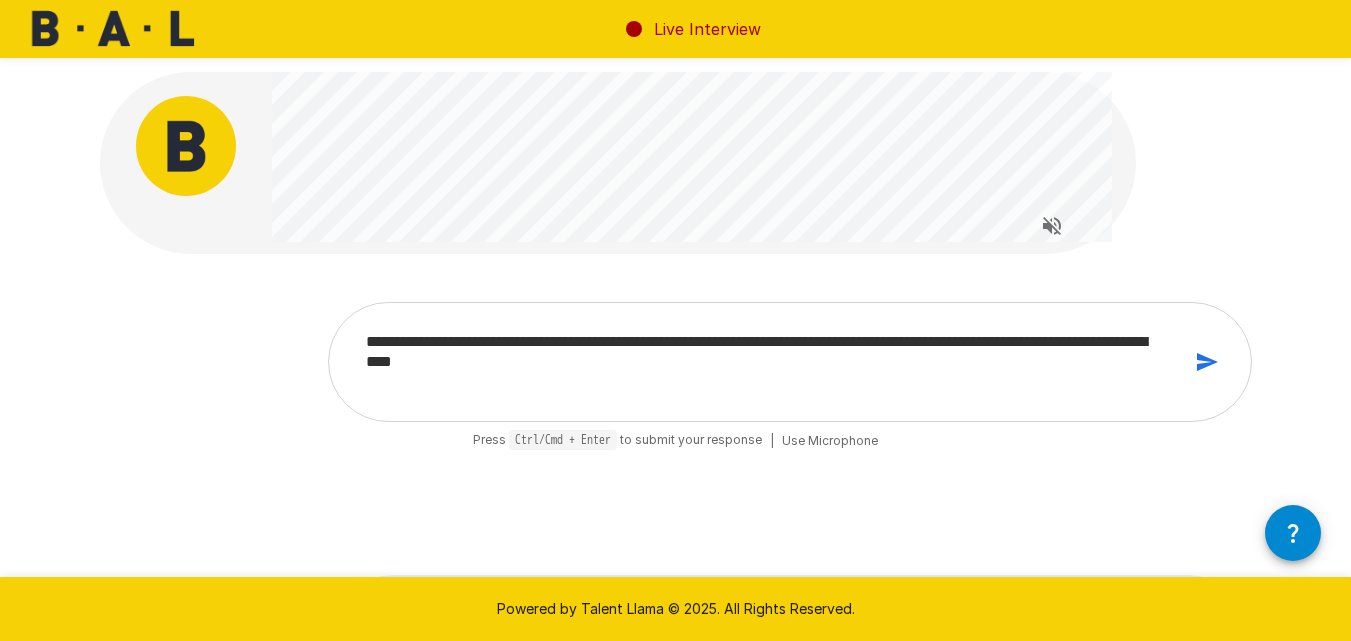 click 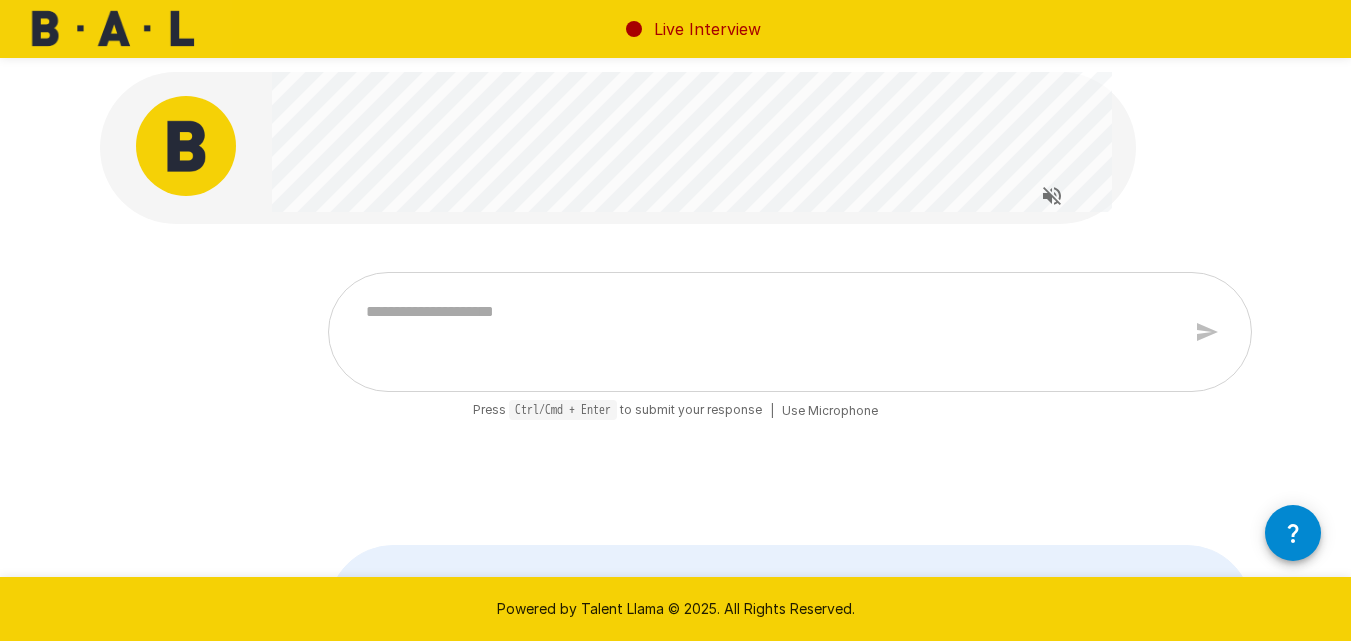 click on "*" at bounding box center (790, 332) 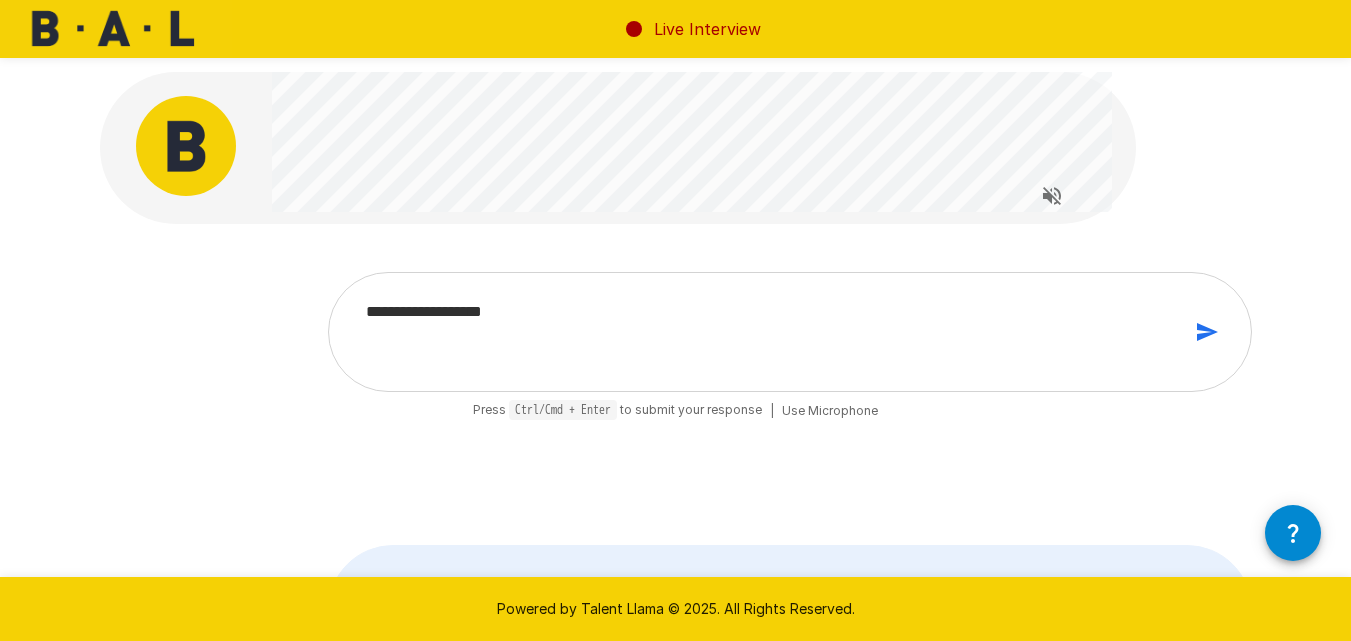 click 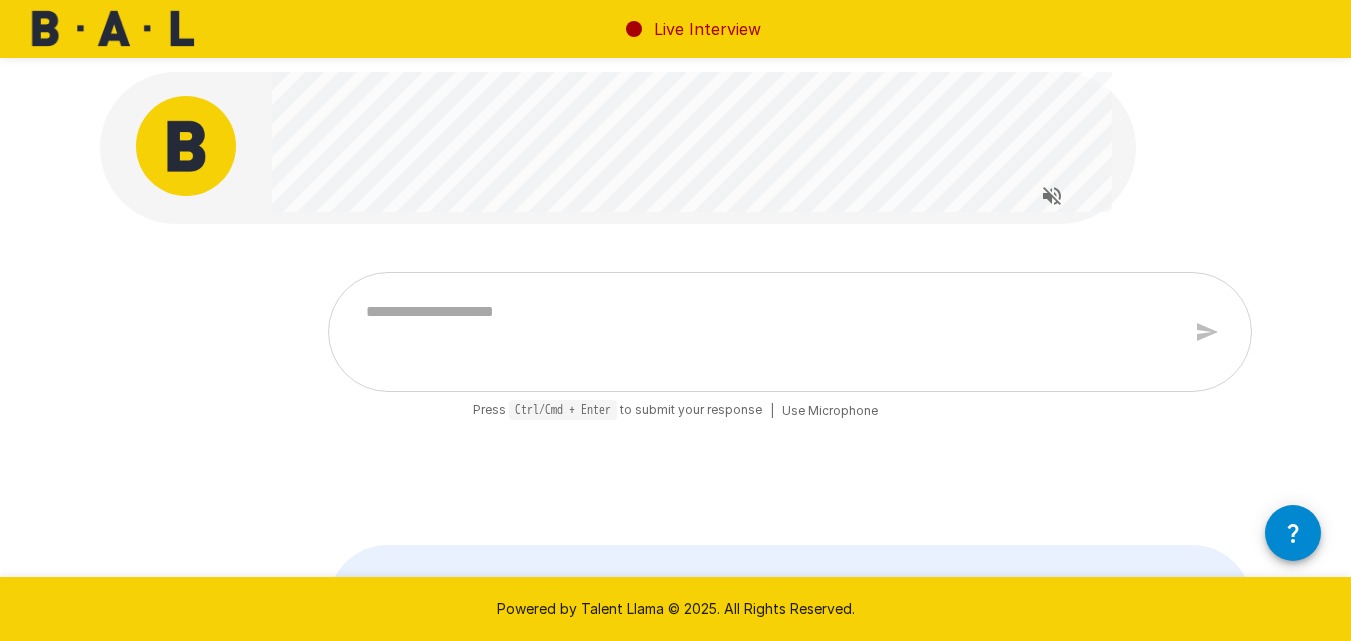 click at bounding box center (766, 332) 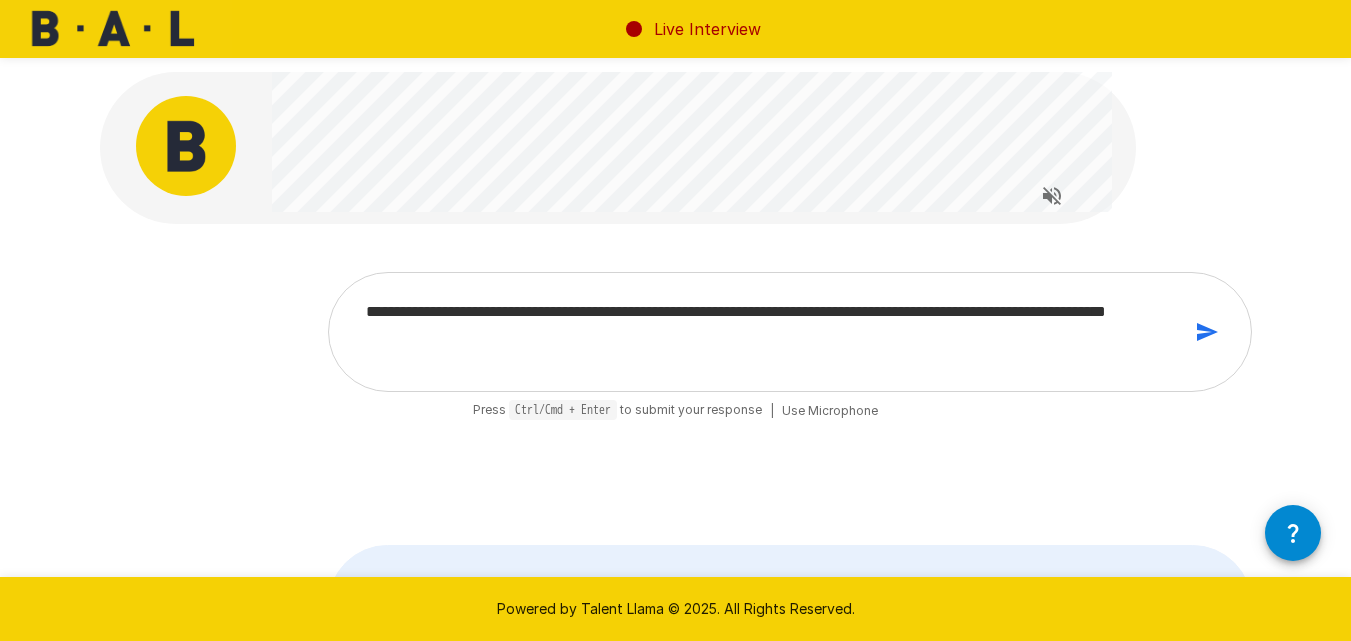 drag, startPoint x: 457, startPoint y: 301, endPoint x: 335, endPoint y: 320, distance: 123.47064 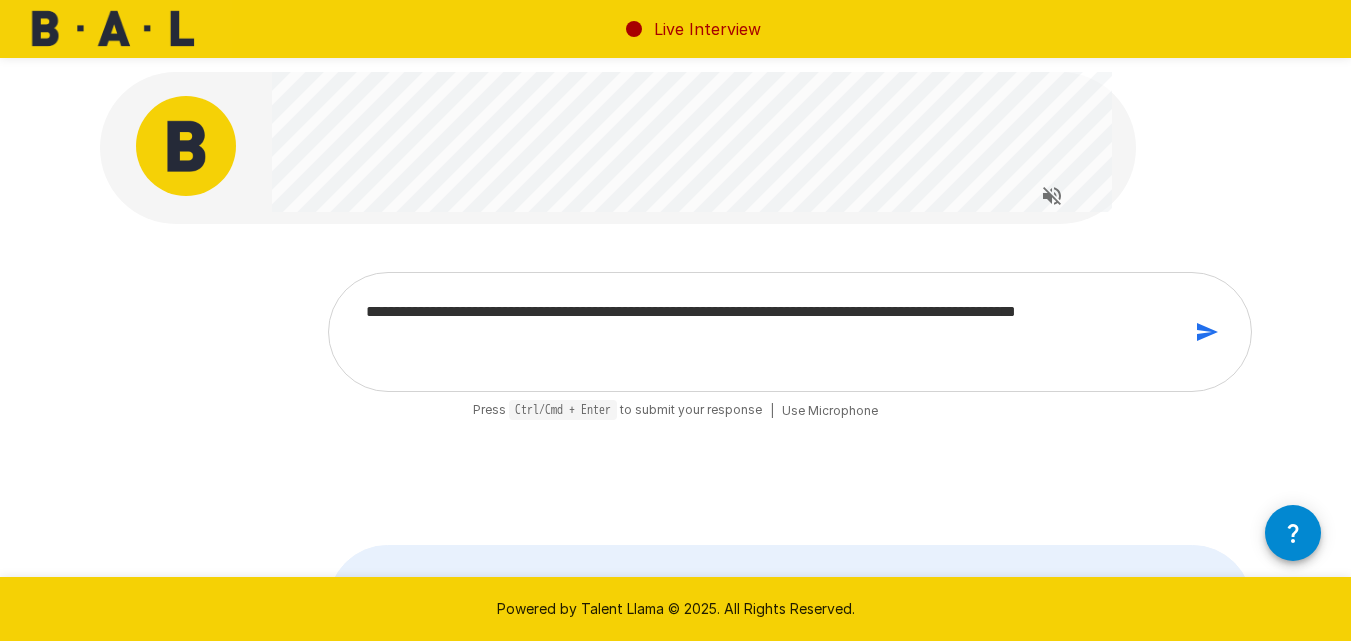click on "**********" at bounding box center [766, 332] 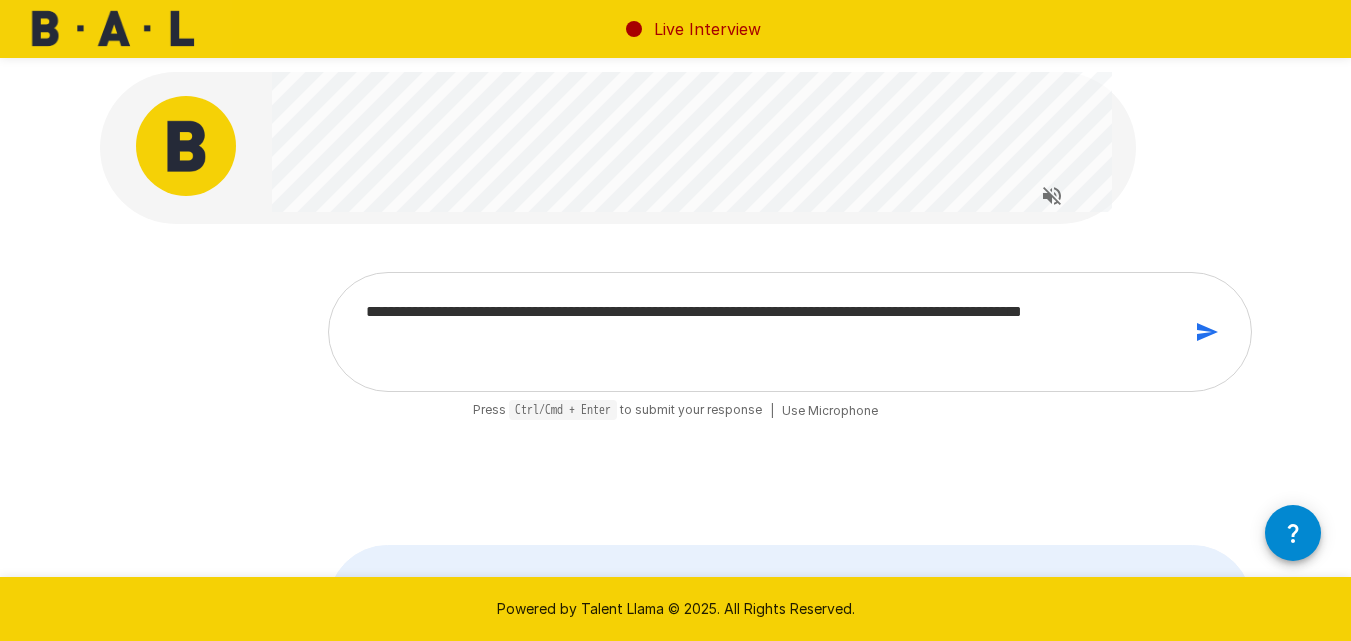 click on "**********" at bounding box center [766, 332] 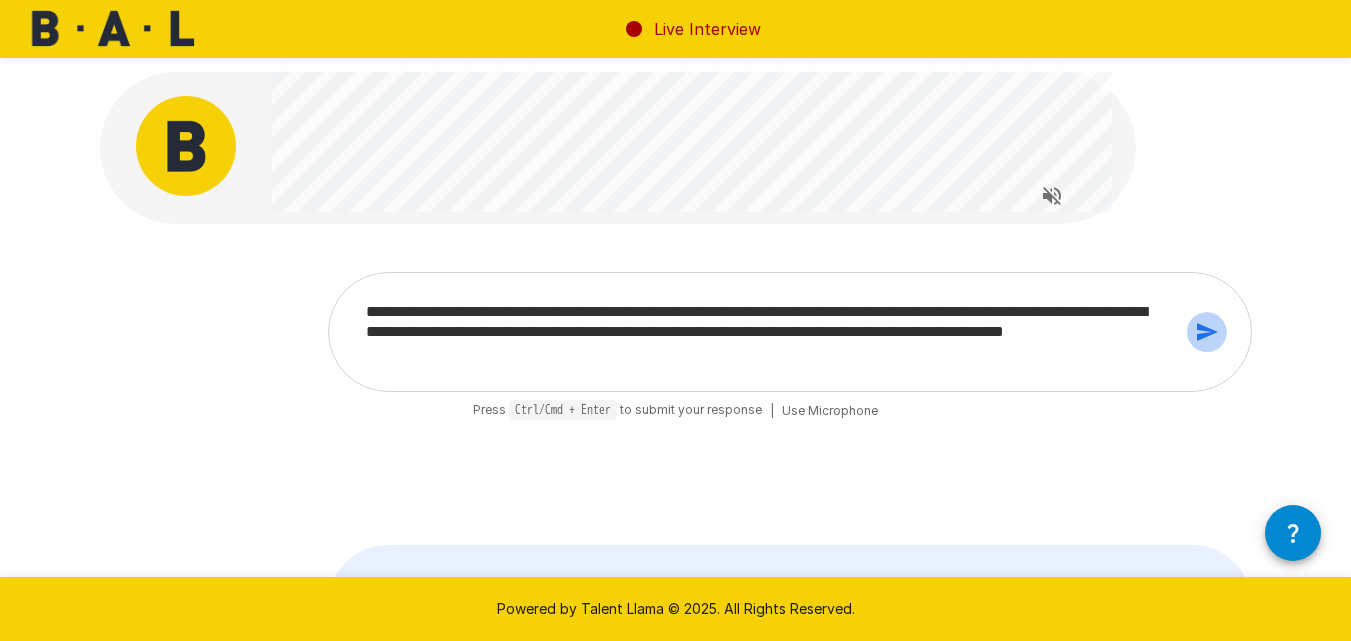 click 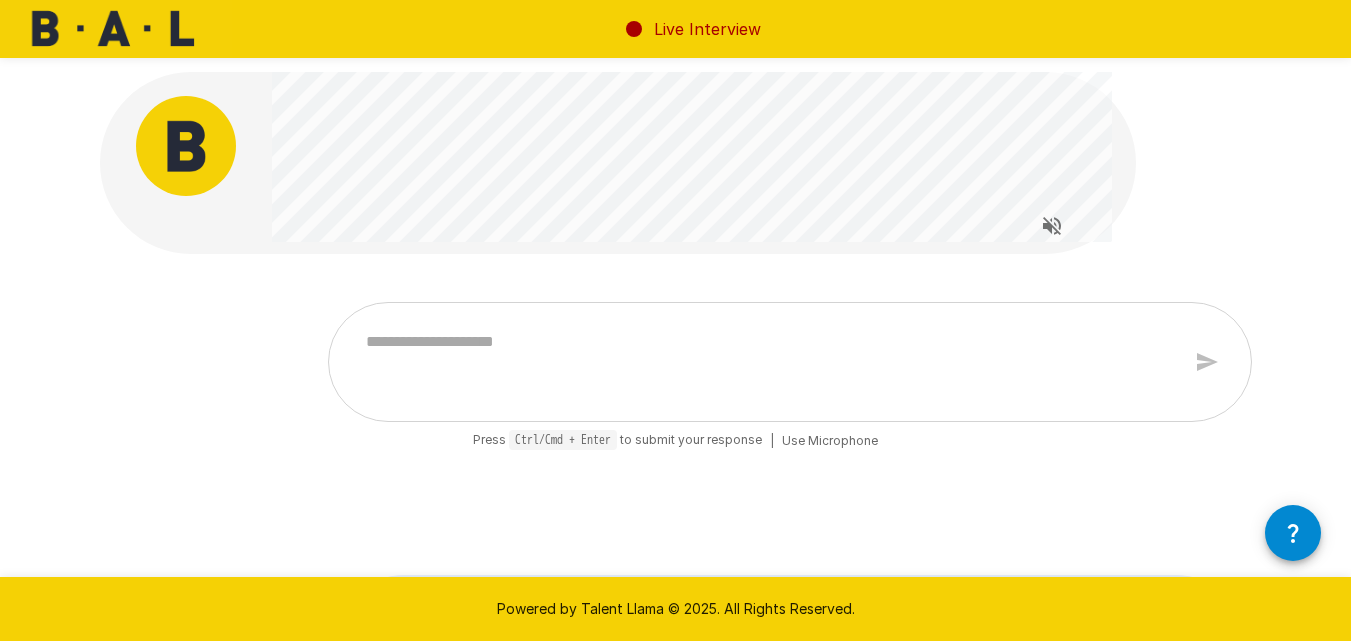 click at bounding box center [766, 362] 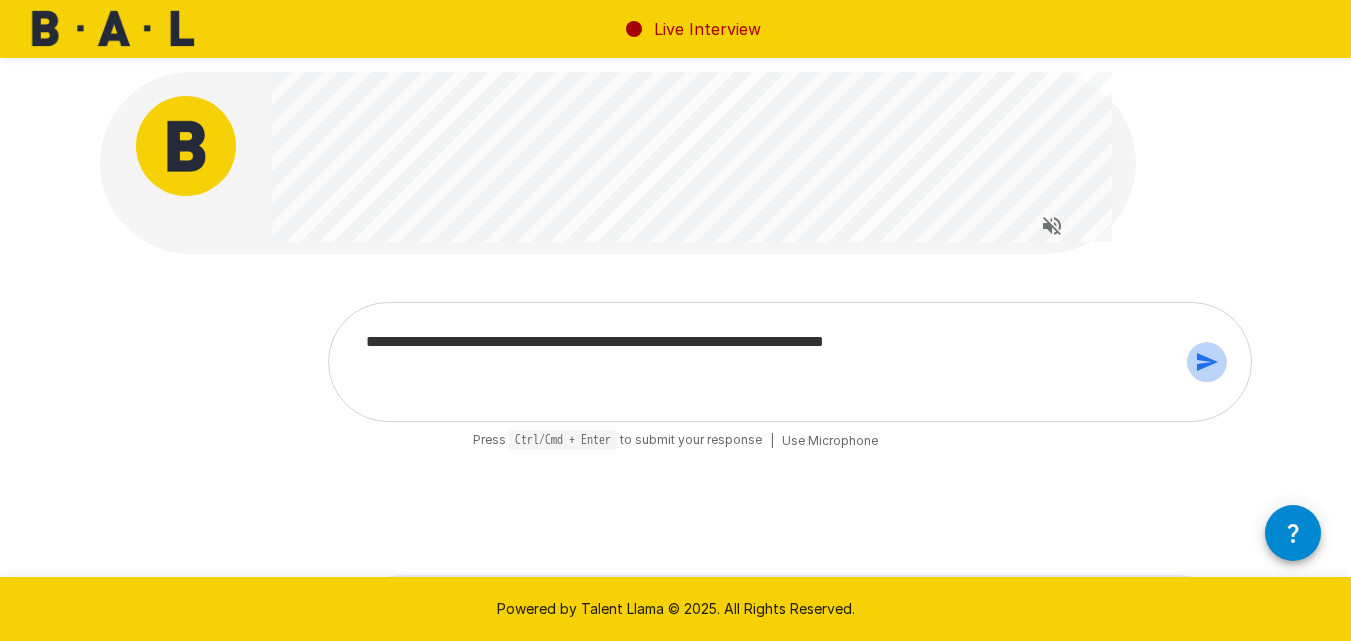 click 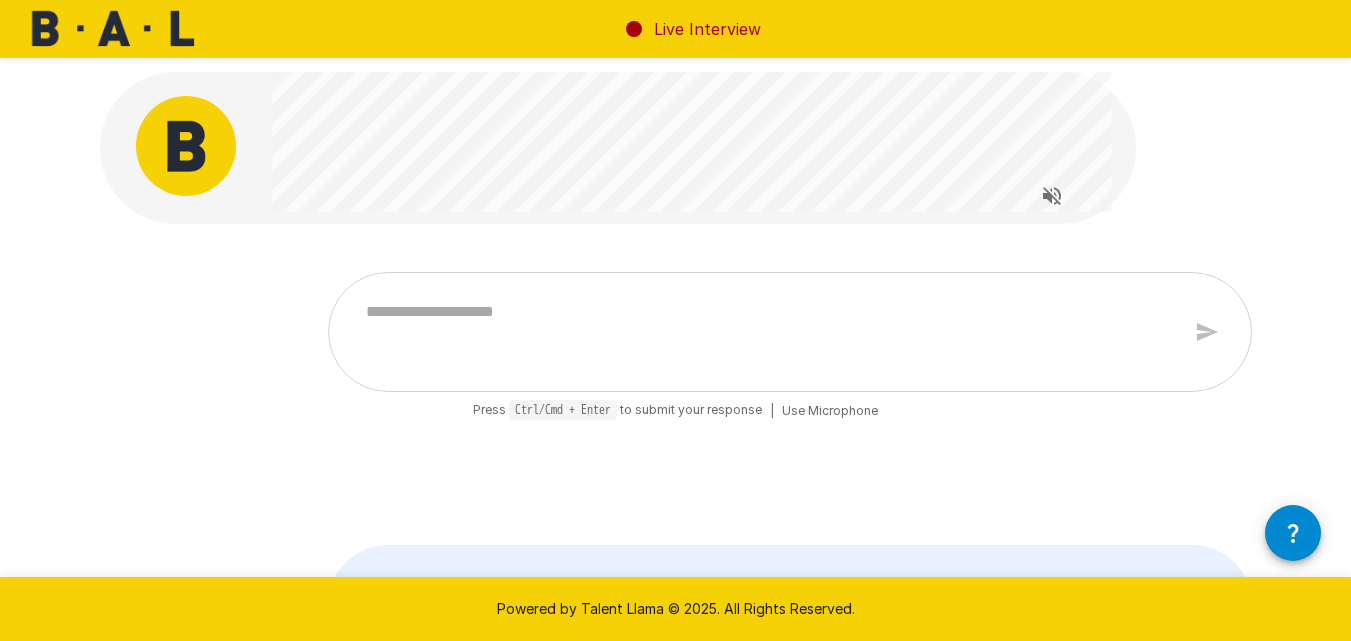 click at bounding box center (766, 332) 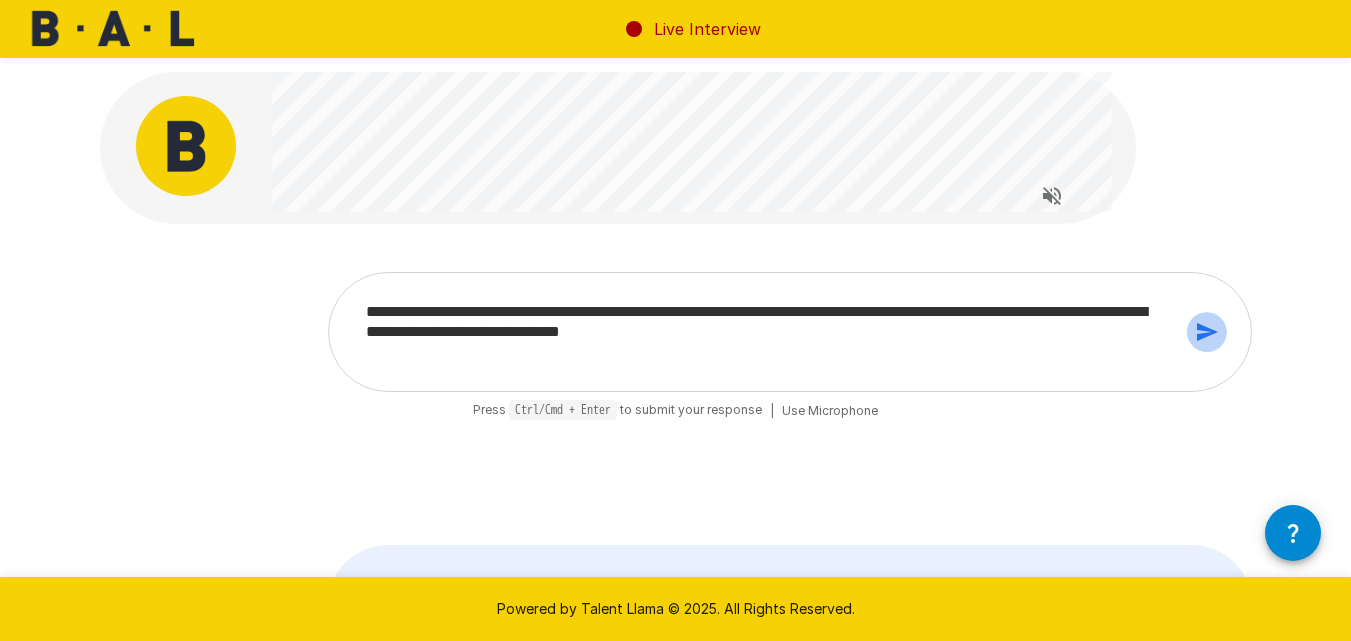 click 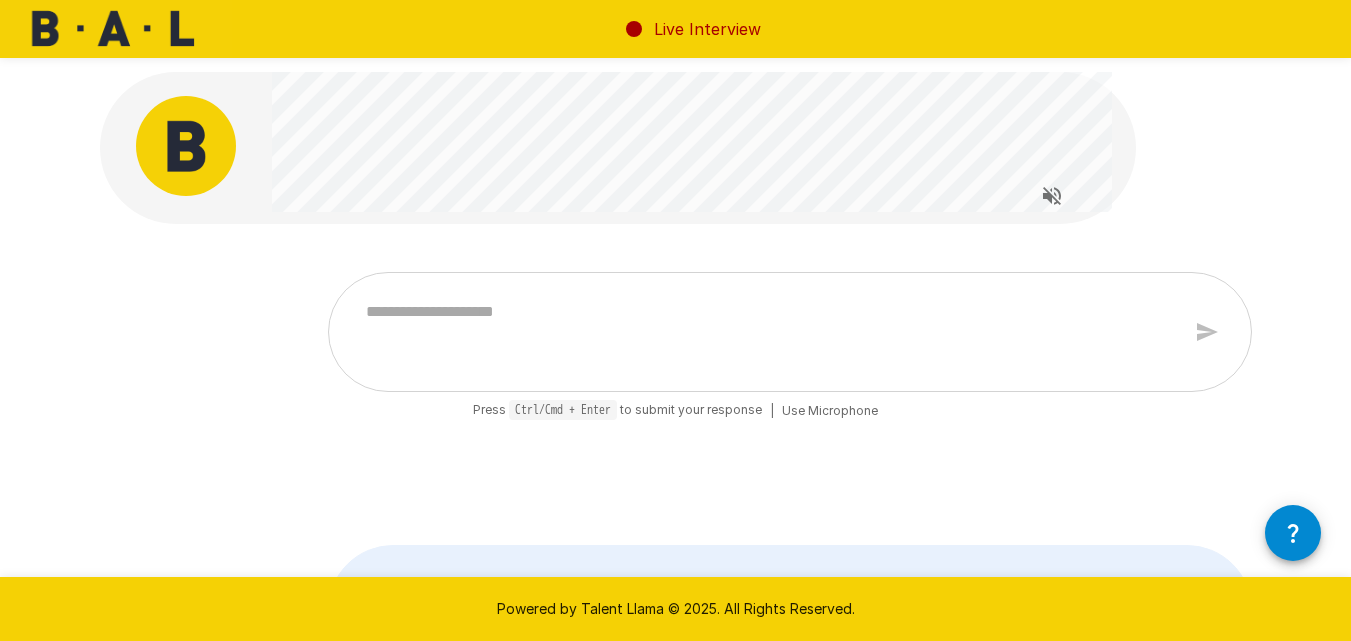 click at bounding box center (766, 332) 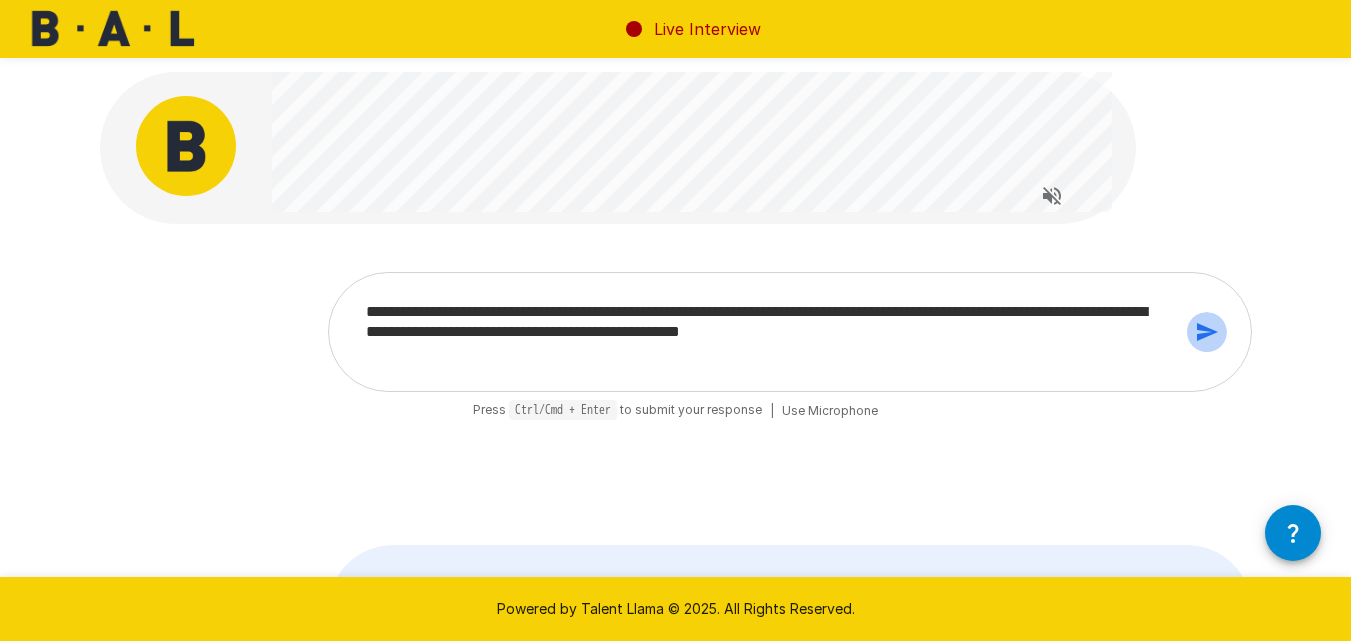 click 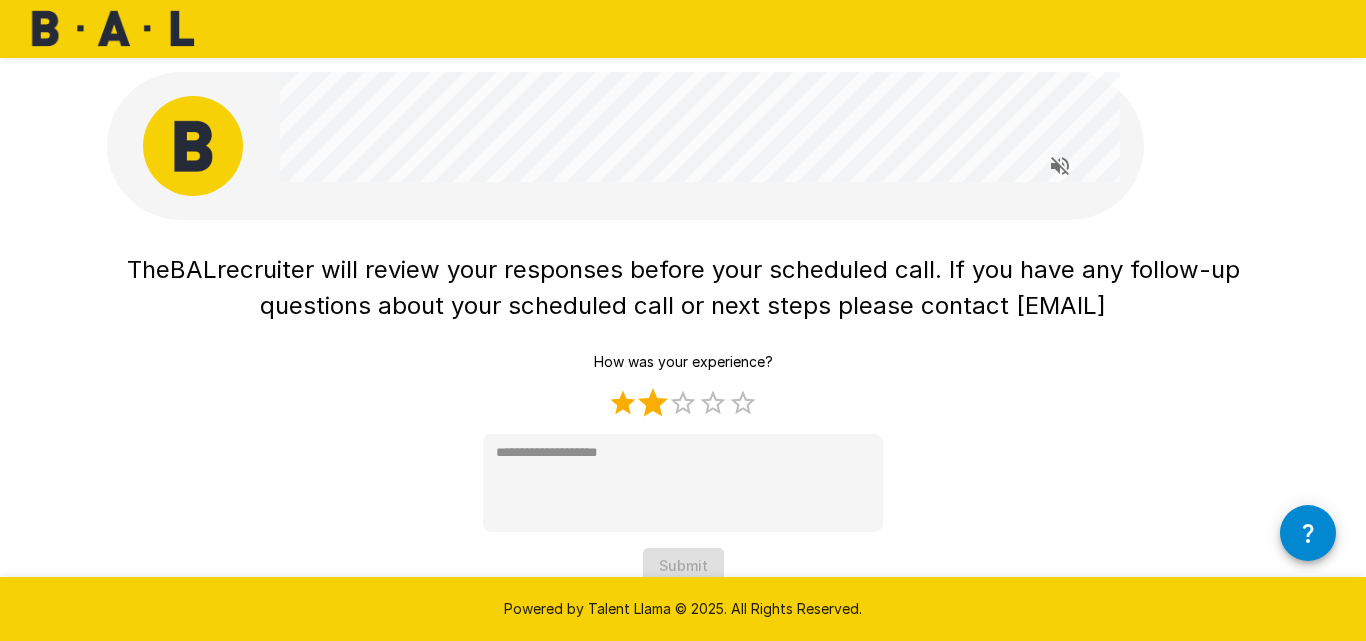 click on "2 Stars" at bounding box center [653, 403] 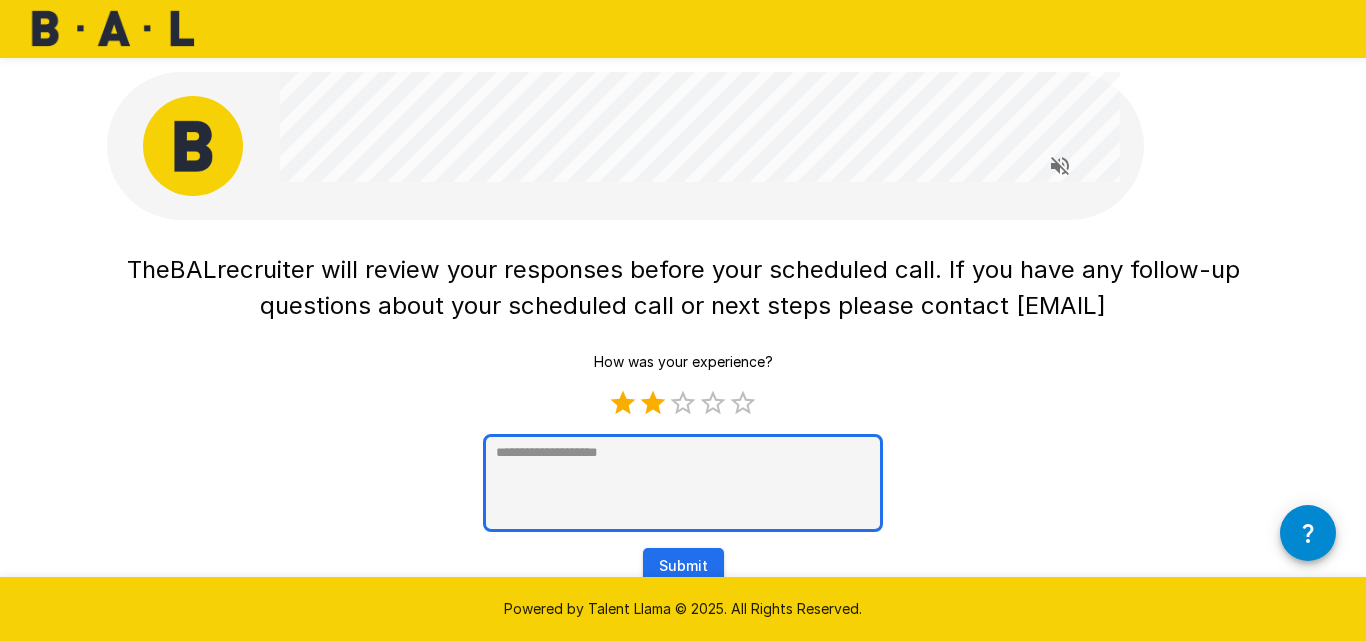 click at bounding box center [683, 483] 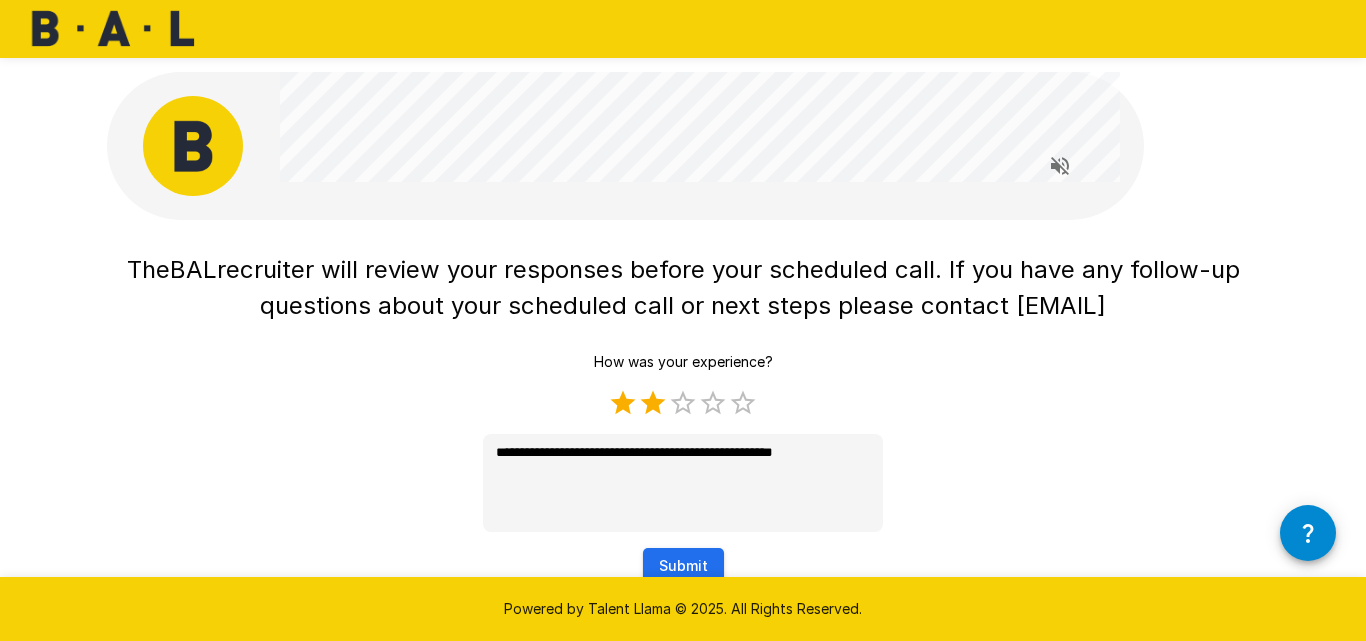 click on "Submit" at bounding box center [683, 566] 